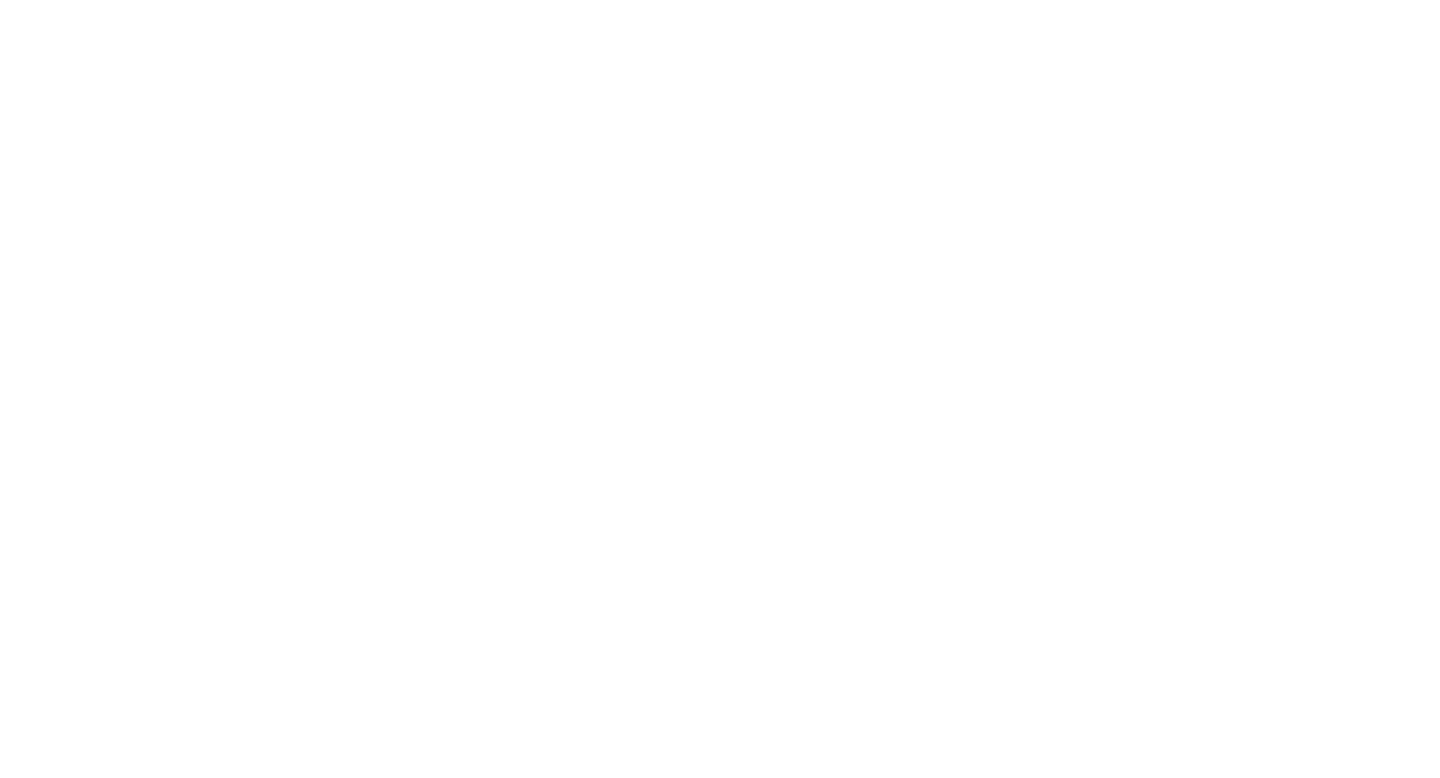 scroll, scrollTop: 0, scrollLeft: 0, axis: both 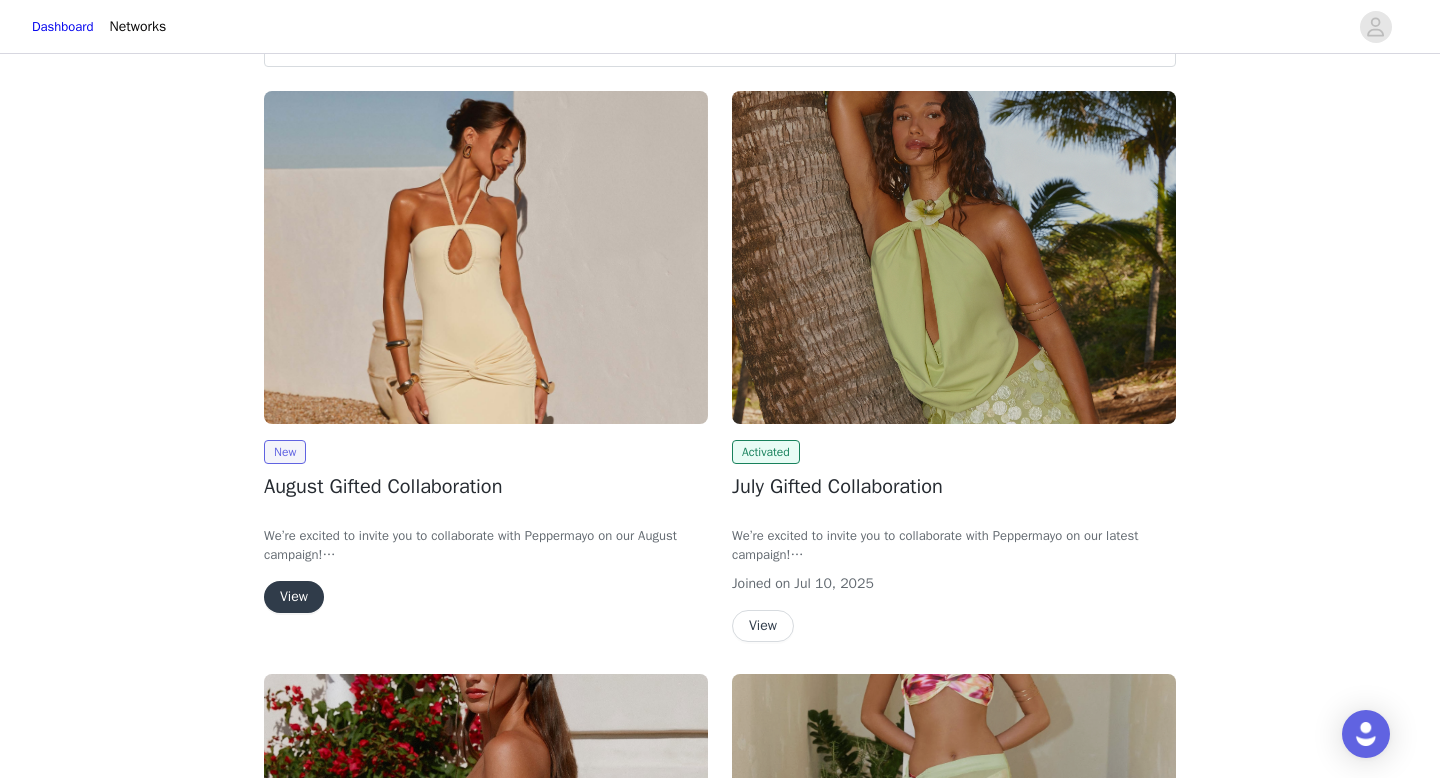 click on "View" at bounding box center [294, 597] 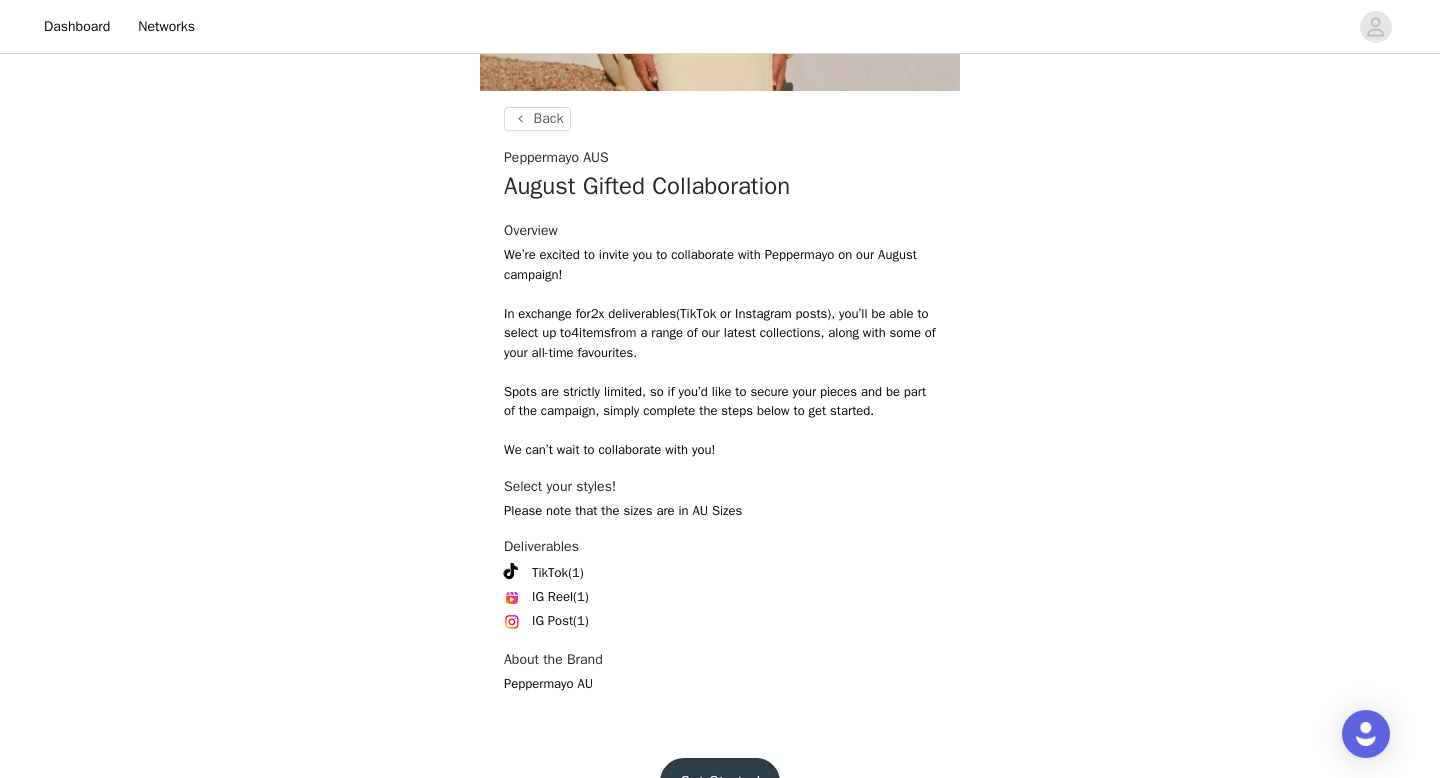 scroll, scrollTop: 378, scrollLeft: 0, axis: vertical 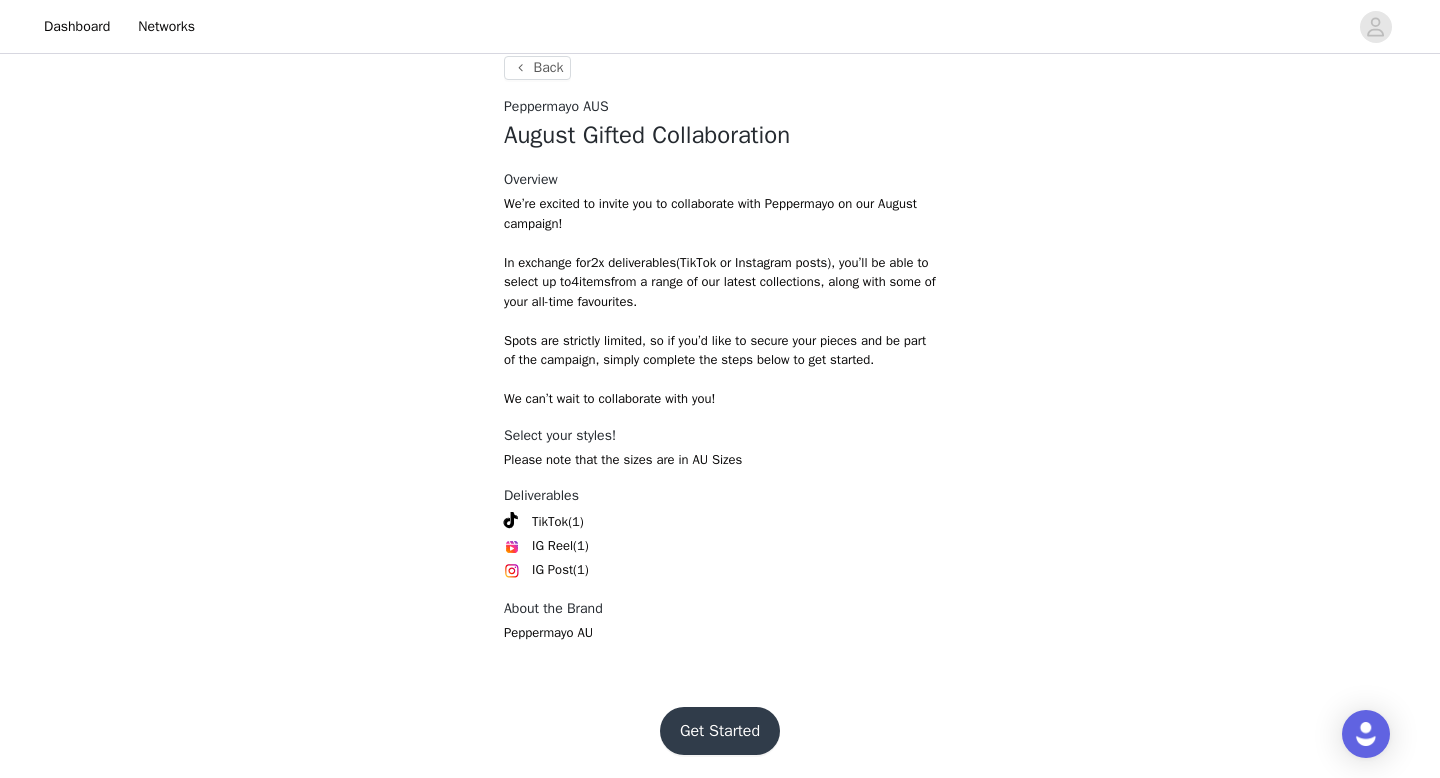 click on "Get Started" at bounding box center [720, 731] 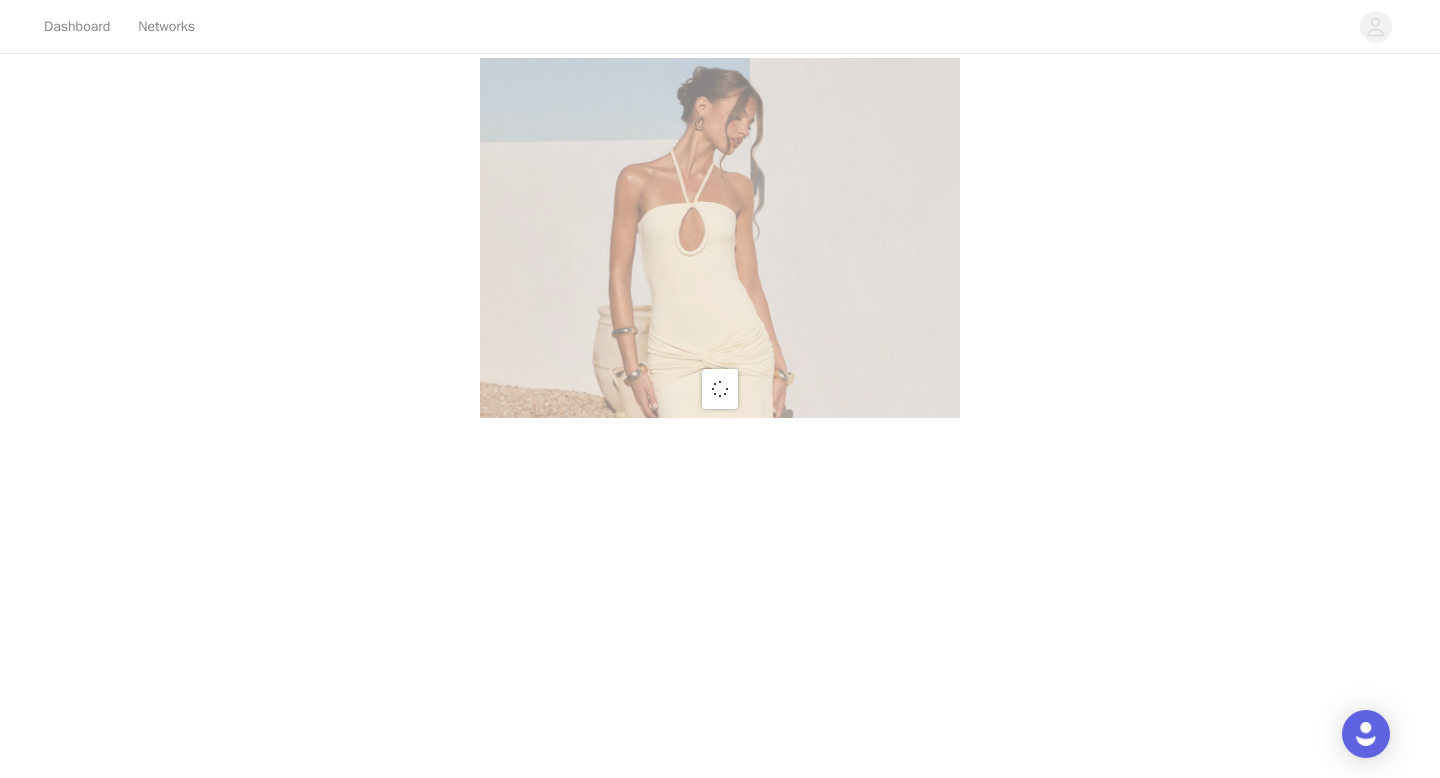 scroll, scrollTop: 0, scrollLeft: 0, axis: both 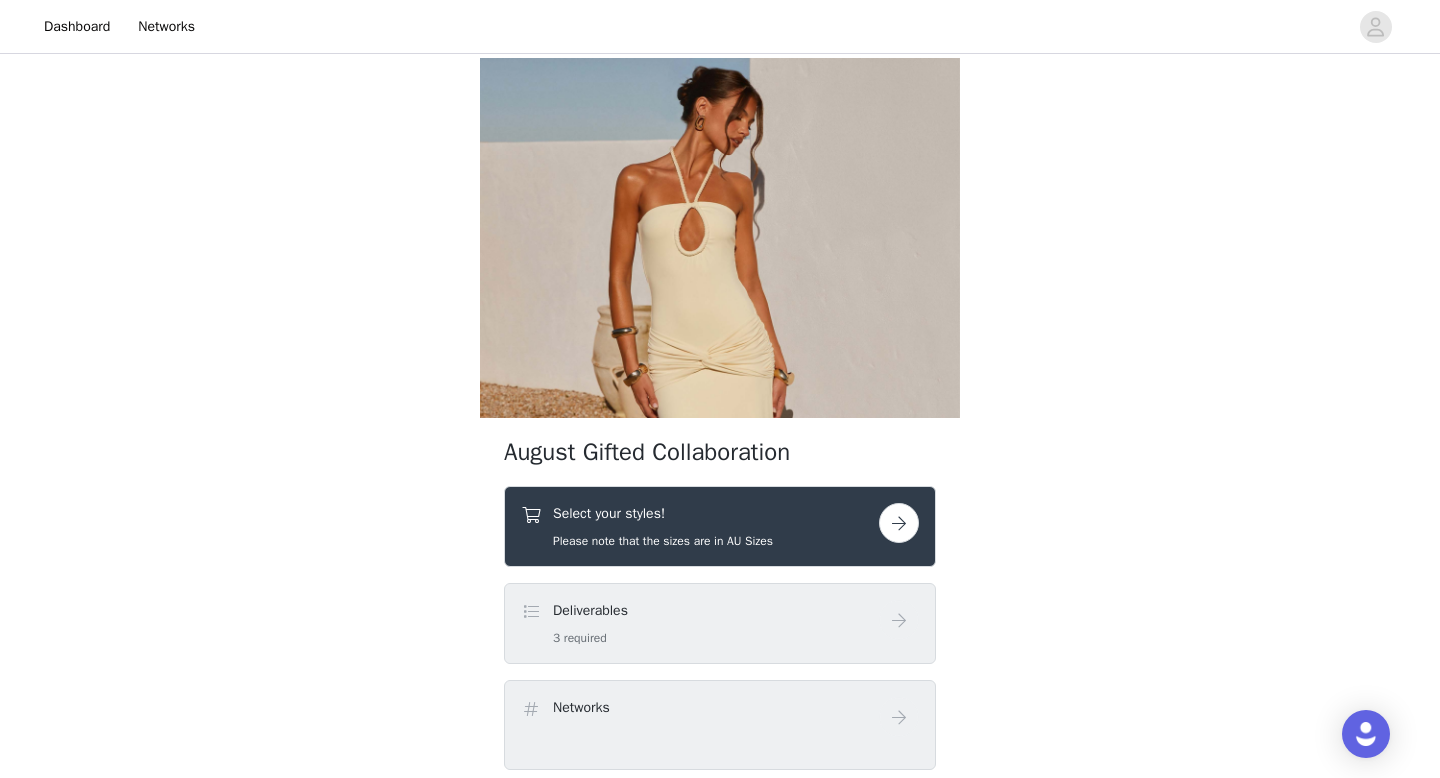 click at bounding box center [899, 523] 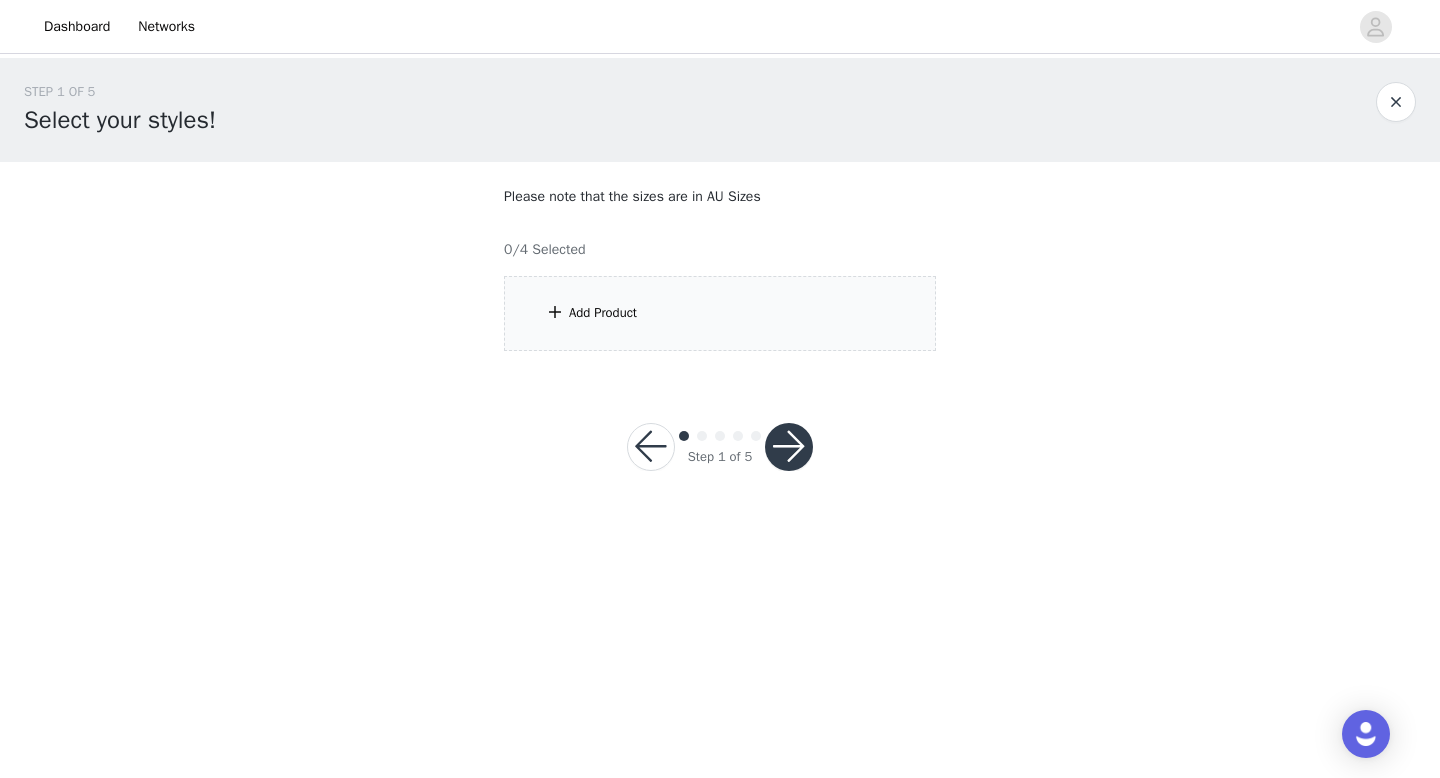 click at bounding box center (555, 312) 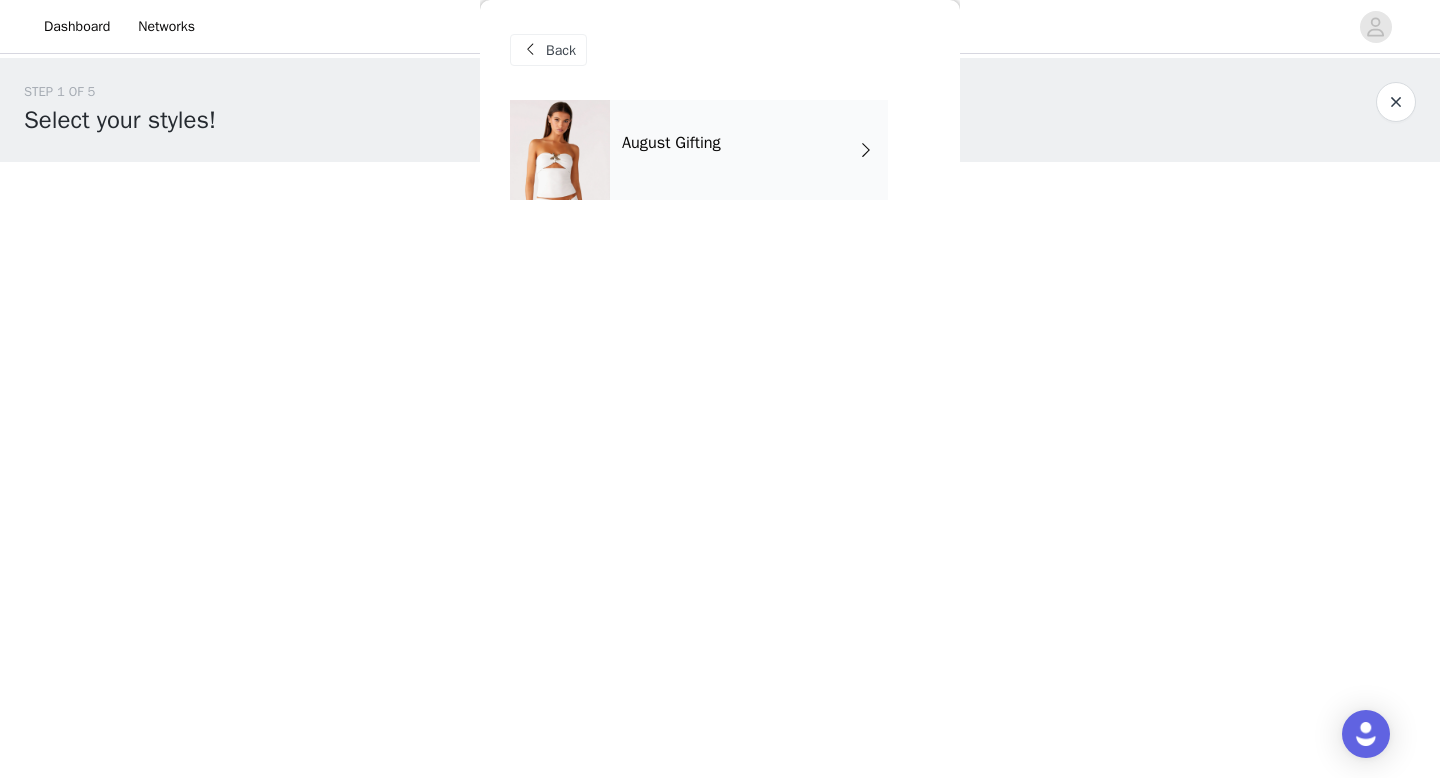 click on "August Gifting" at bounding box center (749, 150) 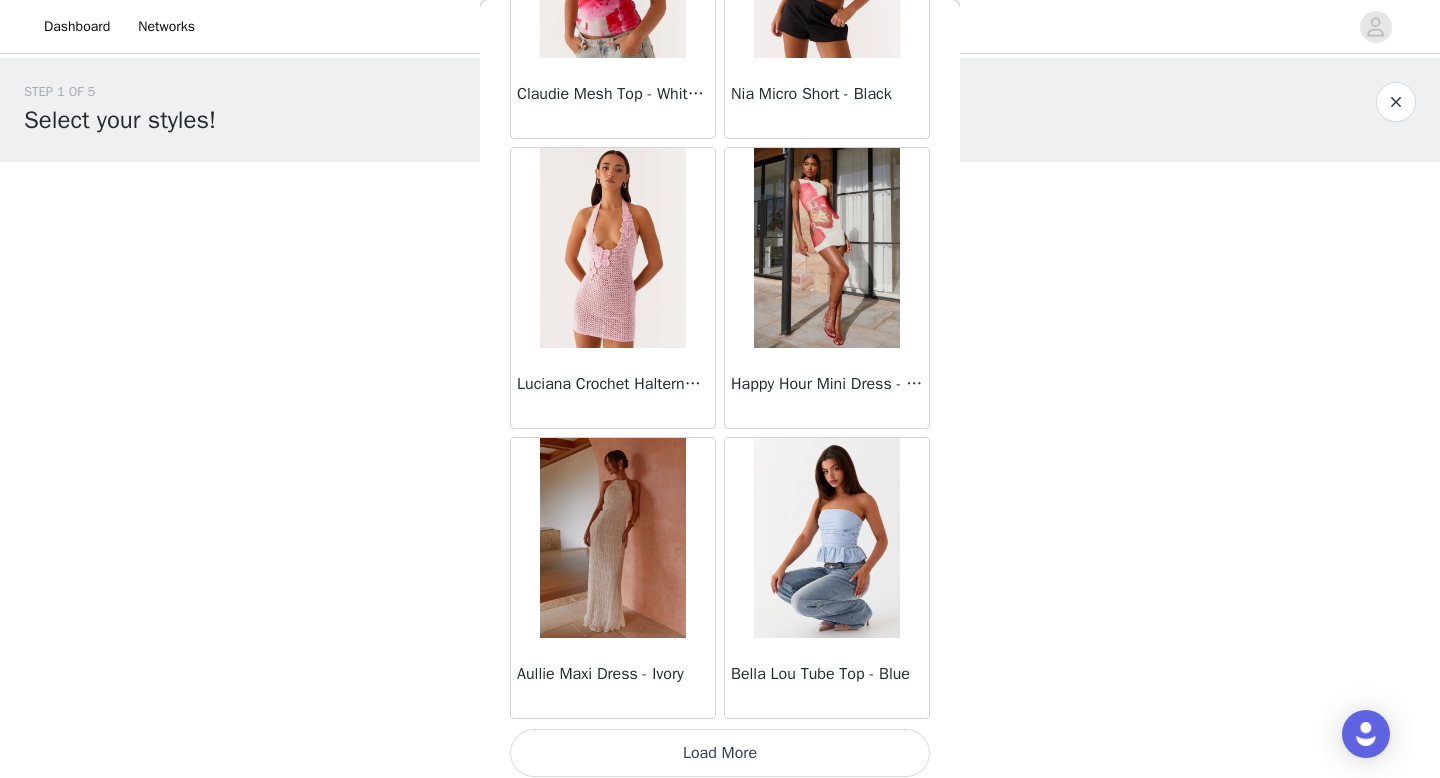 scroll, scrollTop: 2282, scrollLeft: 0, axis: vertical 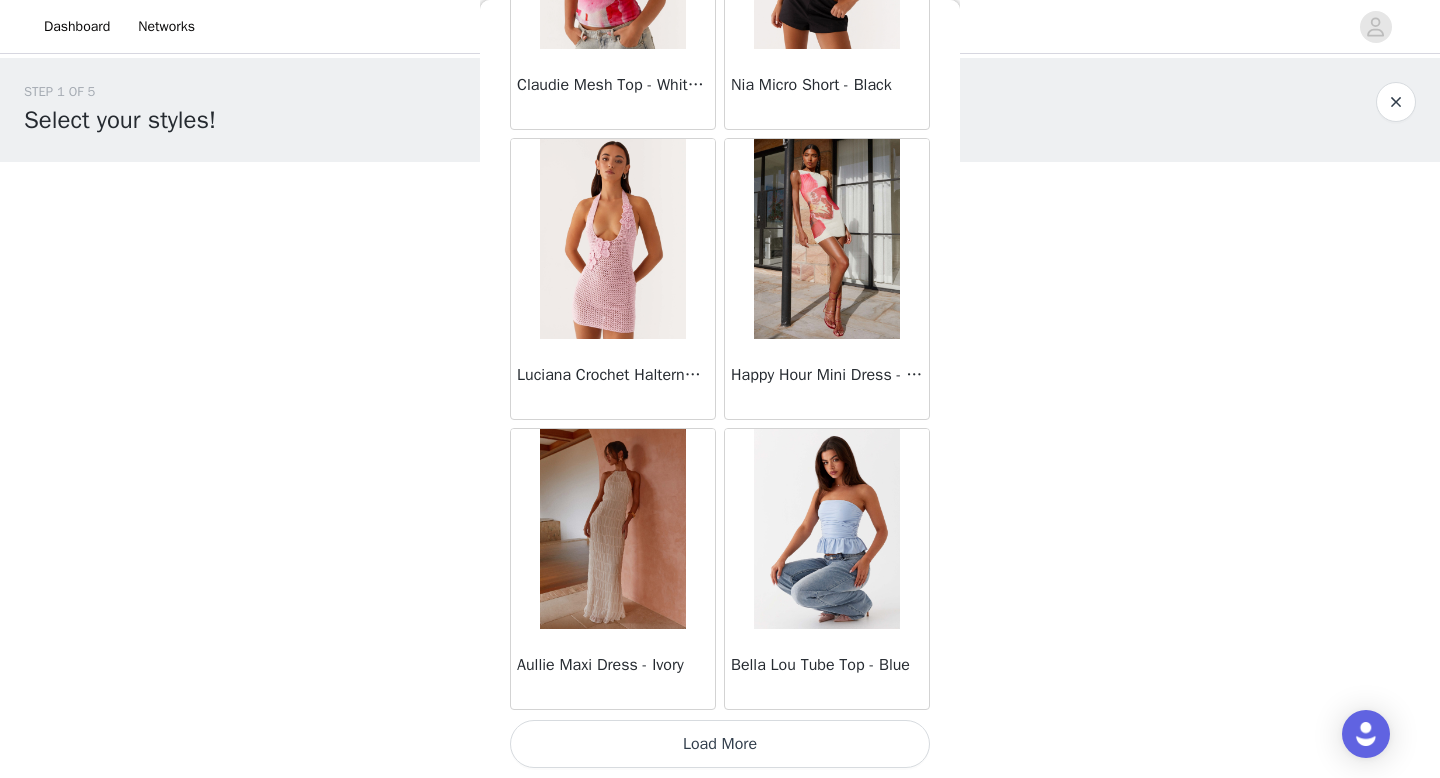 click on "Load More" at bounding box center (720, 744) 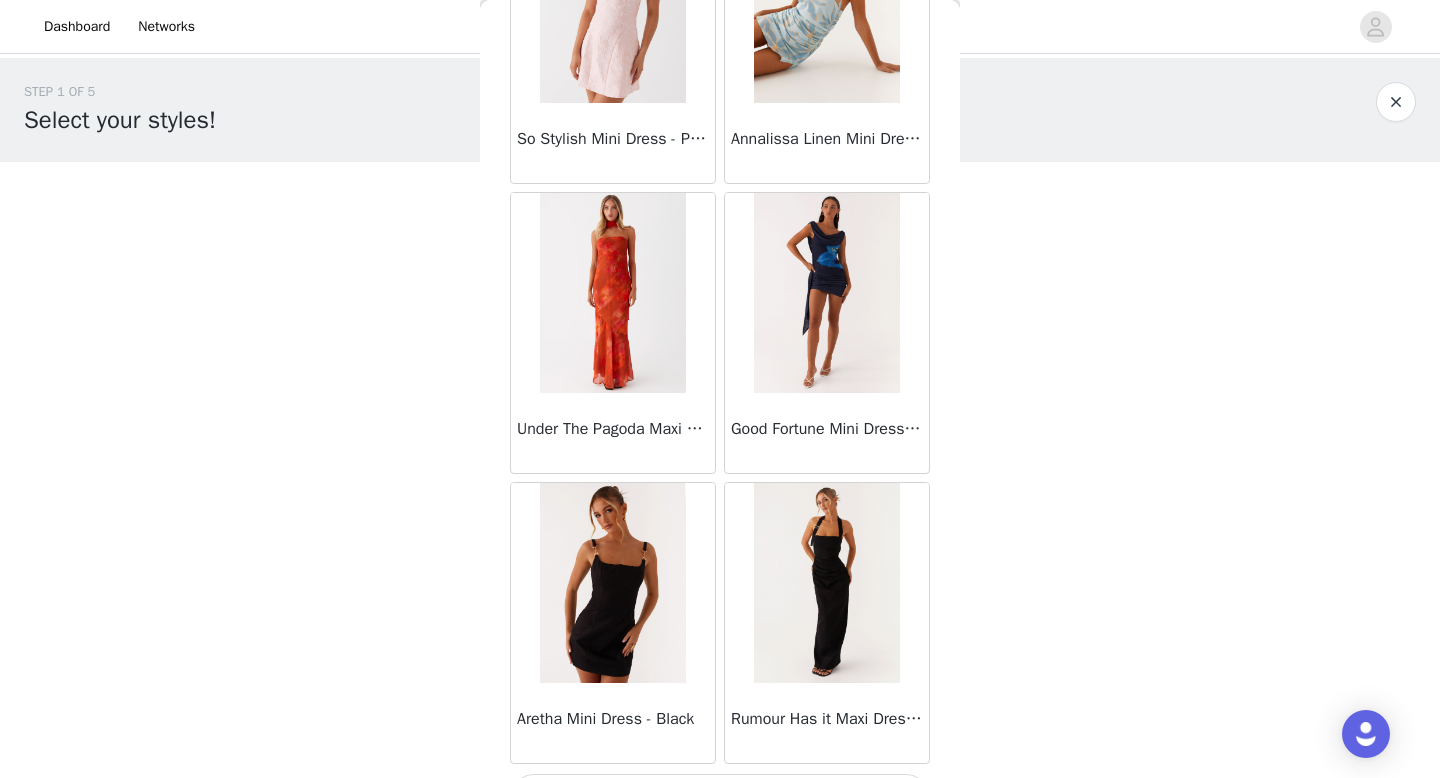 scroll, scrollTop: 5182, scrollLeft: 0, axis: vertical 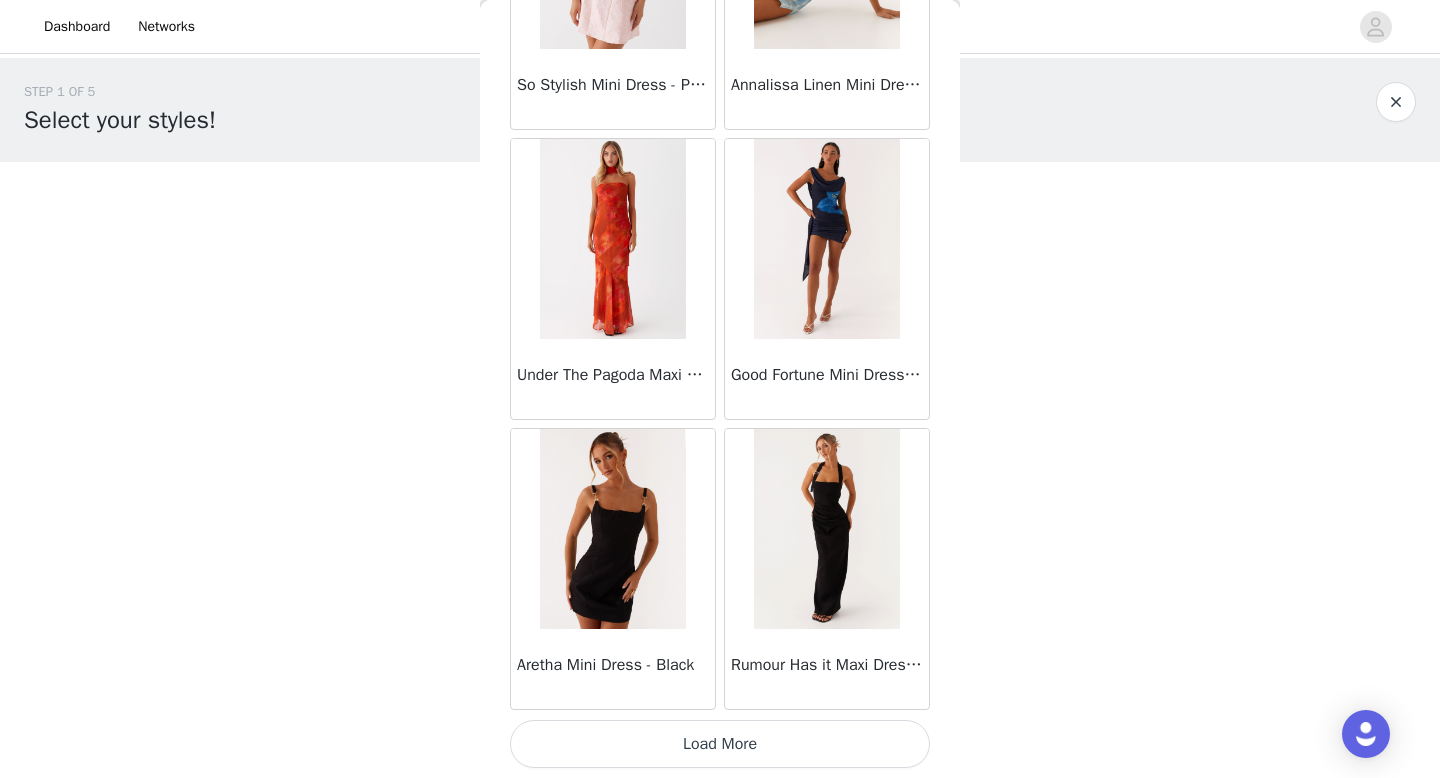 click on "Load More" at bounding box center (720, 744) 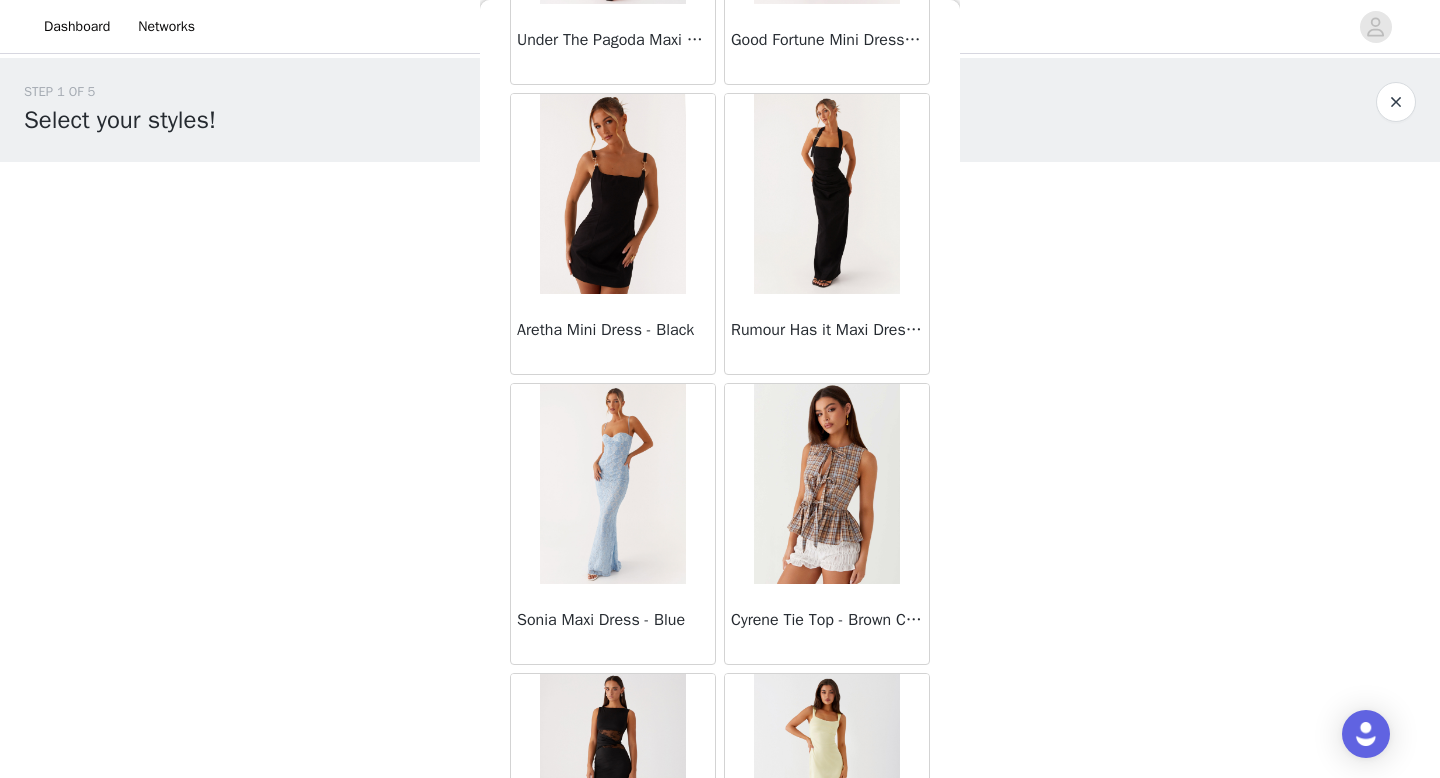 scroll, scrollTop: 5540, scrollLeft: 0, axis: vertical 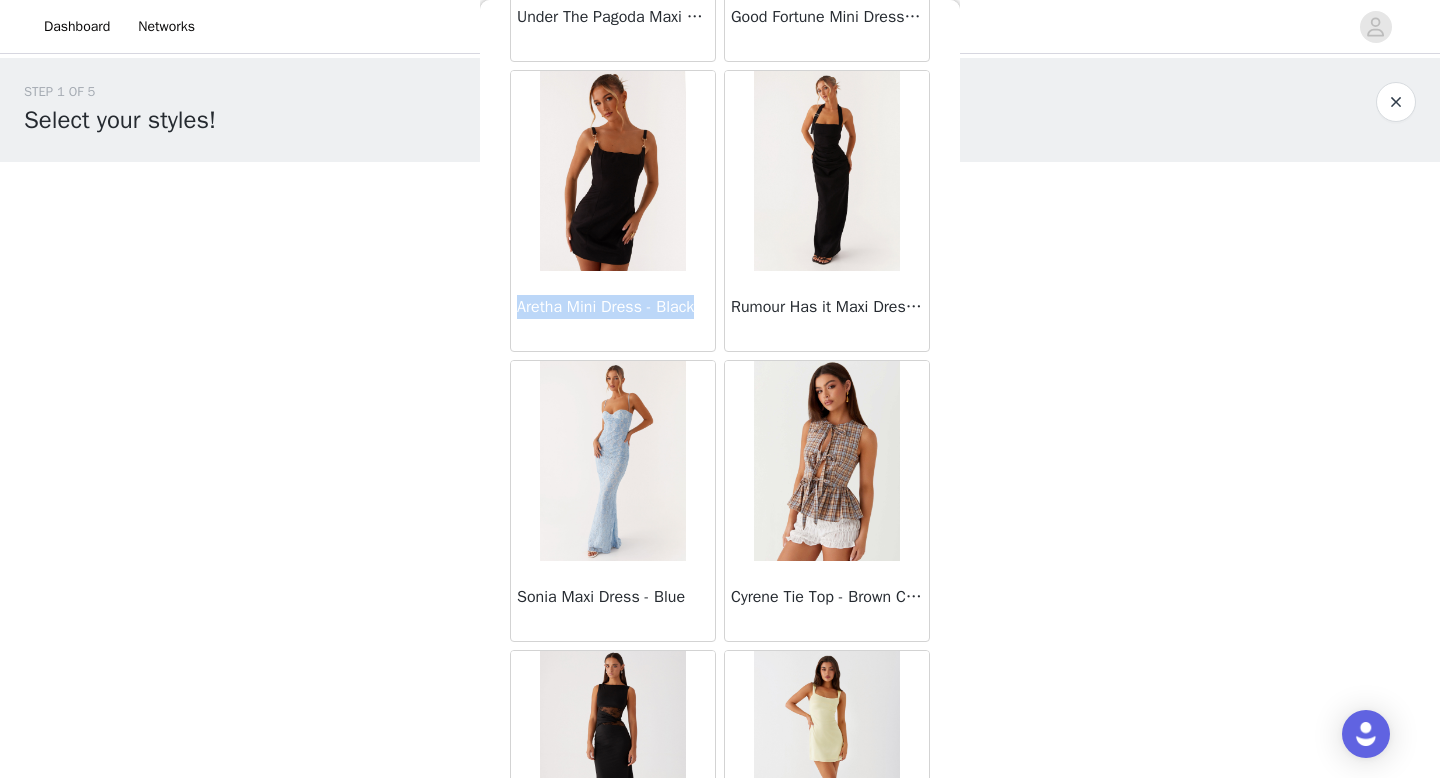 drag, startPoint x: 515, startPoint y: 305, endPoint x: 717, endPoint y: 305, distance: 202 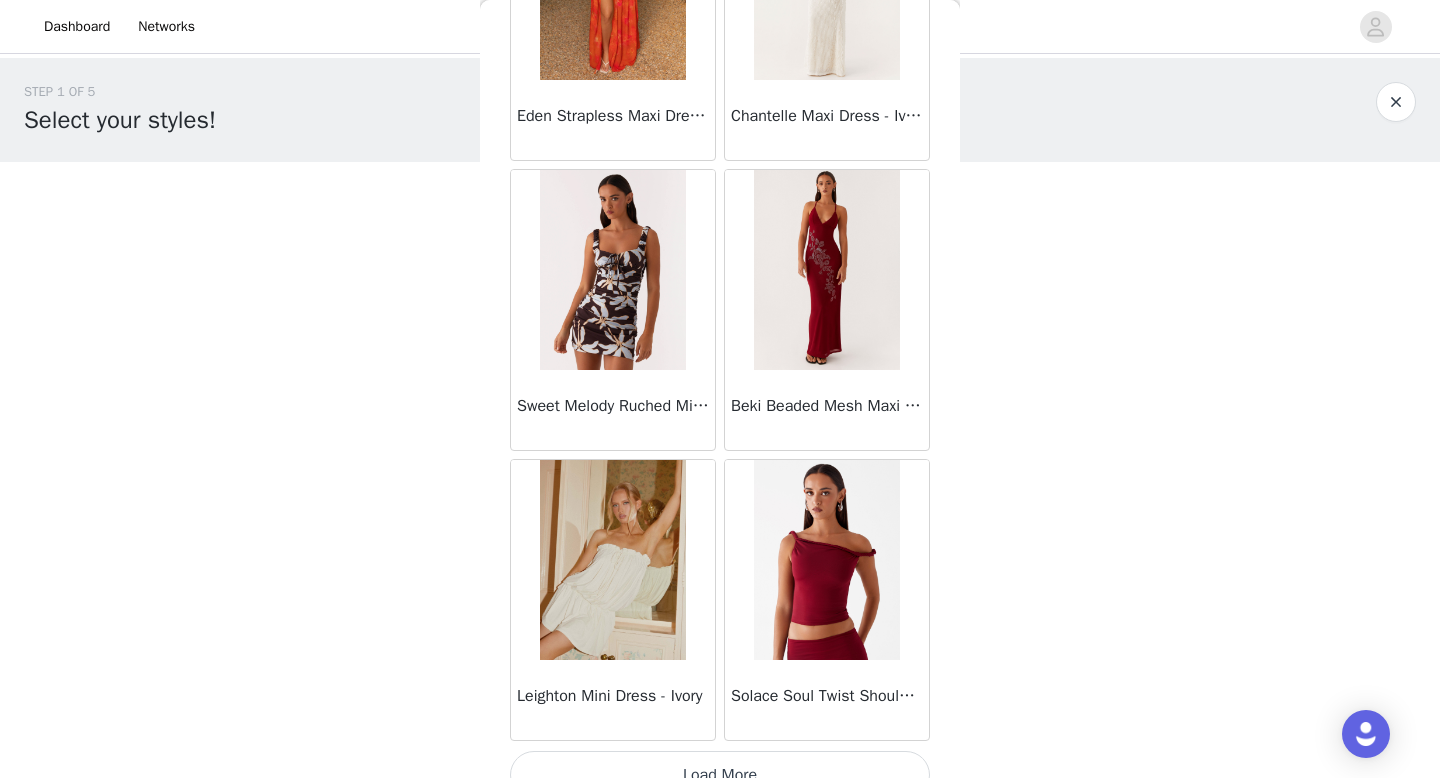 scroll, scrollTop: 8082, scrollLeft: 0, axis: vertical 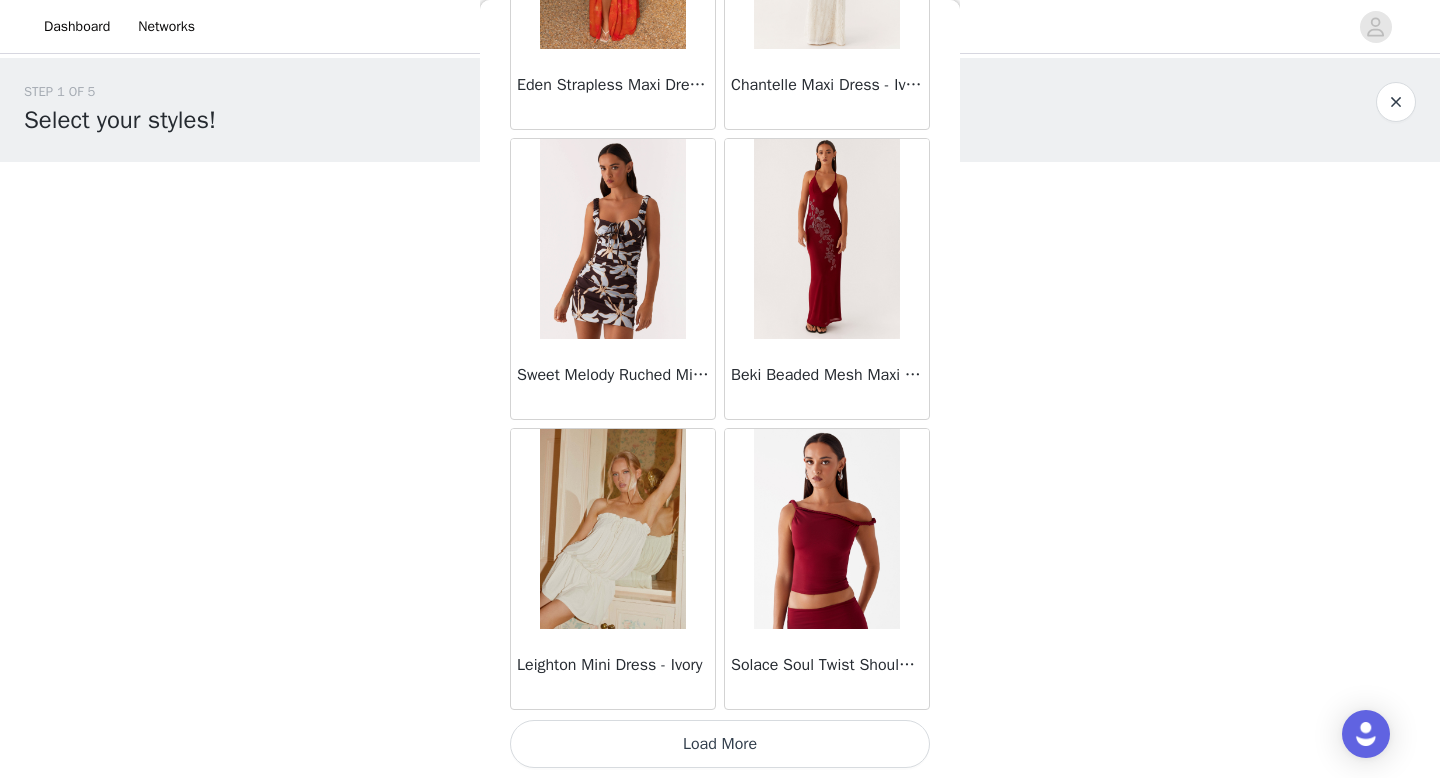 click on "Load More" at bounding box center [720, 744] 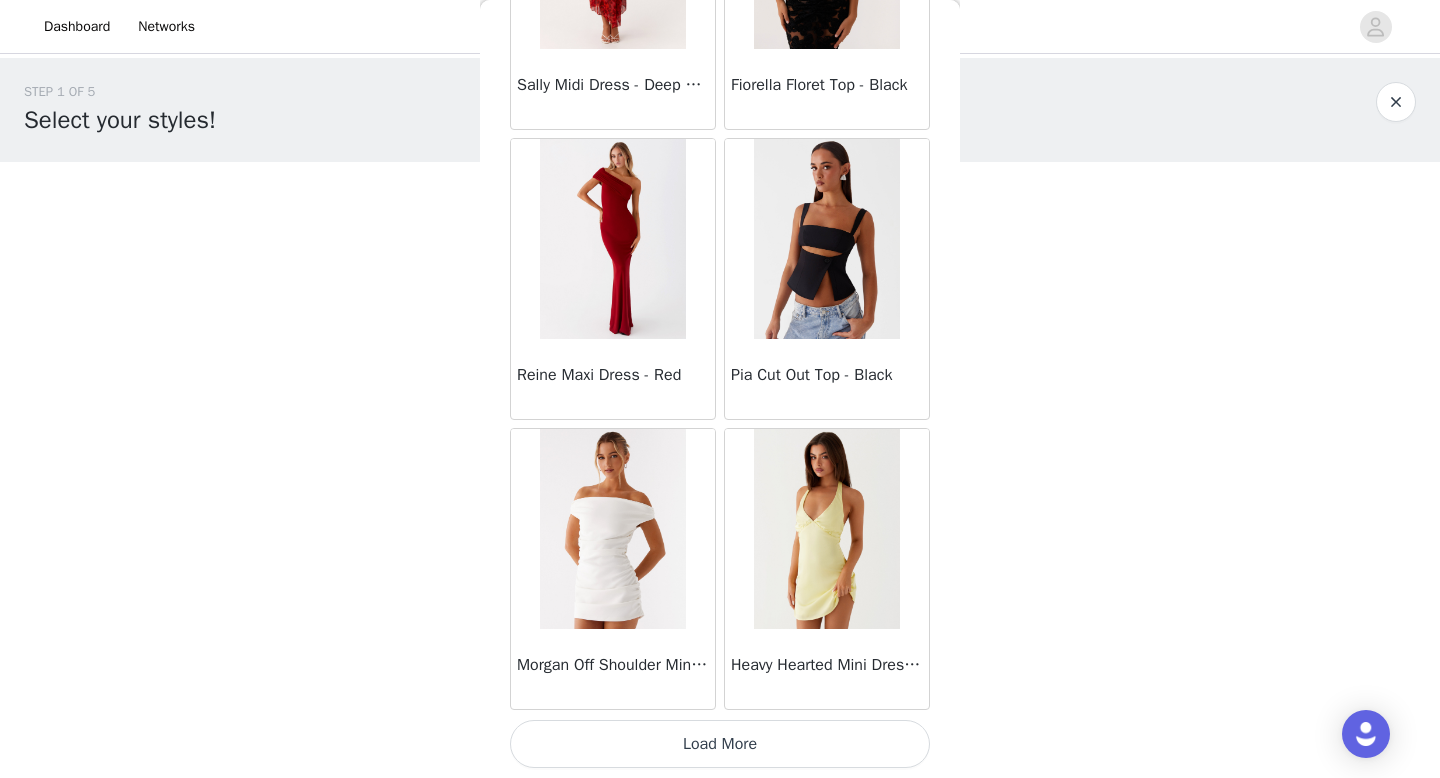 scroll, scrollTop: 10981, scrollLeft: 0, axis: vertical 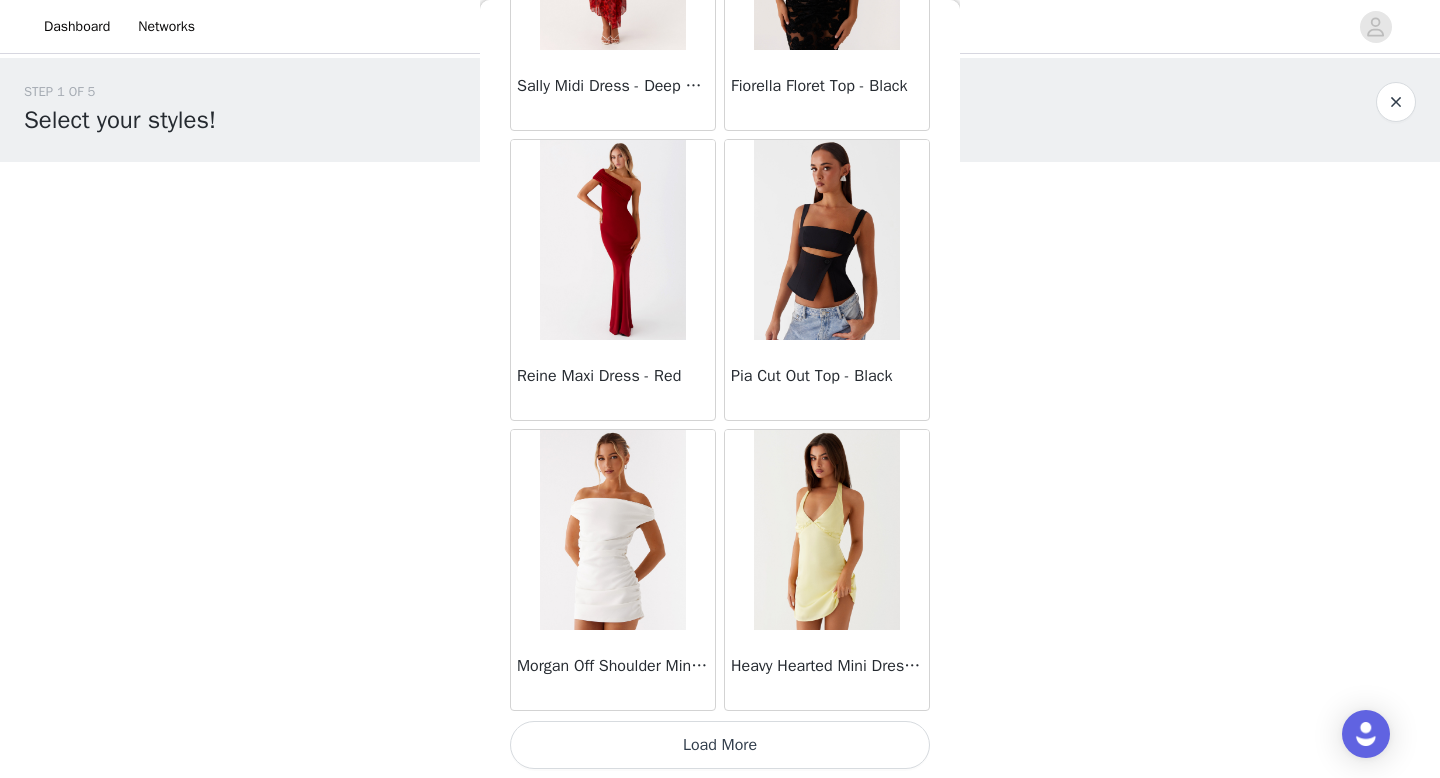click on "Load More" at bounding box center [720, 745] 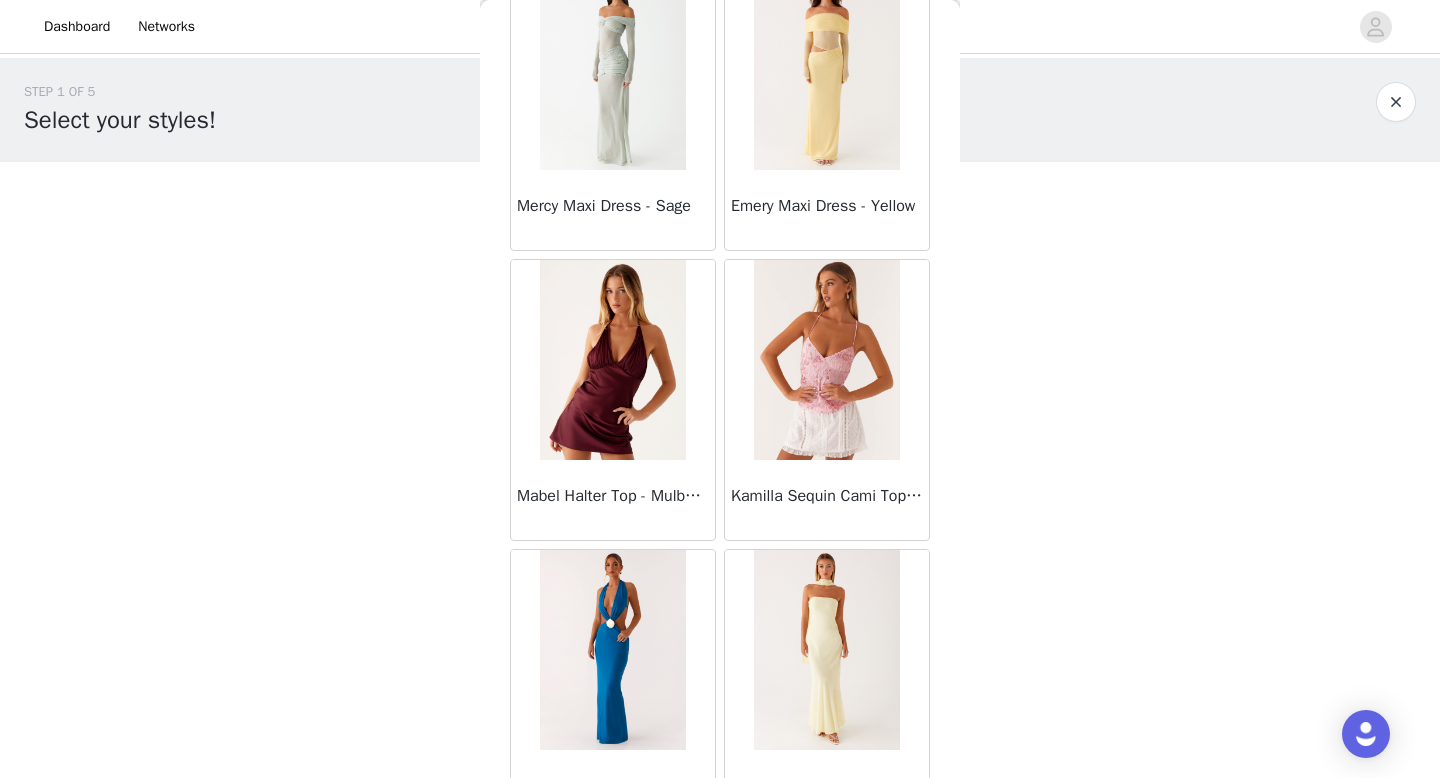 scroll, scrollTop: 13882, scrollLeft: 0, axis: vertical 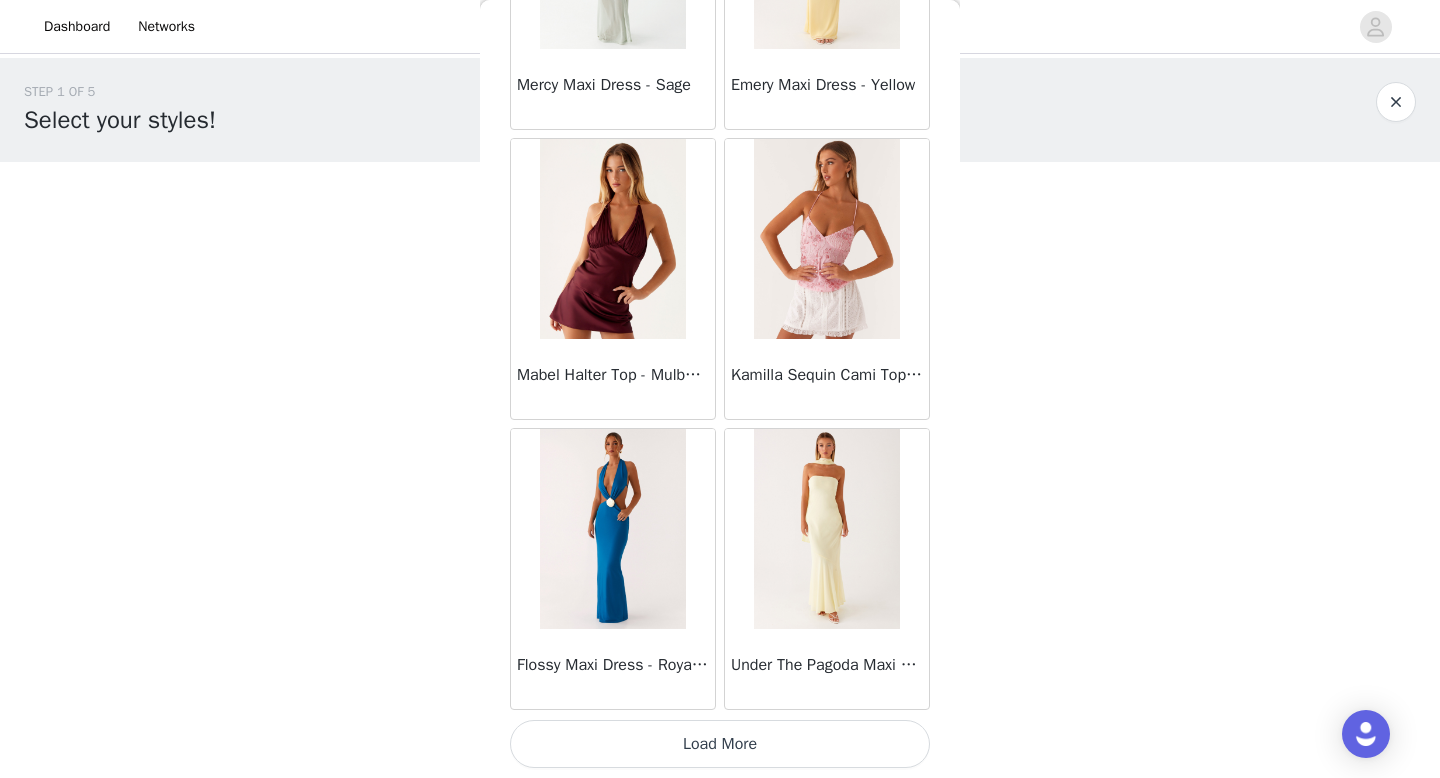 click on "Load More" at bounding box center (720, 744) 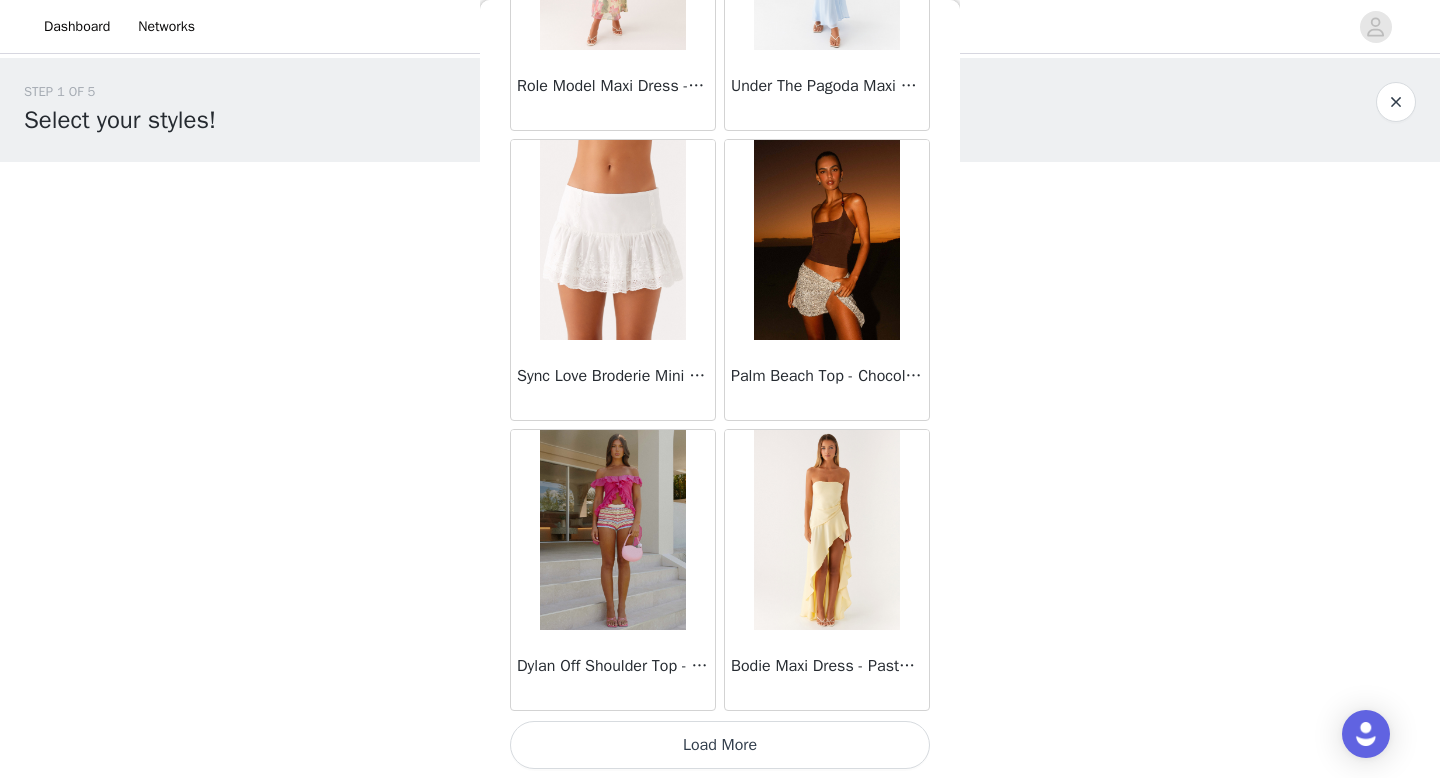 scroll, scrollTop: 16782, scrollLeft: 0, axis: vertical 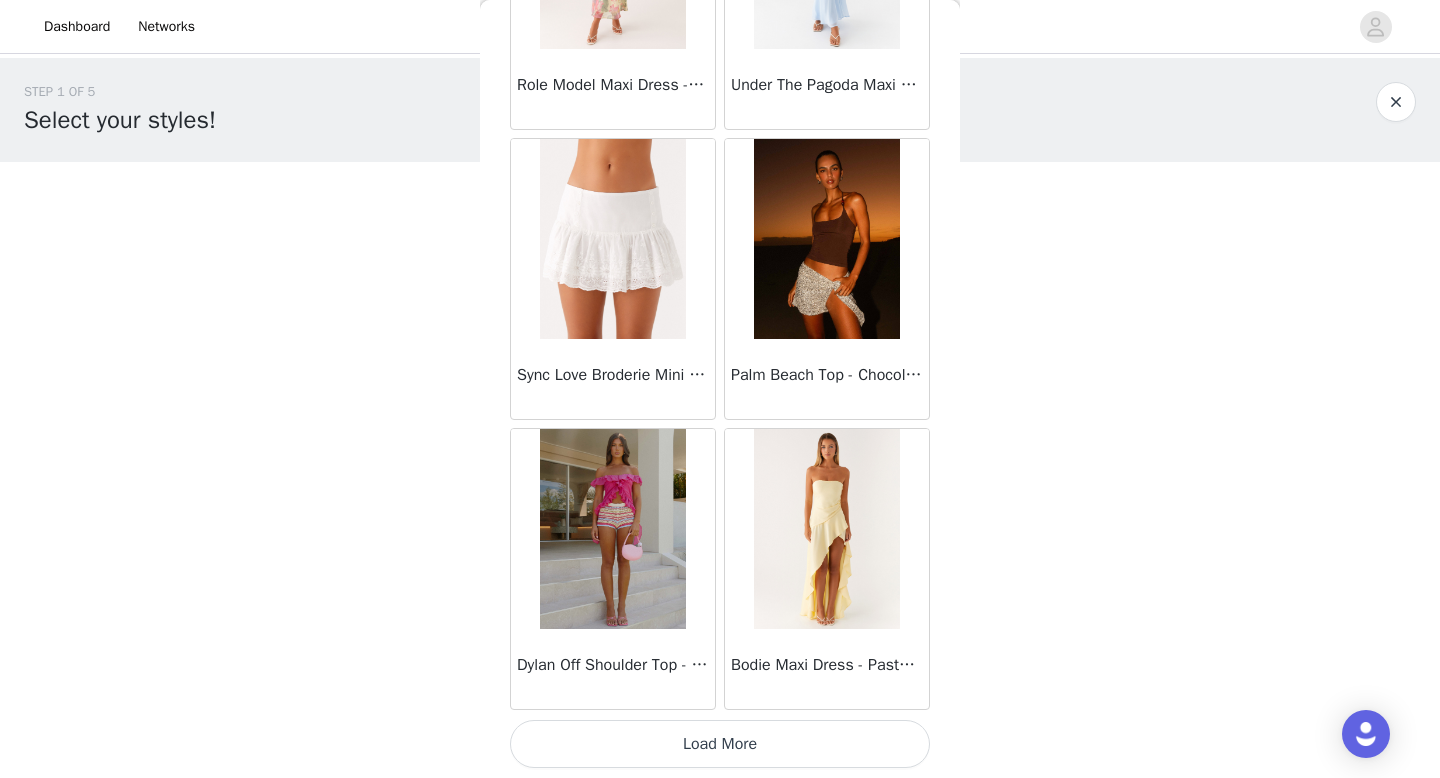 click on "Load More" at bounding box center [720, 744] 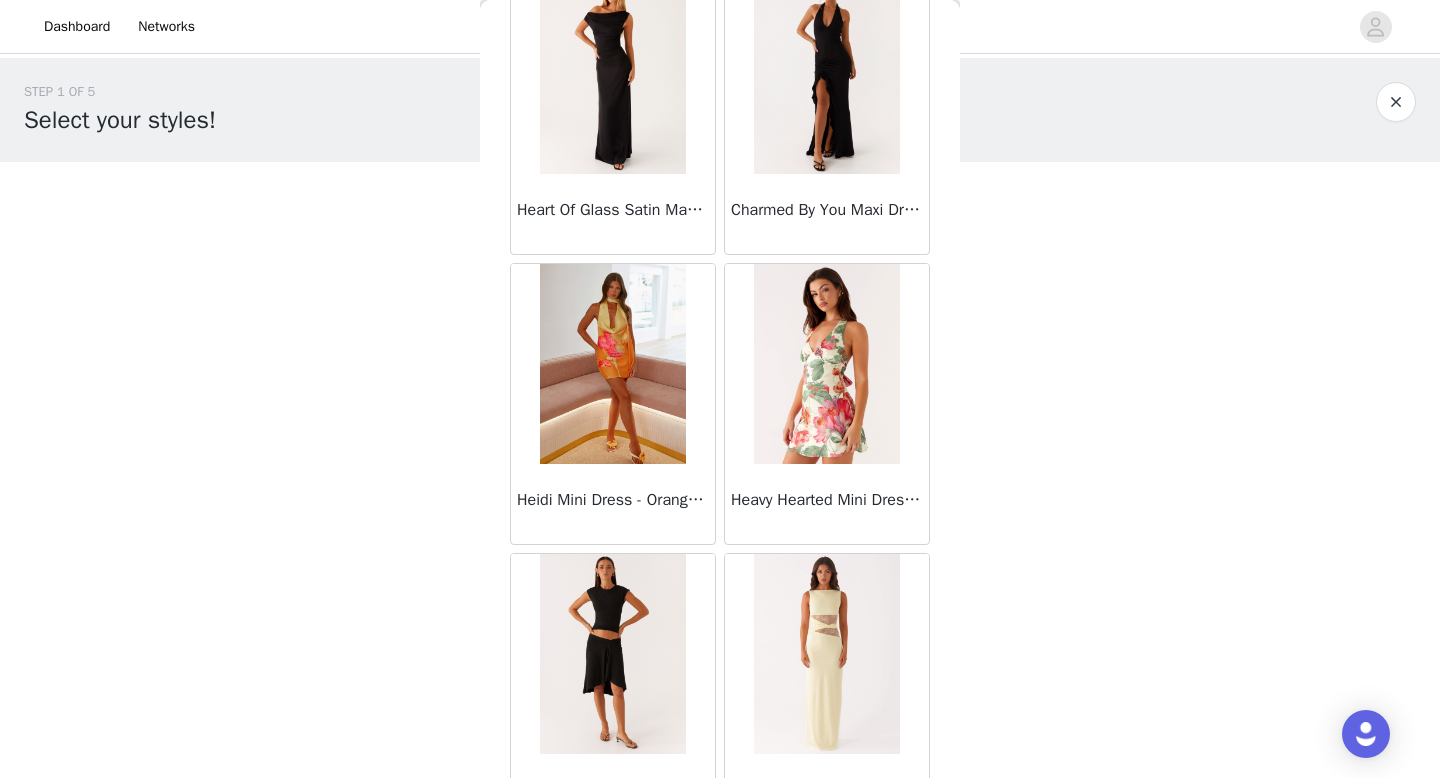 scroll, scrollTop: 18083, scrollLeft: 0, axis: vertical 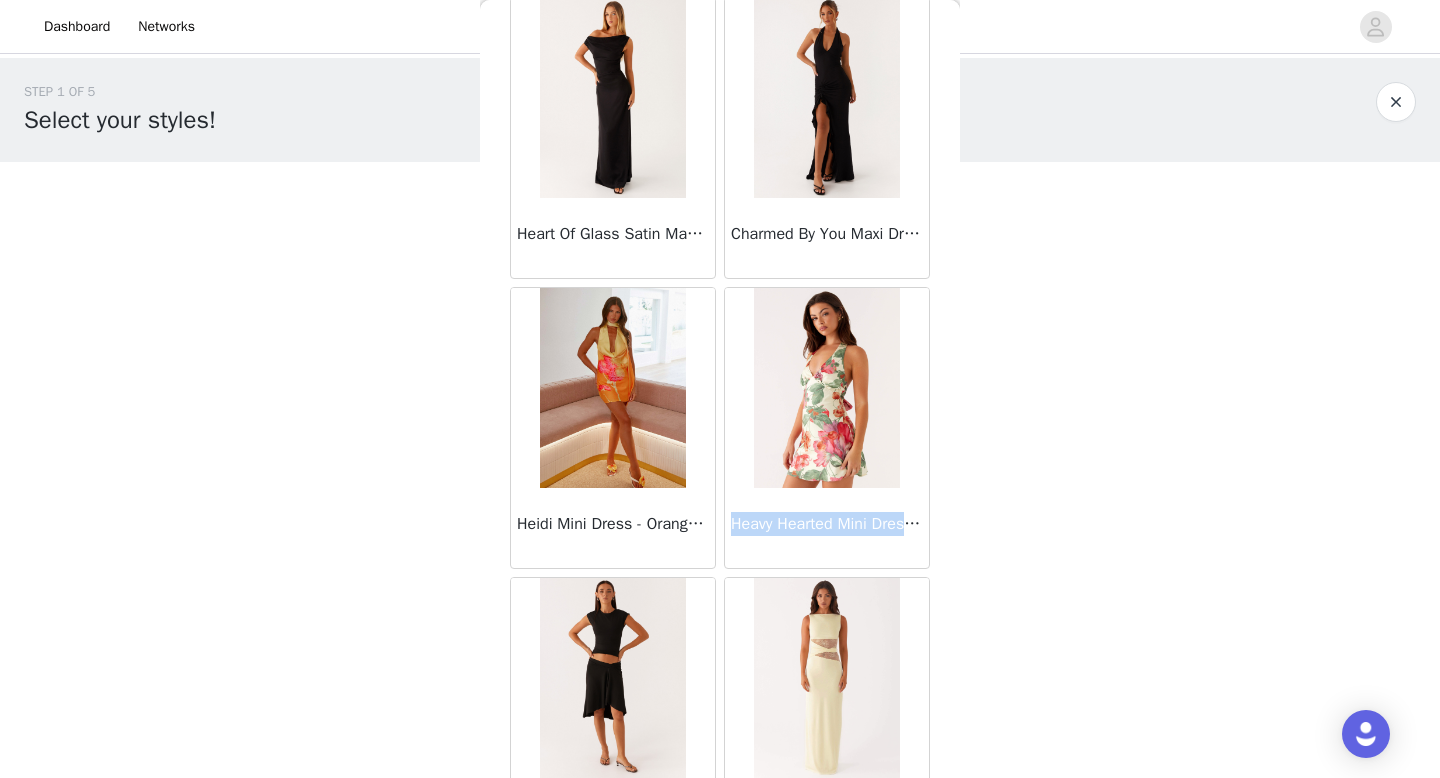 drag, startPoint x: 731, startPoint y: 529, endPoint x: 923, endPoint y: 536, distance: 192.12756 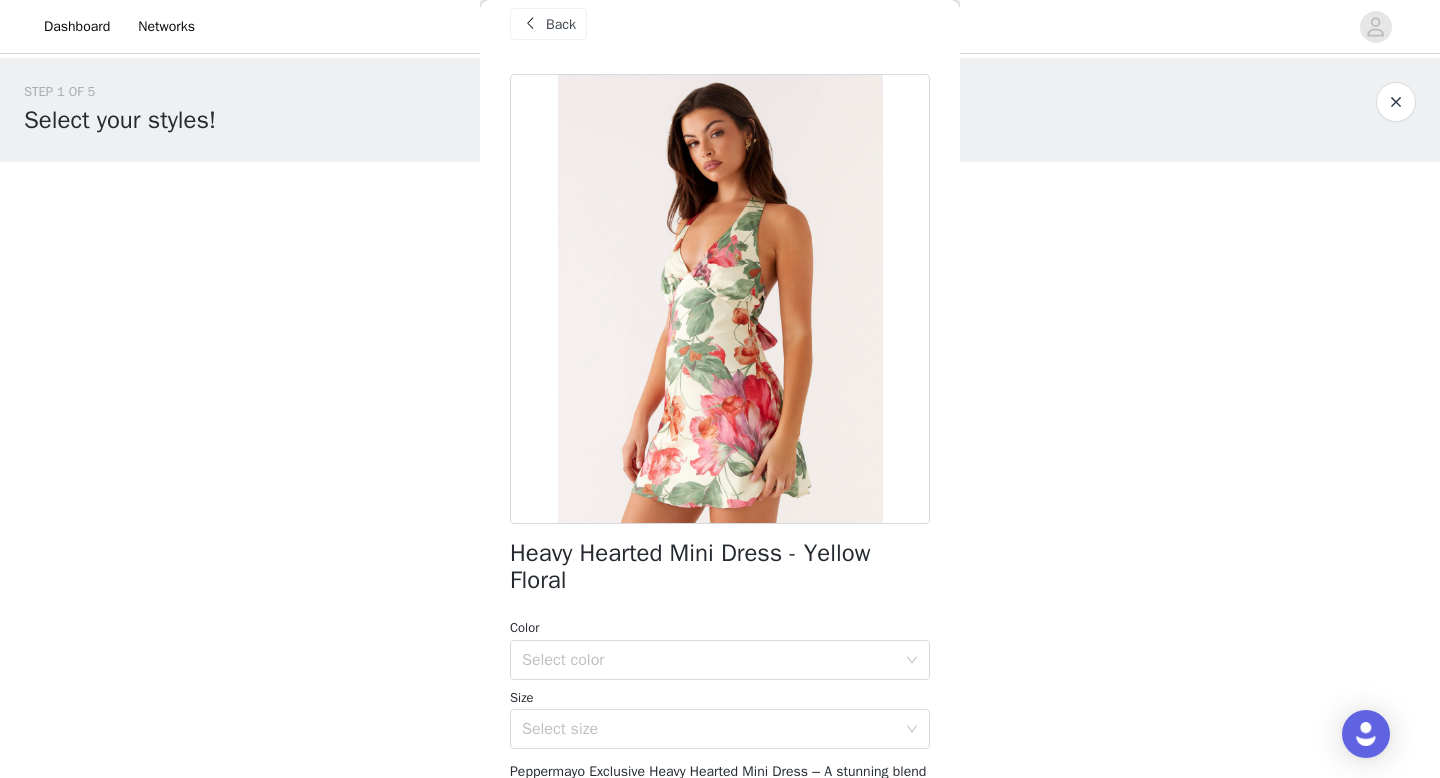 scroll, scrollTop: 31, scrollLeft: 0, axis: vertical 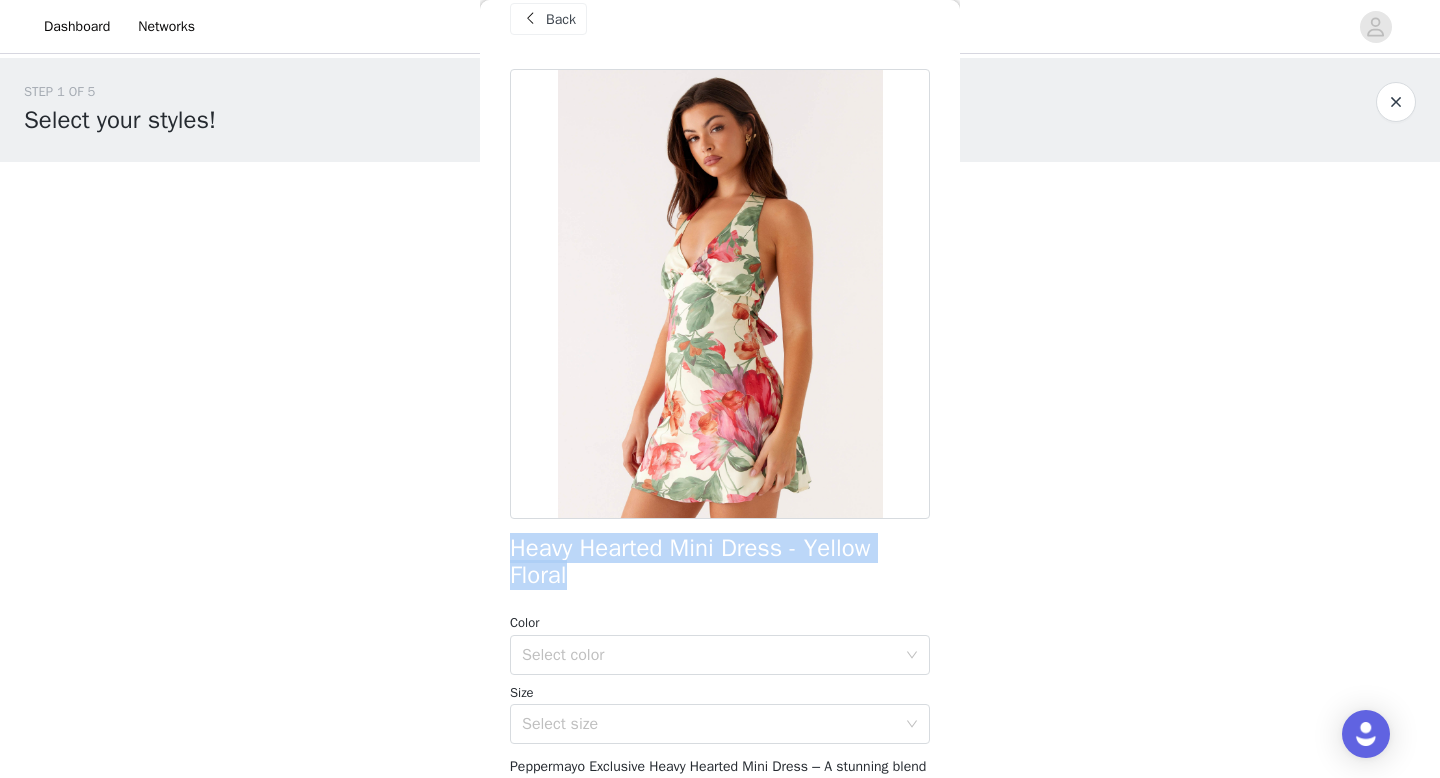 drag, startPoint x: 568, startPoint y: 580, endPoint x: 504, endPoint y: 554, distance: 69.079666 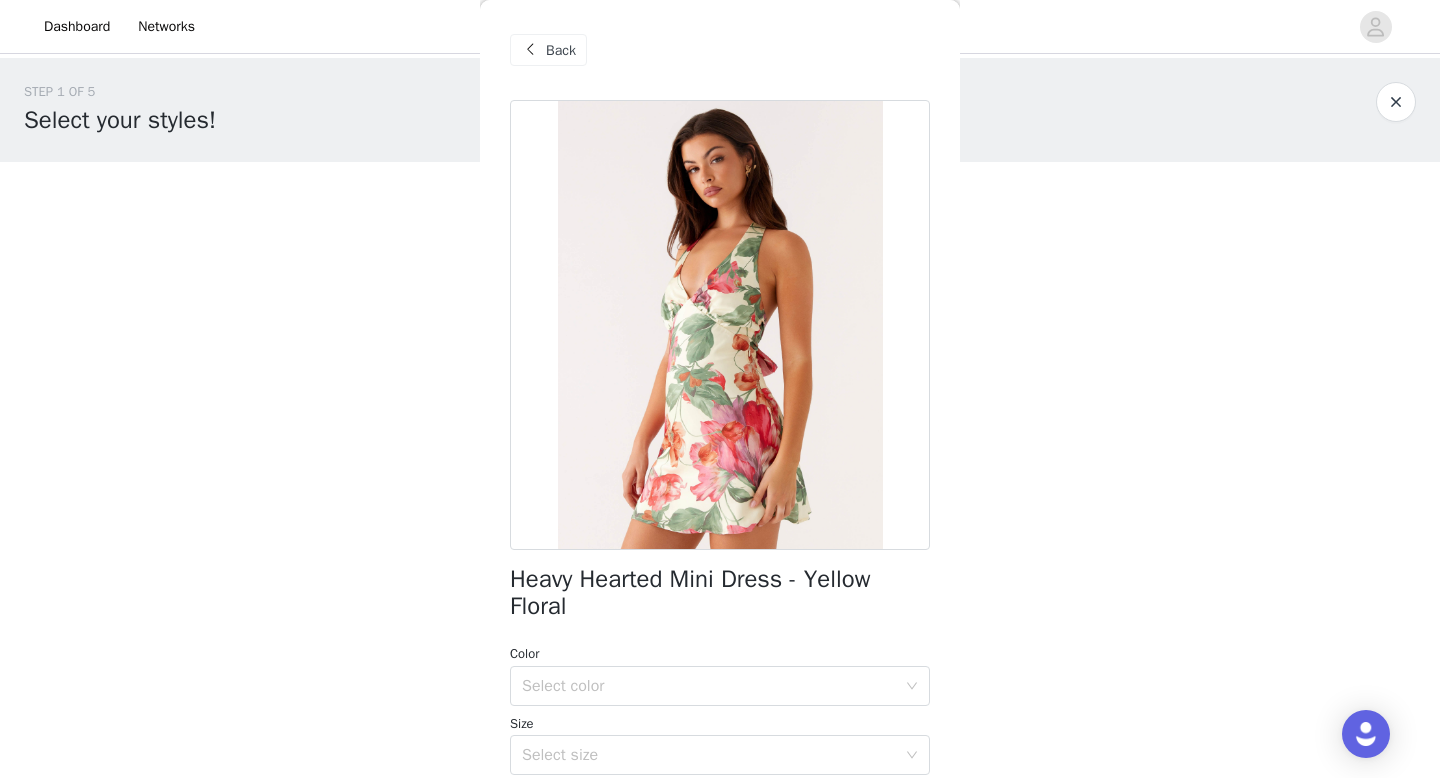 click on "Back" at bounding box center (548, 50) 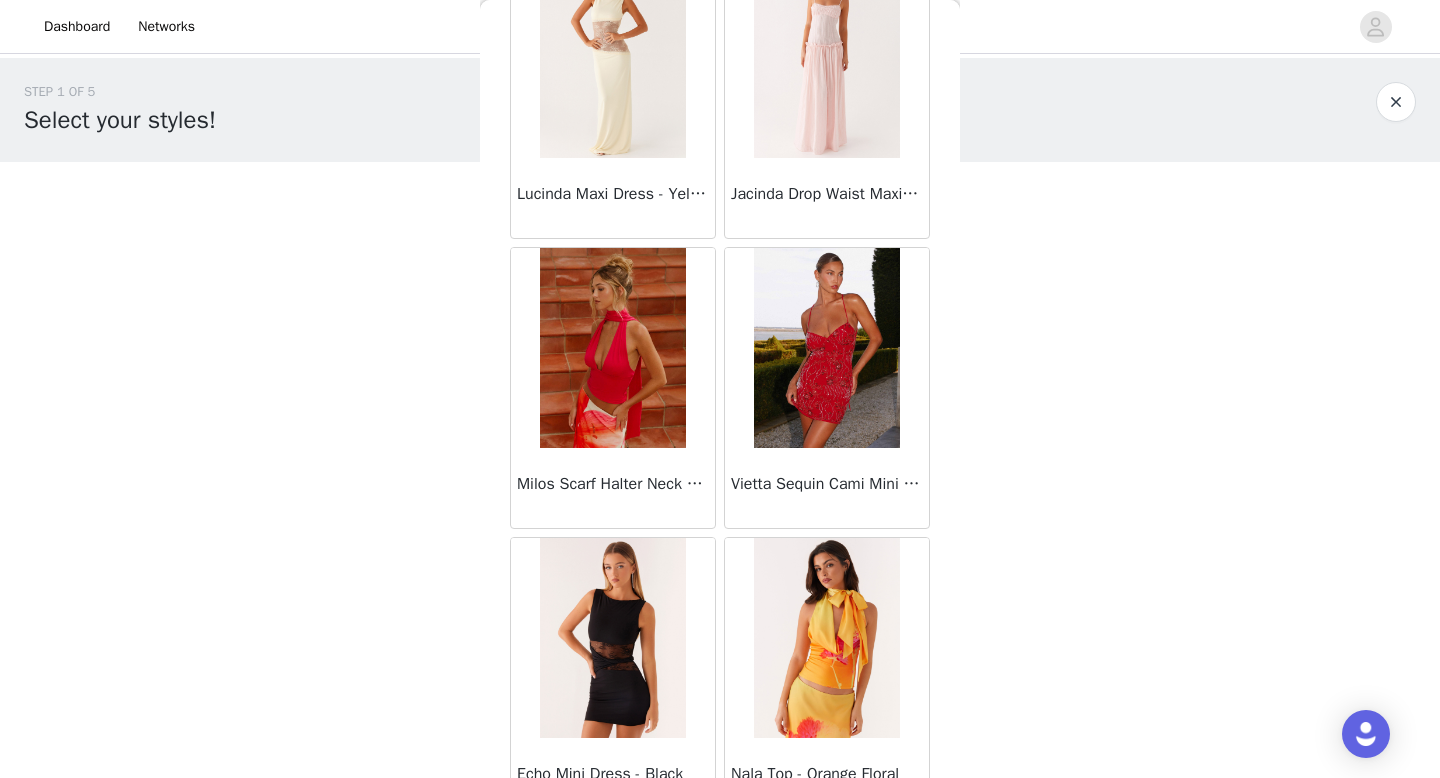 scroll, scrollTop: 19300, scrollLeft: 0, axis: vertical 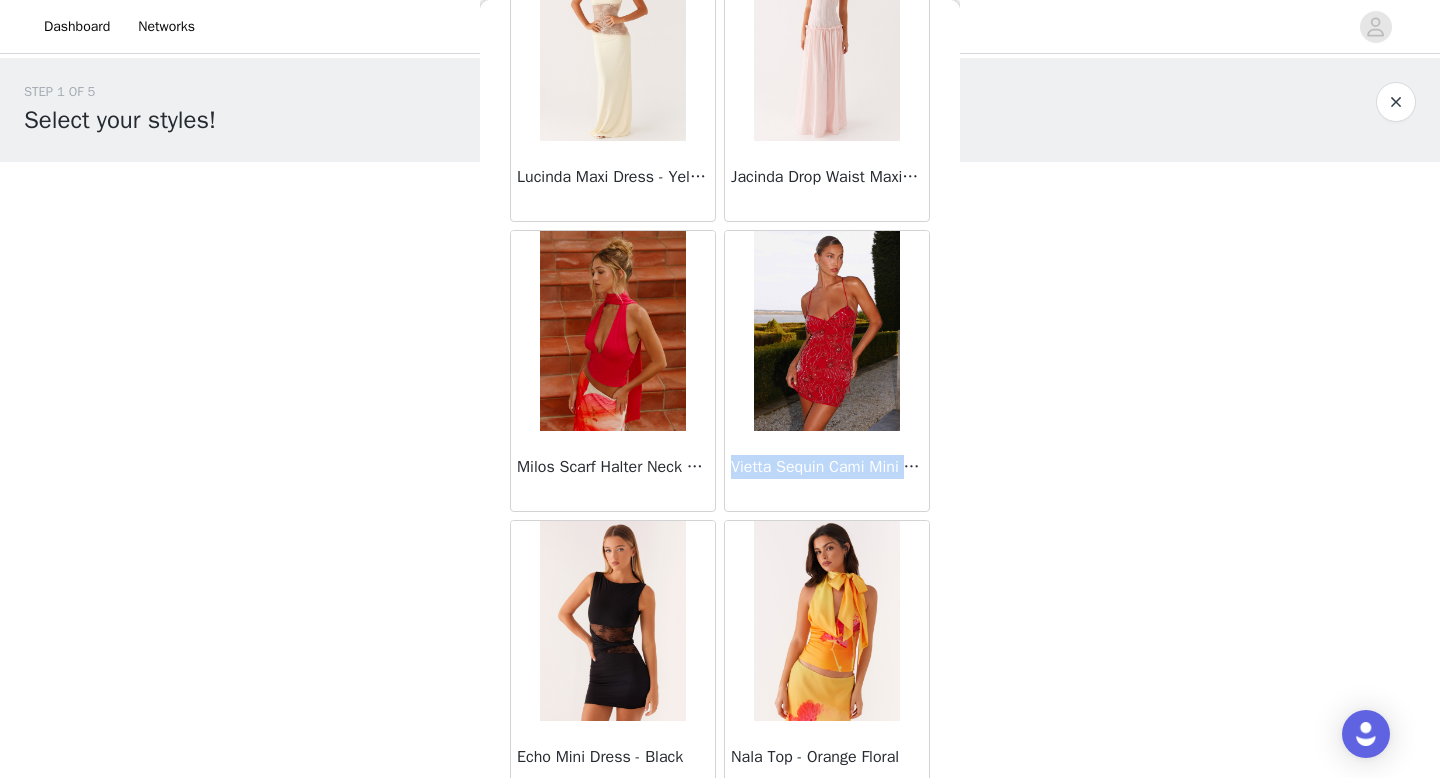 drag, startPoint x: 733, startPoint y: 469, endPoint x: 913, endPoint y: 465, distance: 180.04443 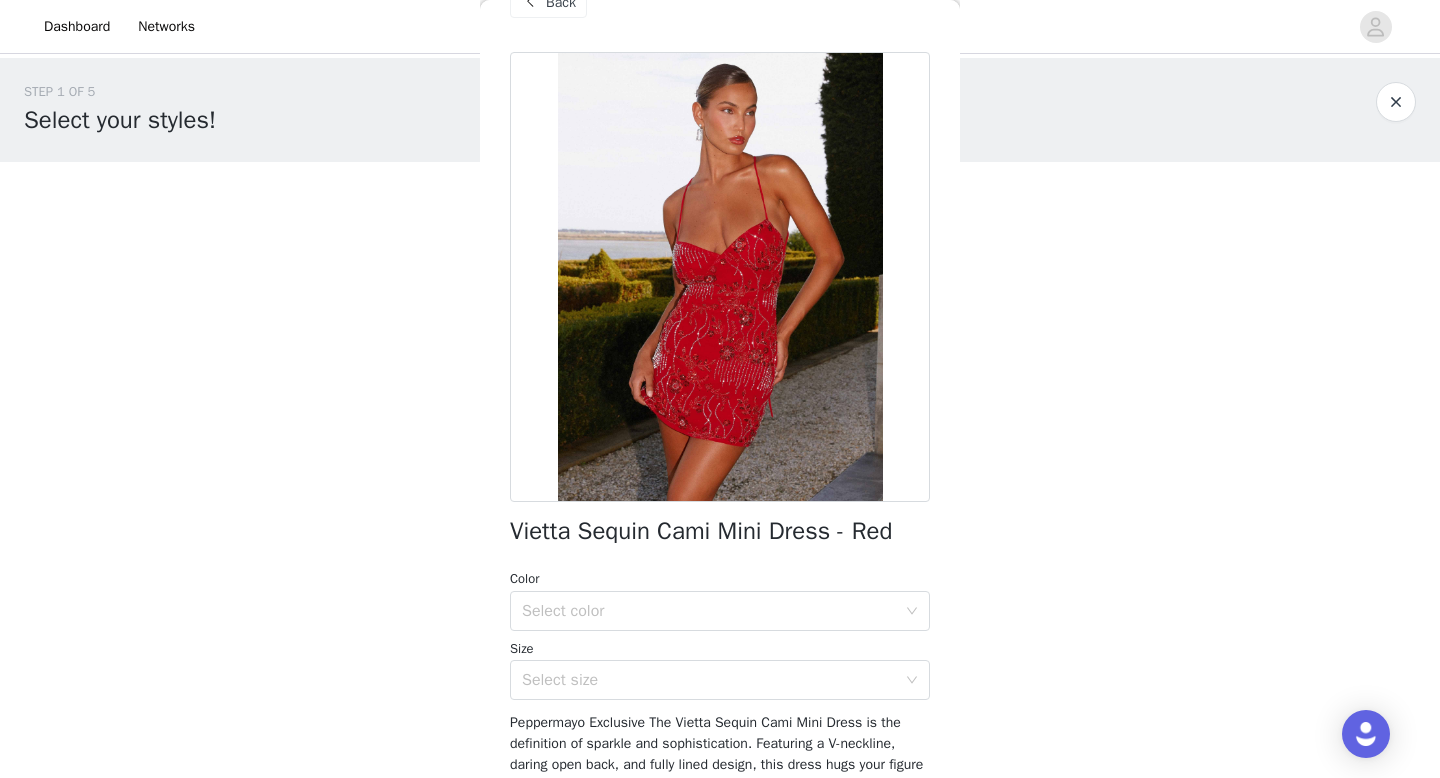 scroll, scrollTop: 0, scrollLeft: 0, axis: both 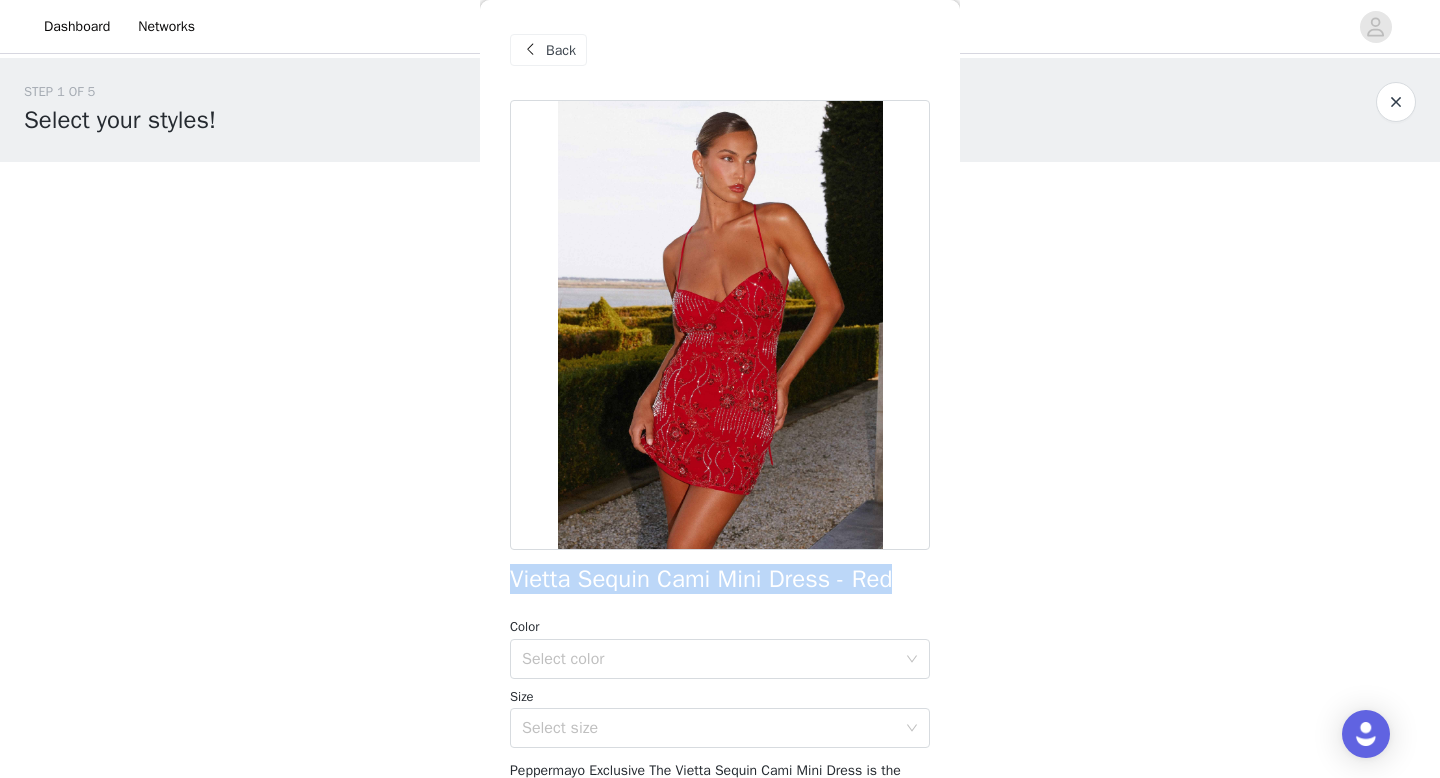 drag, startPoint x: 898, startPoint y: 577, endPoint x: 510, endPoint y: 586, distance: 388.10437 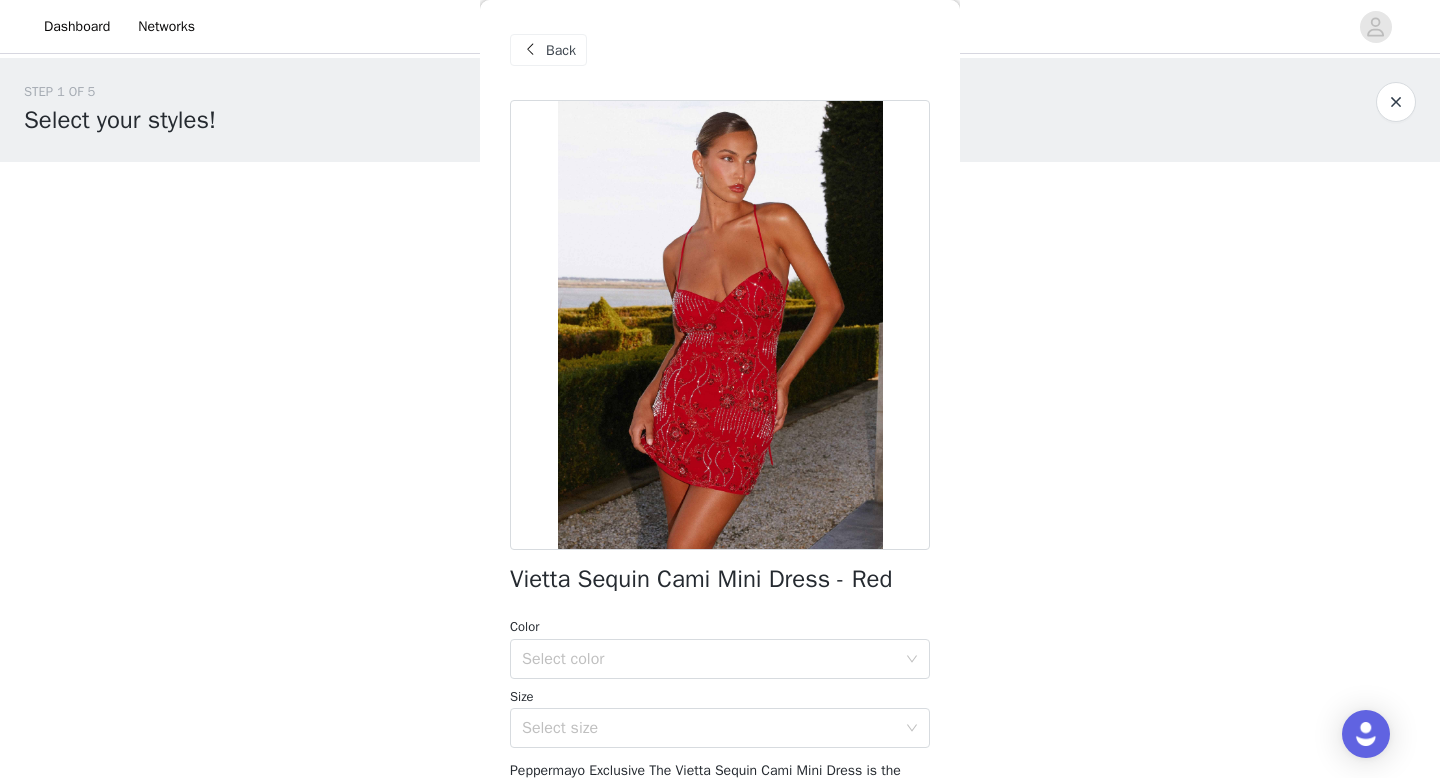 click on "Back" at bounding box center (561, 50) 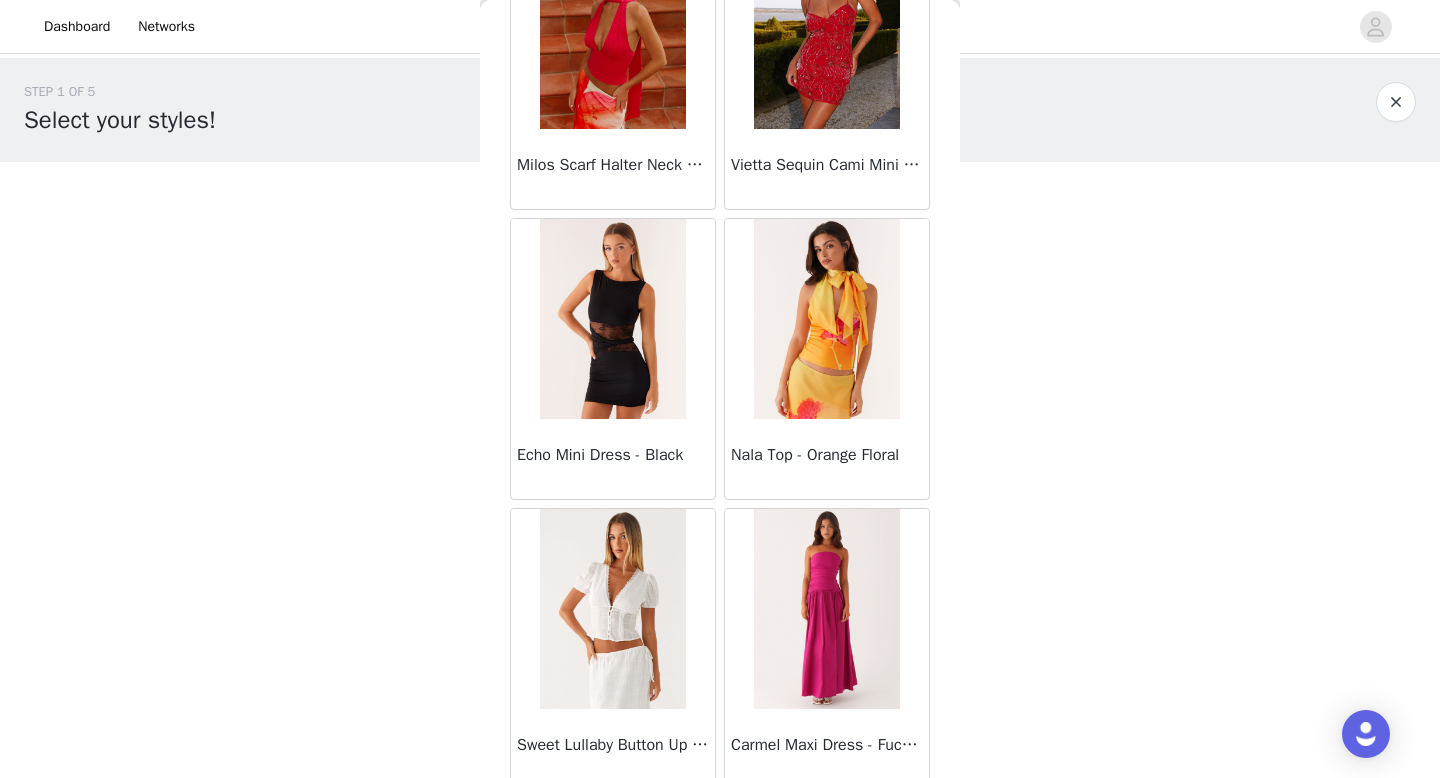 scroll, scrollTop: 19682, scrollLeft: 0, axis: vertical 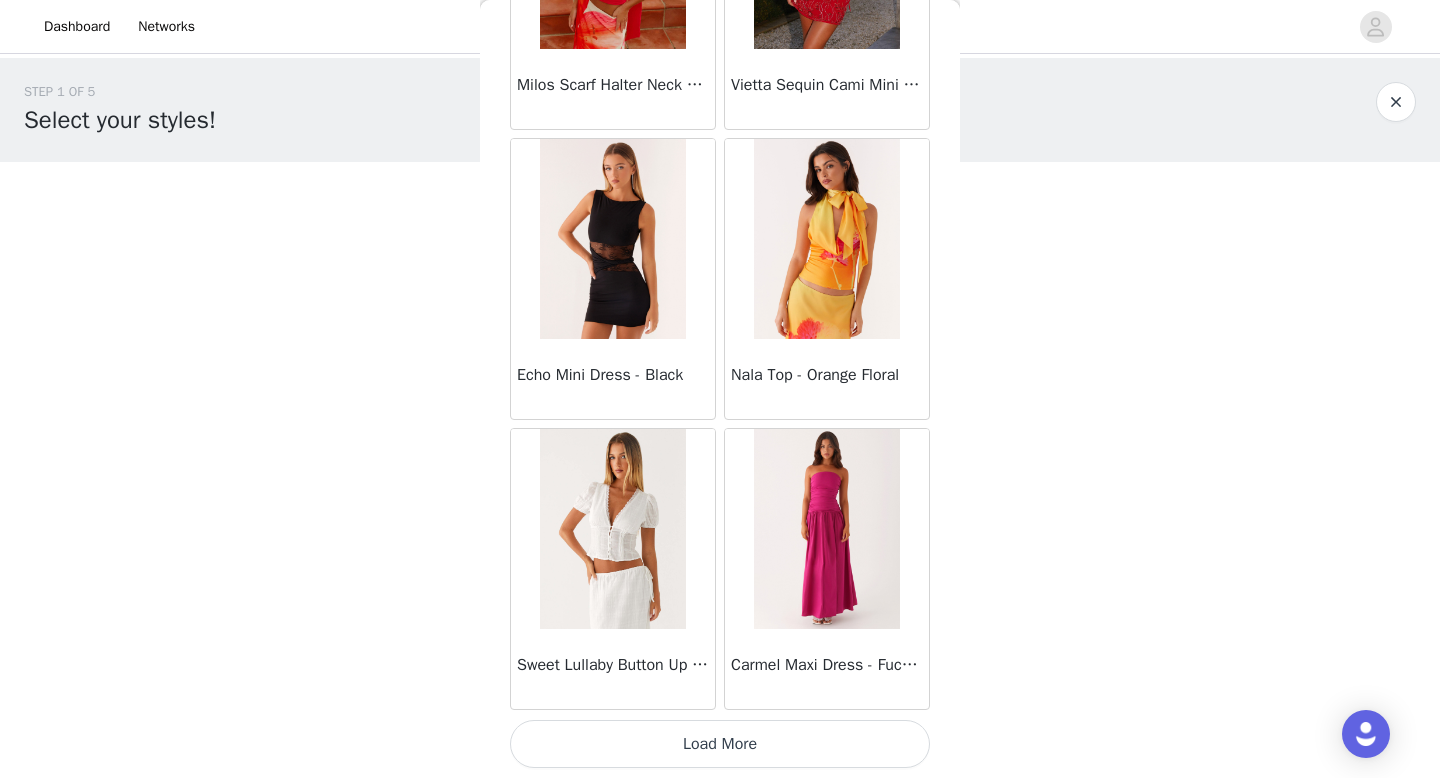 click on "Load More" at bounding box center (720, 744) 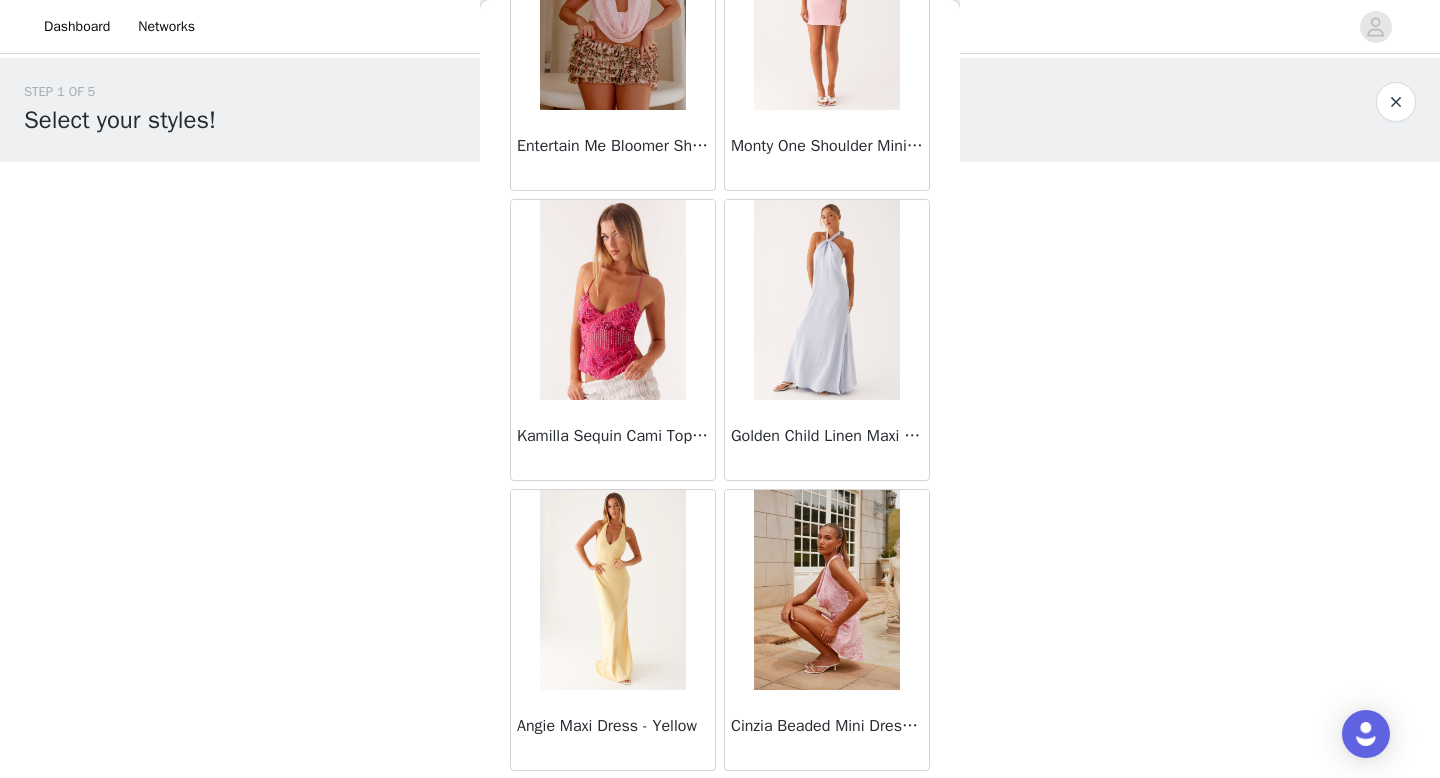 scroll, scrollTop: 22582, scrollLeft: 0, axis: vertical 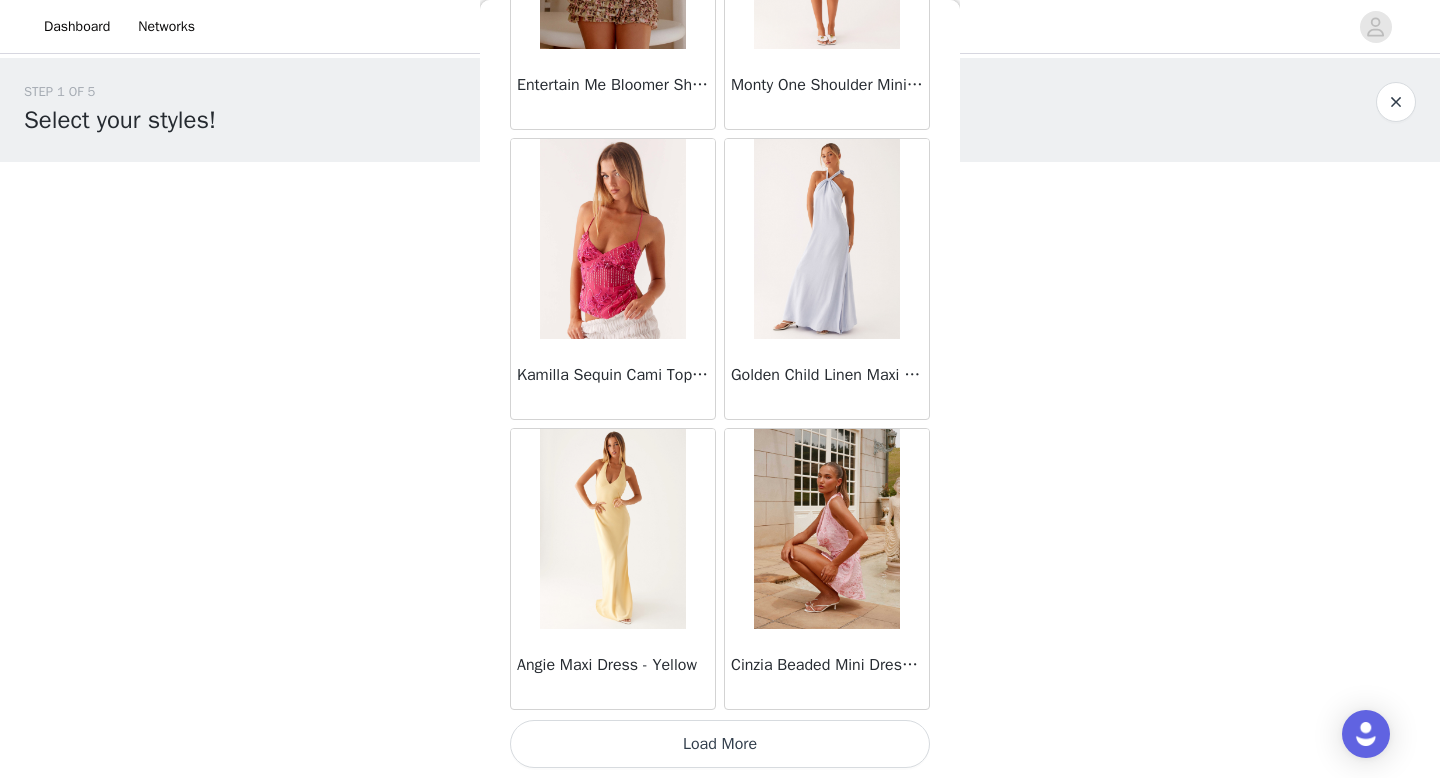 click on "Load More" at bounding box center [720, 744] 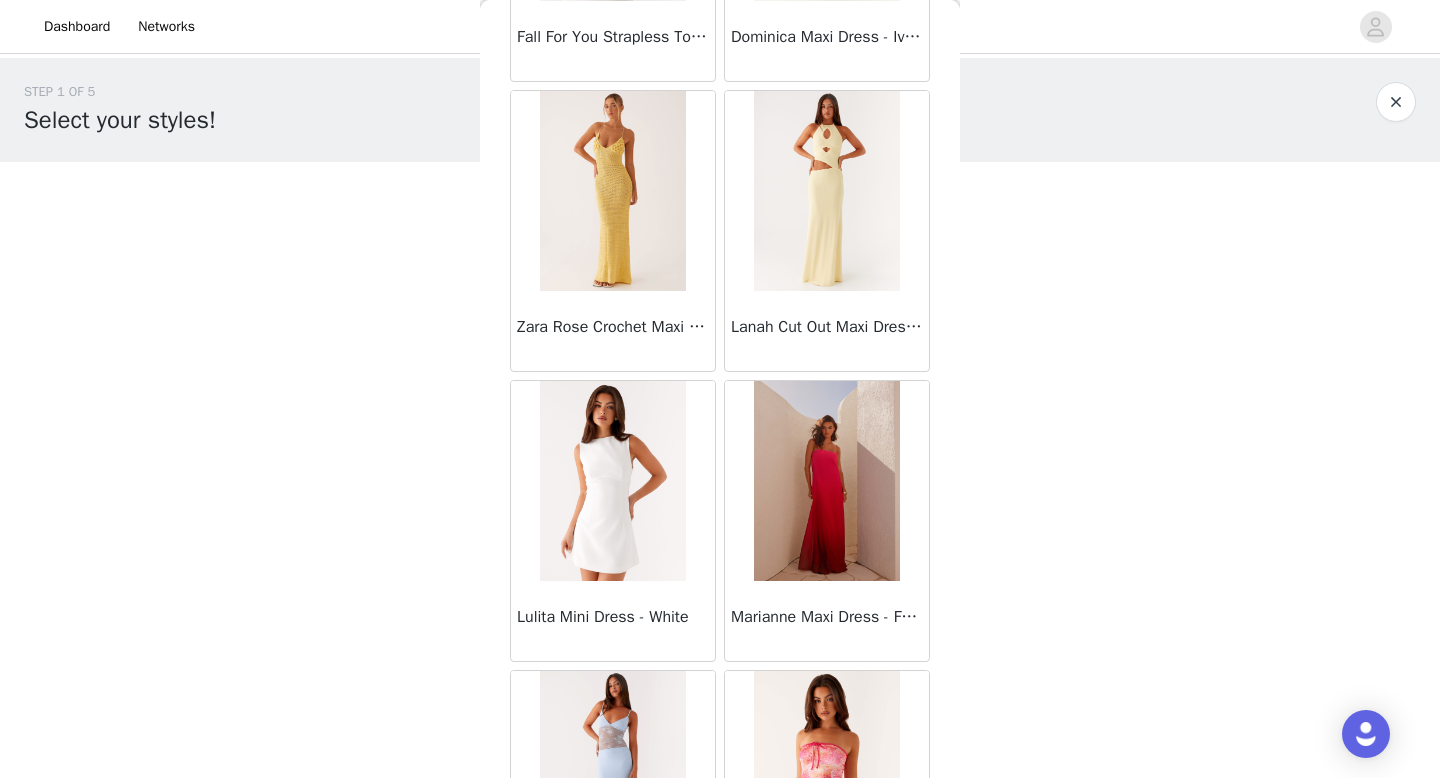 scroll, scrollTop: 25062, scrollLeft: 0, axis: vertical 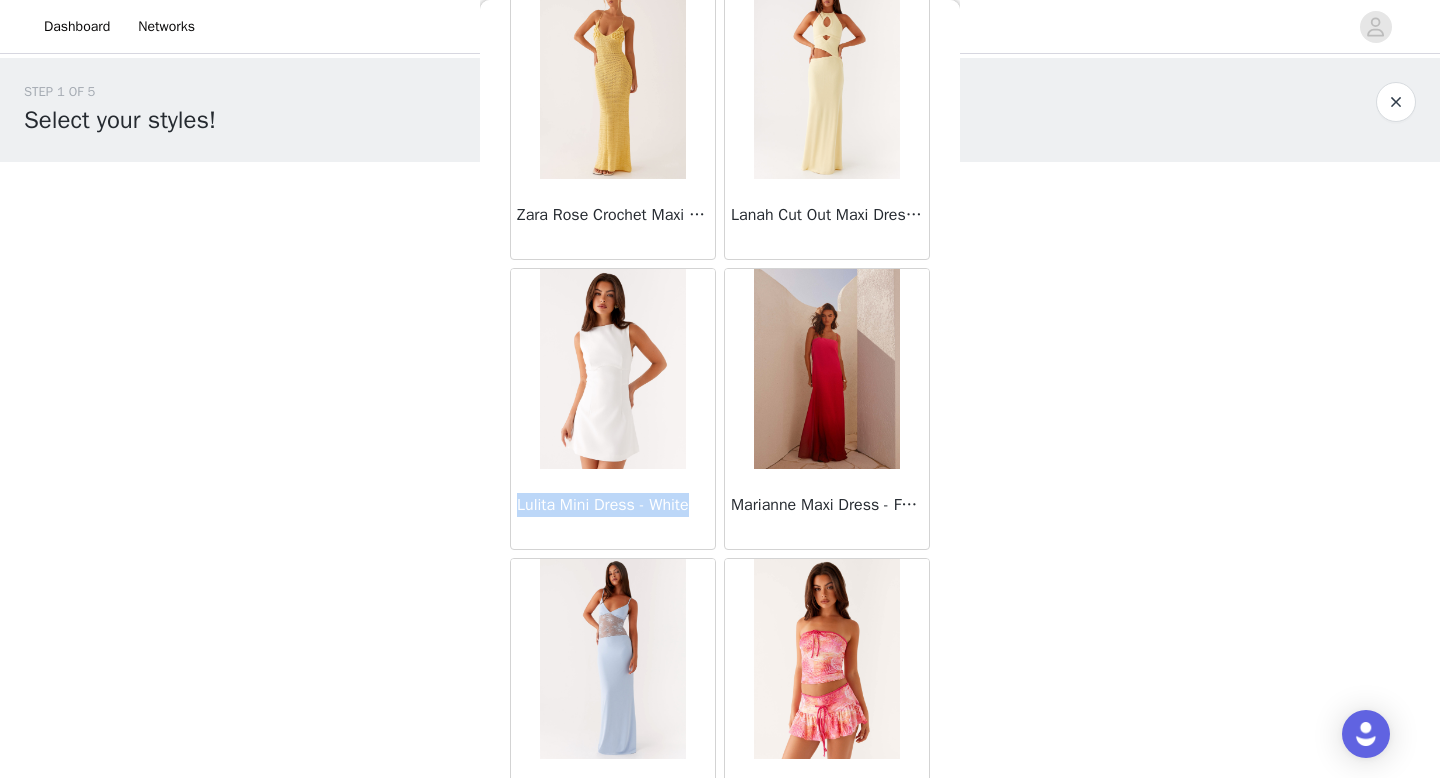 drag, startPoint x: 517, startPoint y: 505, endPoint x: 698, endPoint y: 494, distance: 181.33394 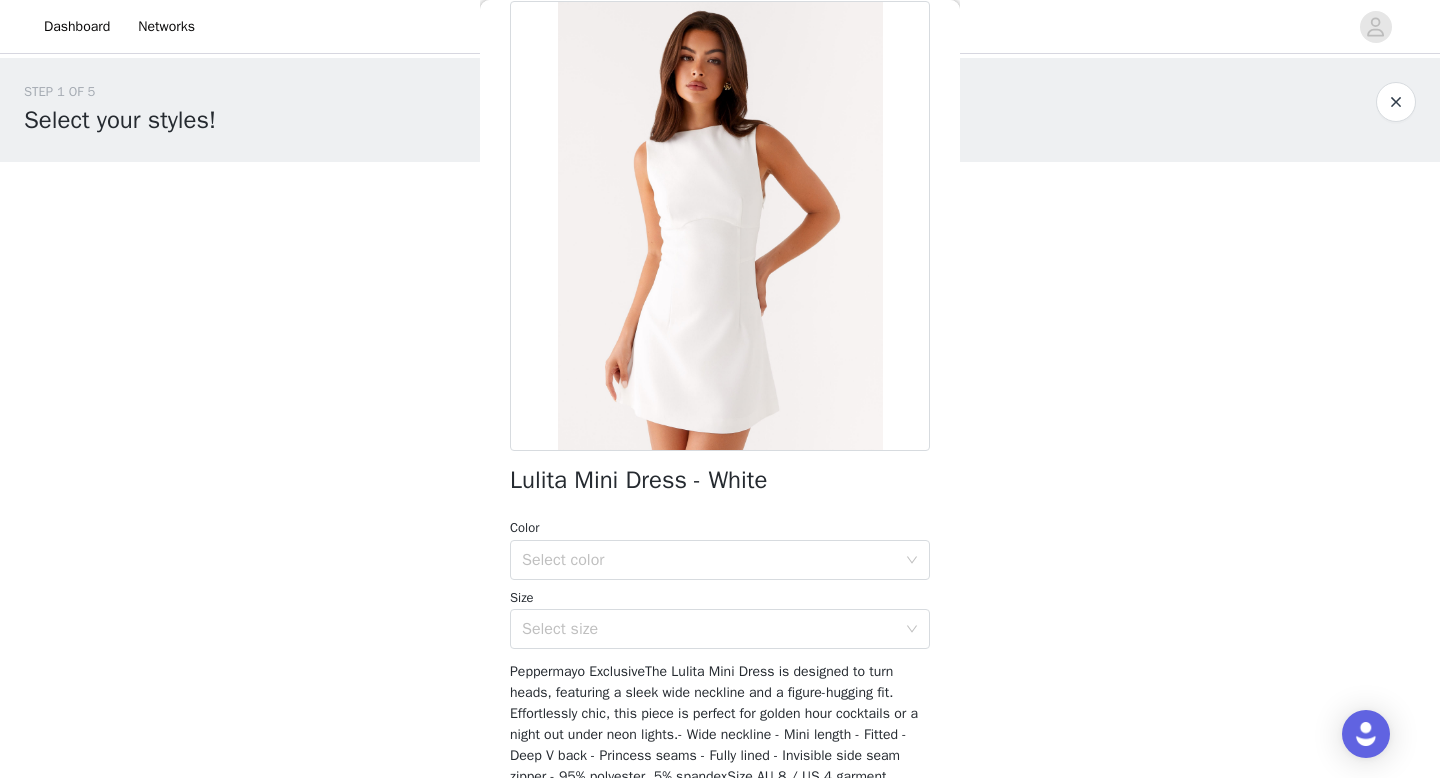 scroll, scrollTop: 0, scrollLeft: 0, axis: both 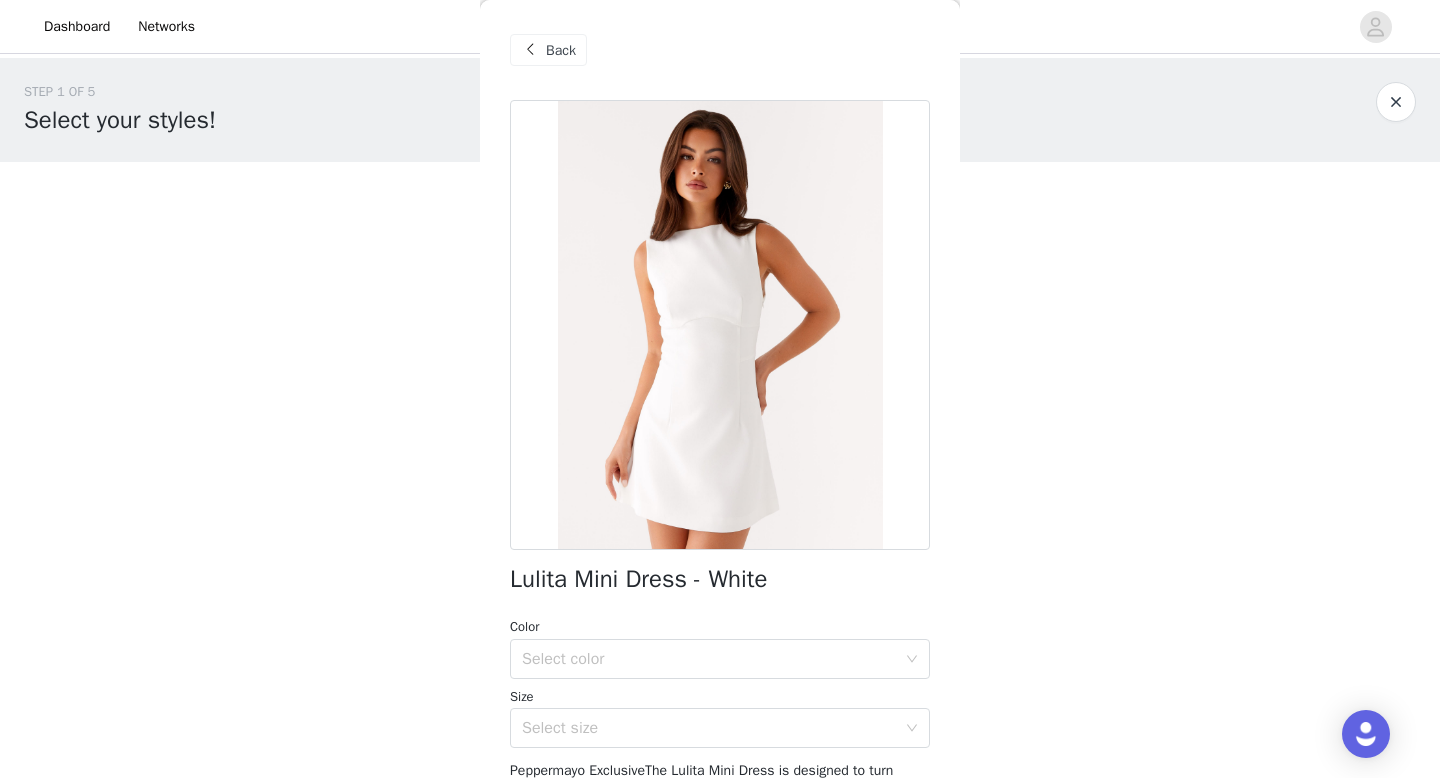 click at bounding box center [530, 50] 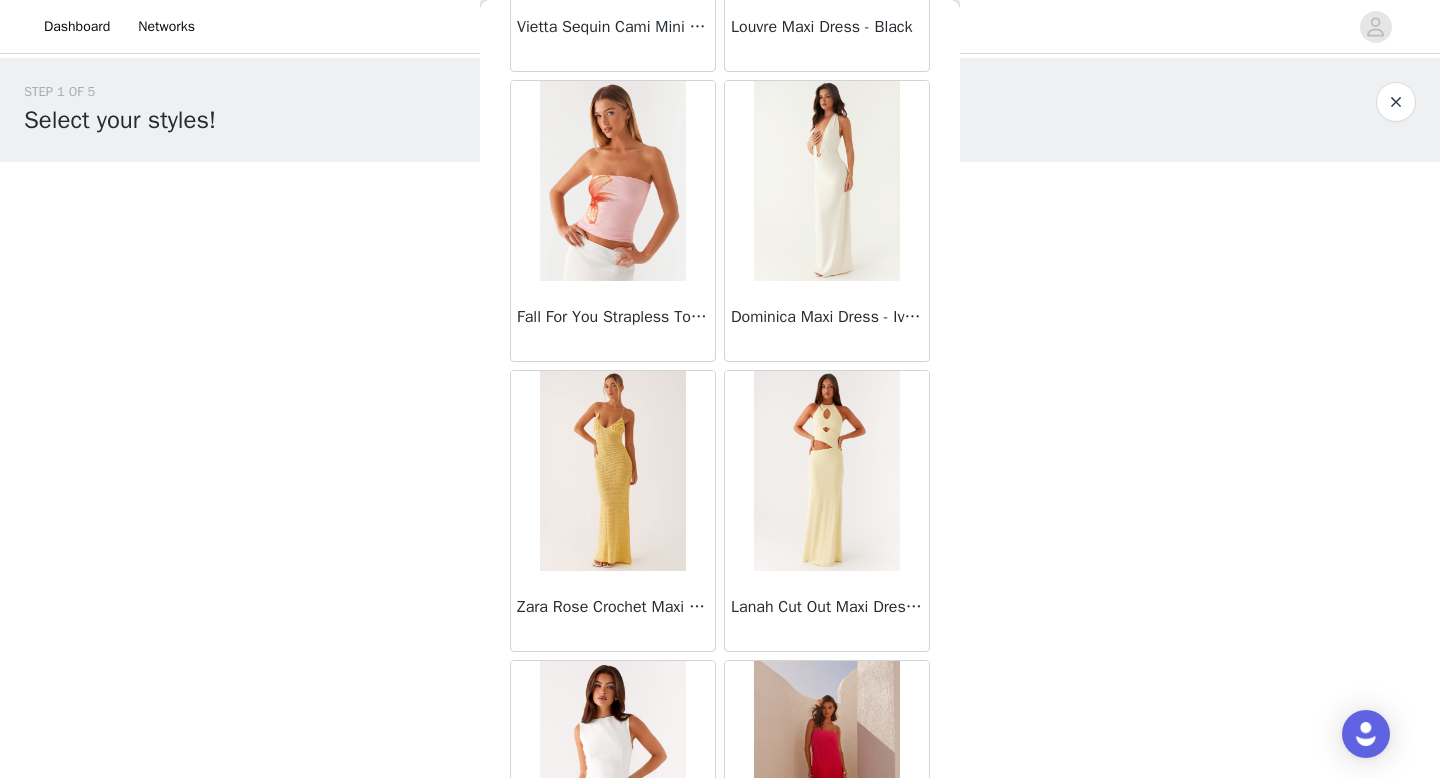 scroll, scrollTop: 25482, scrollLeft: 0, axis: vertical 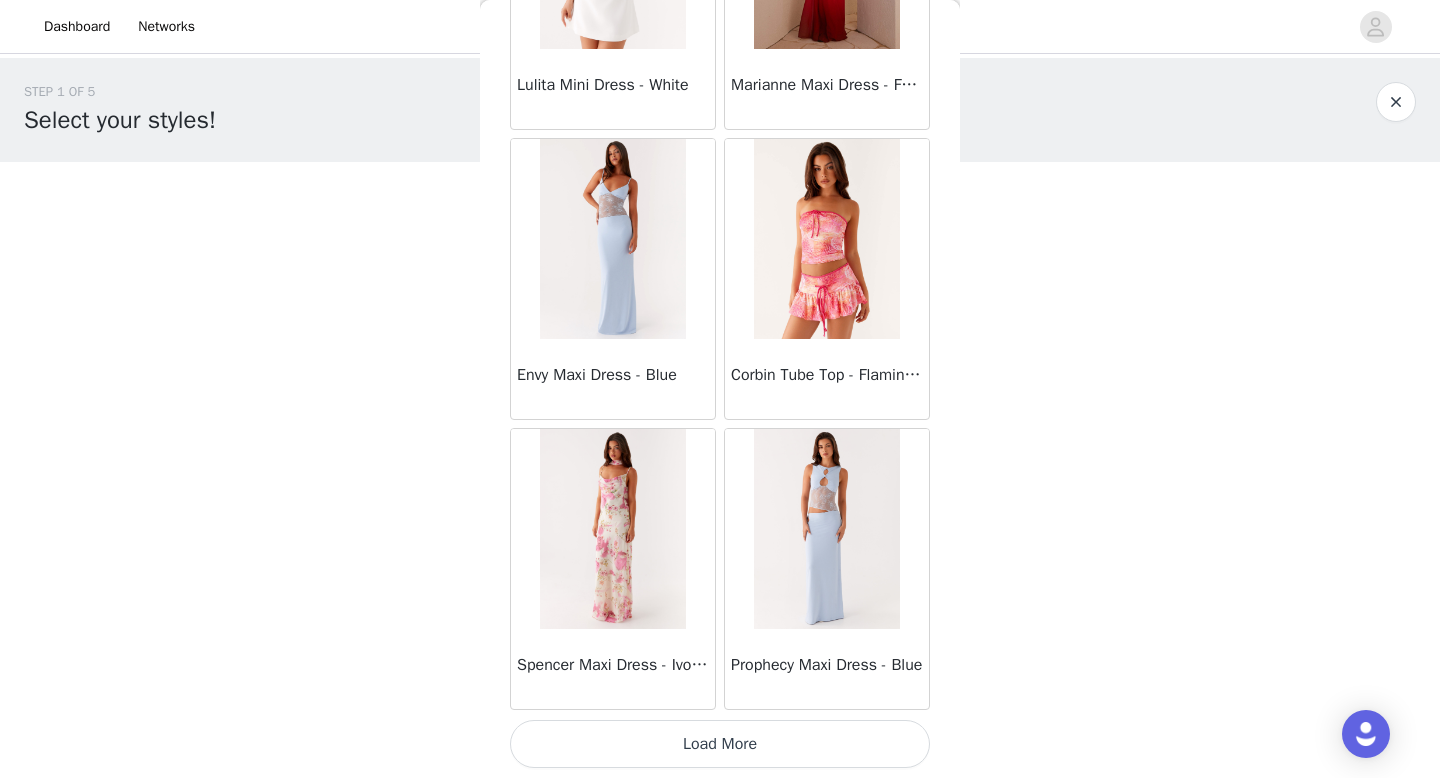 click on "Load More" at bounding box center (720, 744) 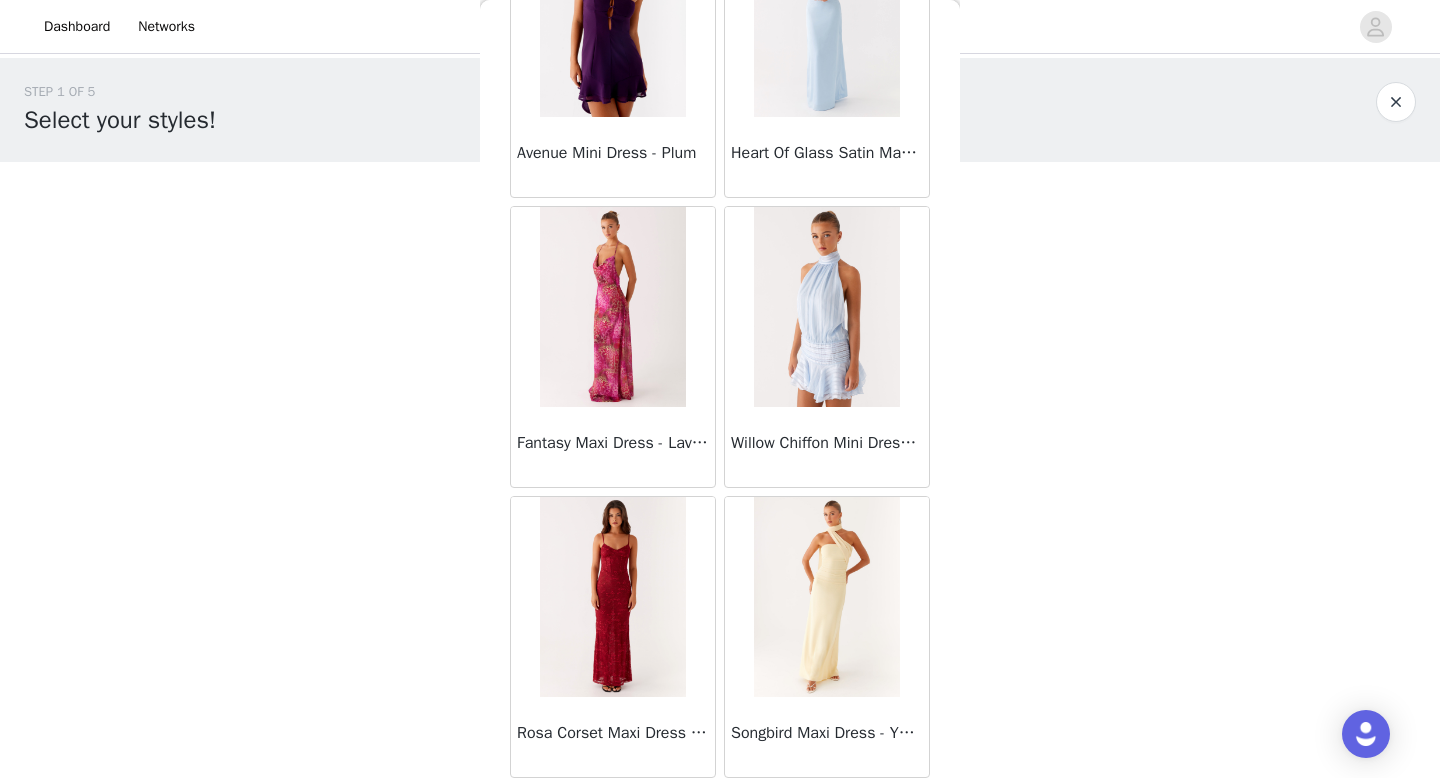 scroll, scrollTop: 28382, scrollLeft: 0, axis: vertical 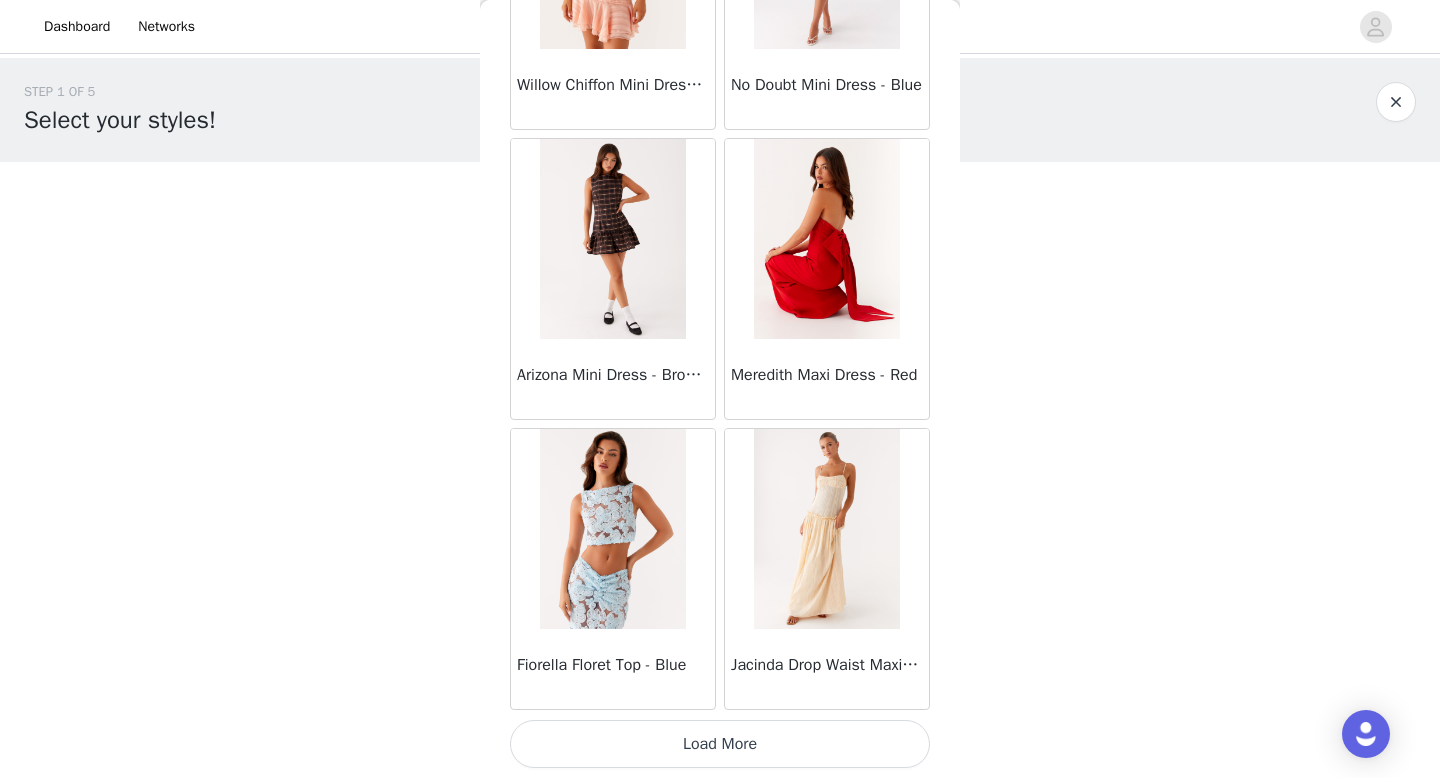 click on "Load More" at bounding box center (720, 744) 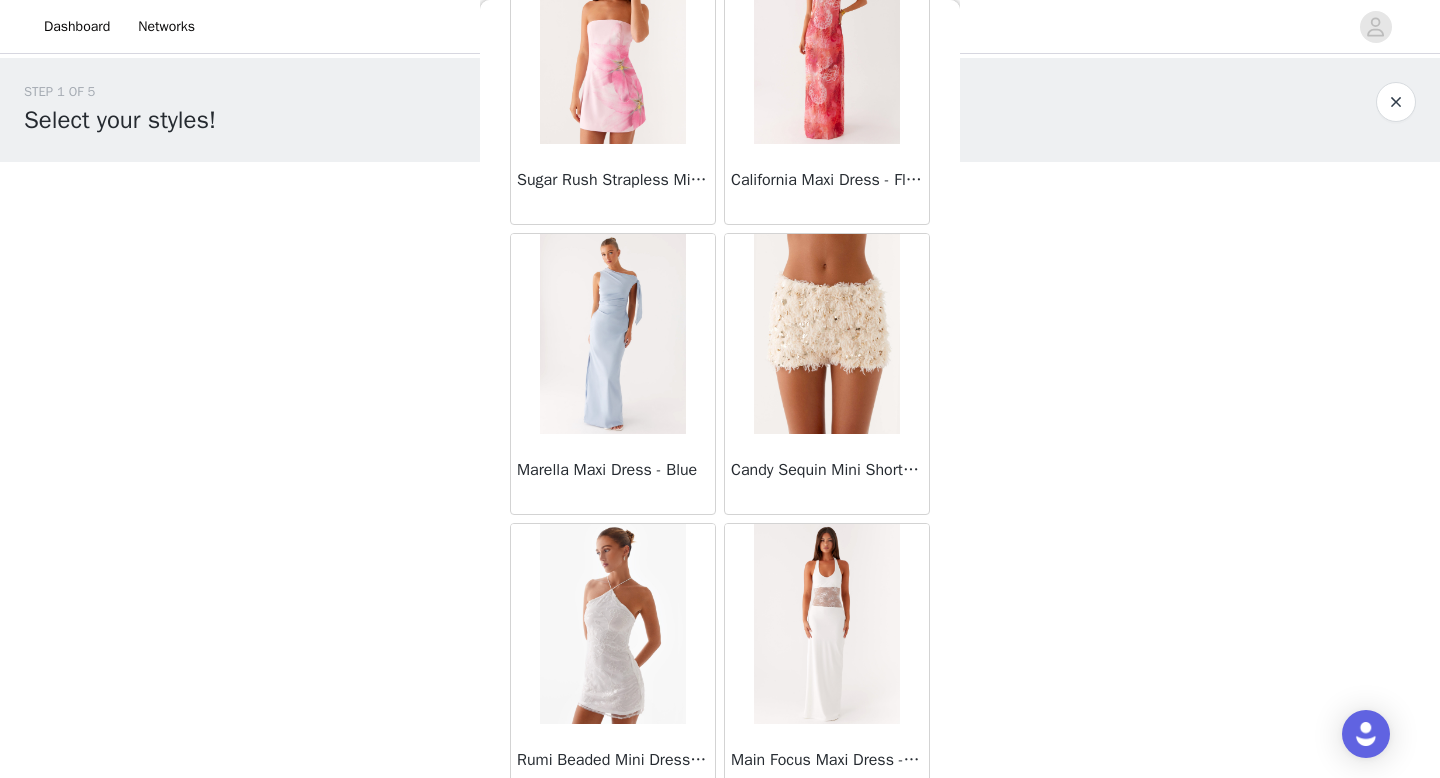 scroll, scrollTop: 31282, scrollLeft: 0, axis: vertical 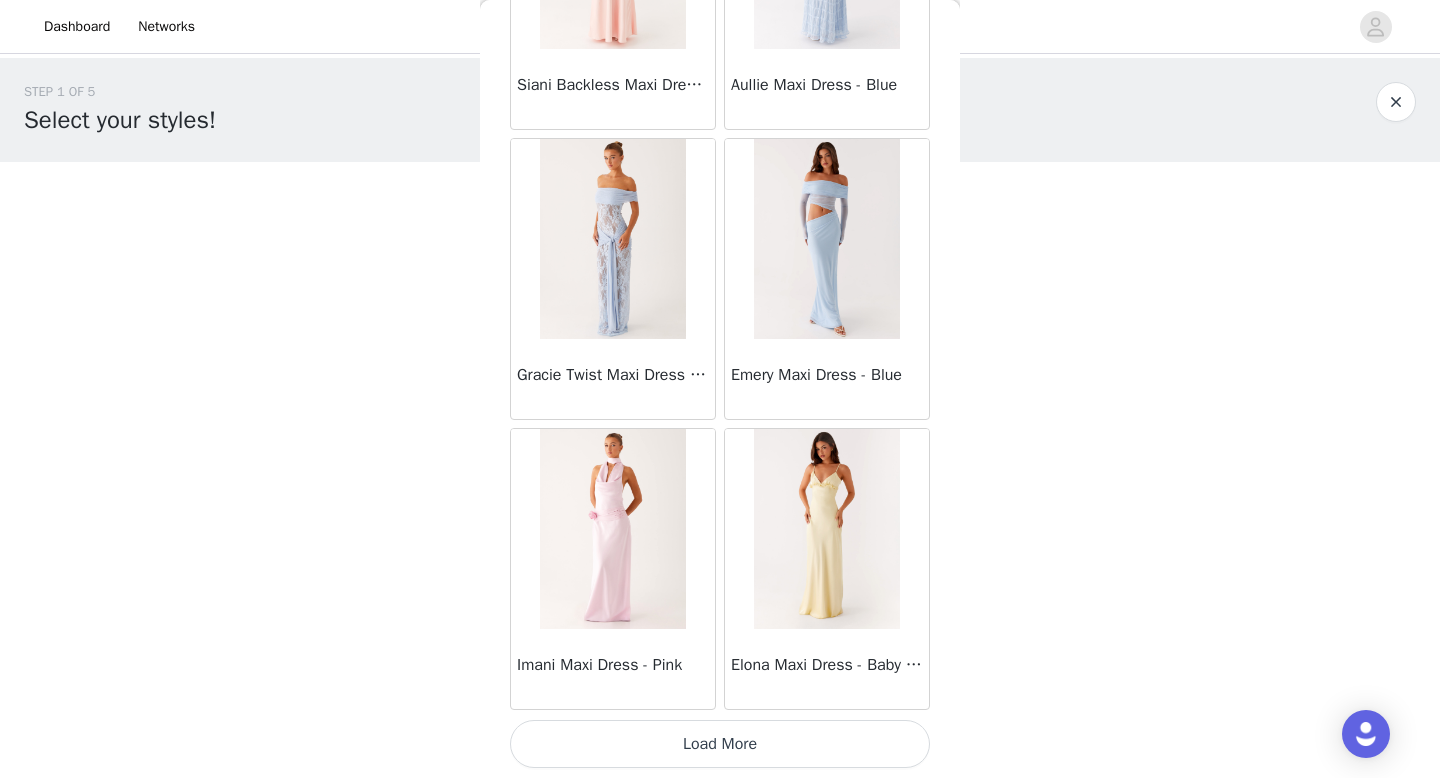 click on "Load More" at bounding box center (720, 744) 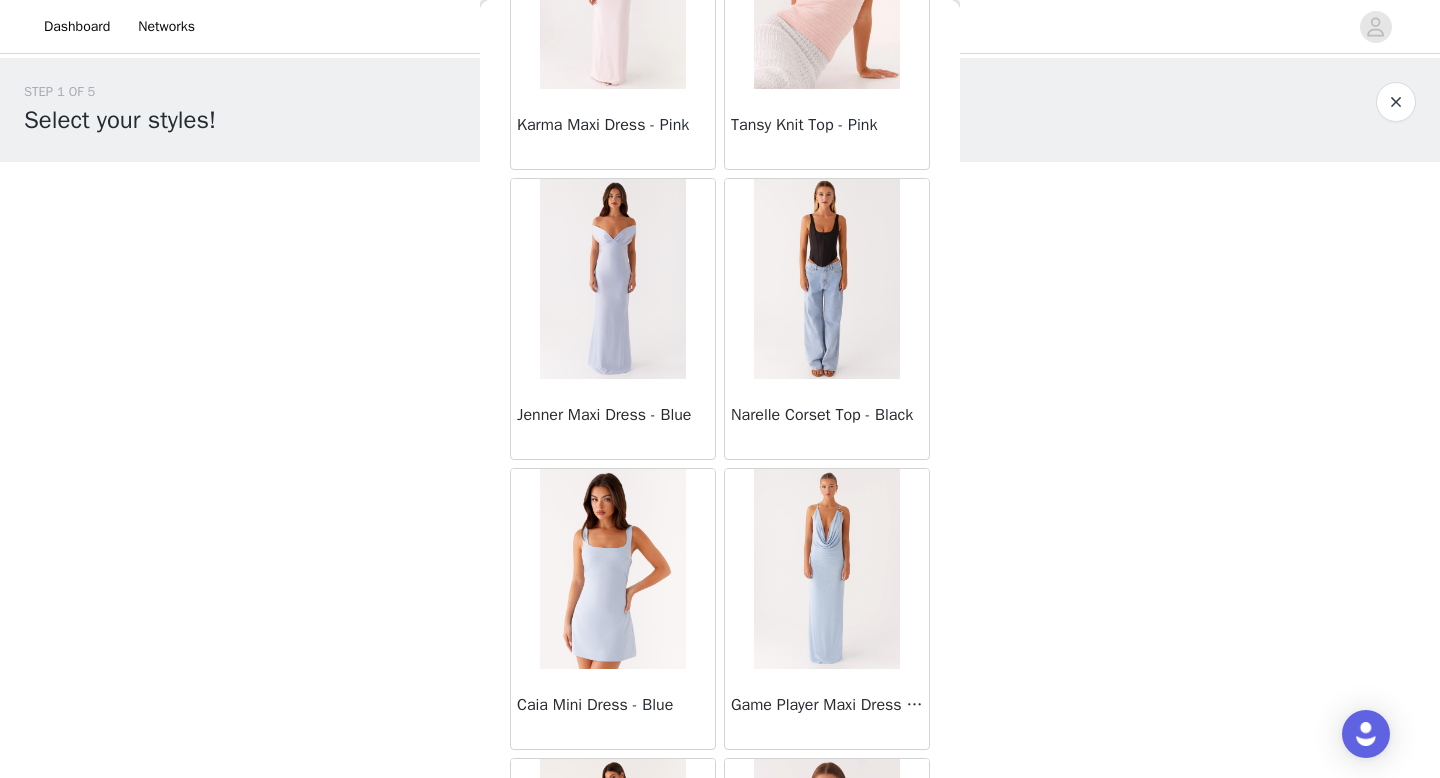 scroll, scrollTop: 34182, scrollLeft: 0, axis: vertical 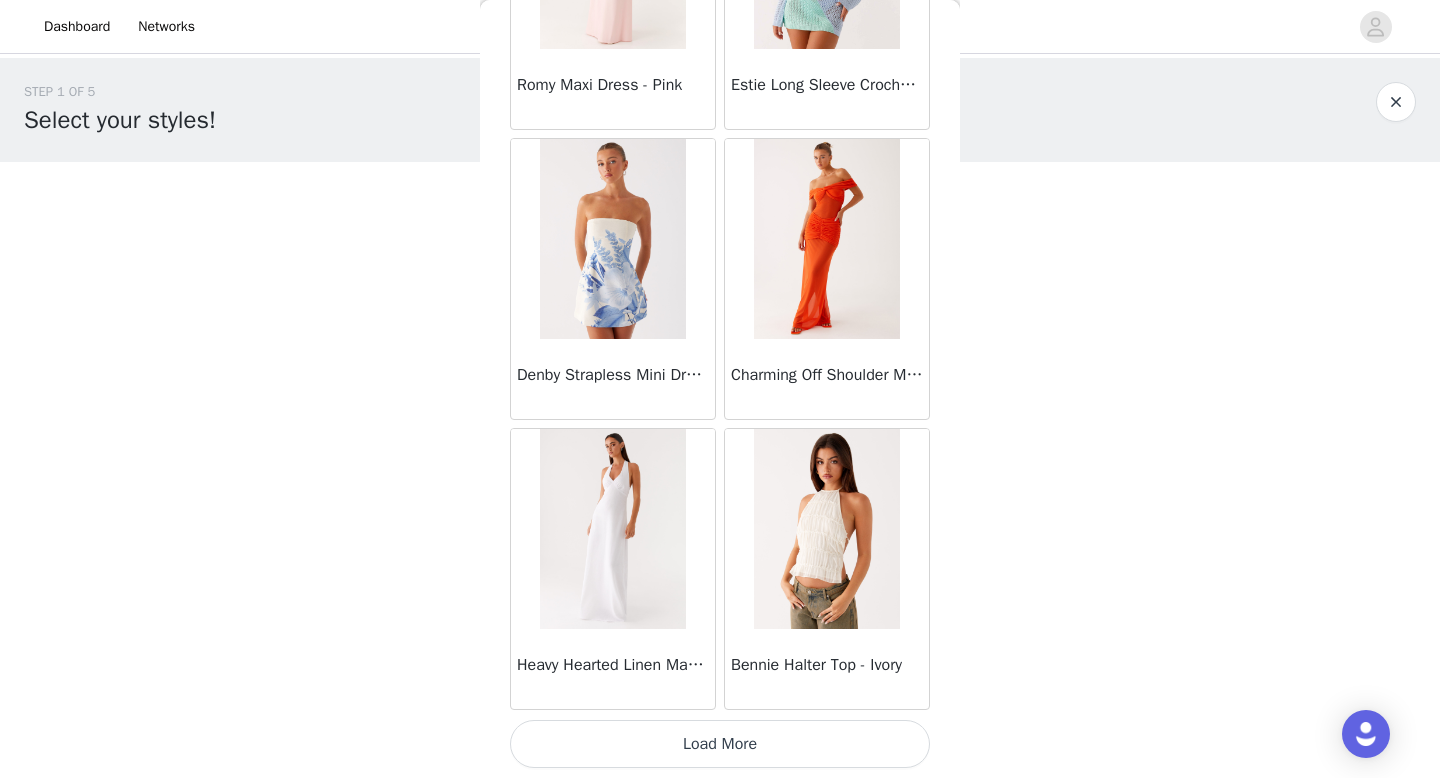 click on "Load More" at bounding box center [720, 744] 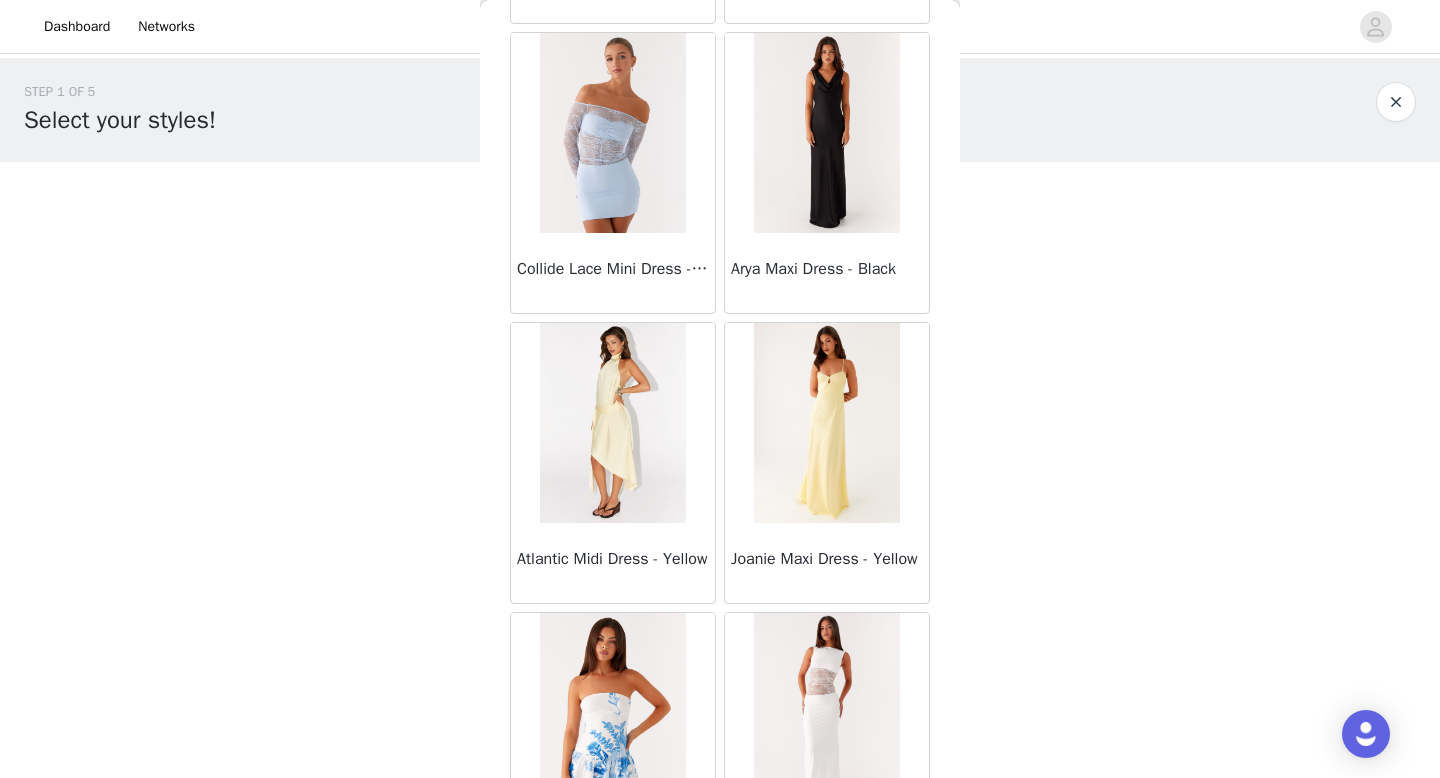 scroll, scrollTop: 37082, scrollLeft: 0, axis: vertical 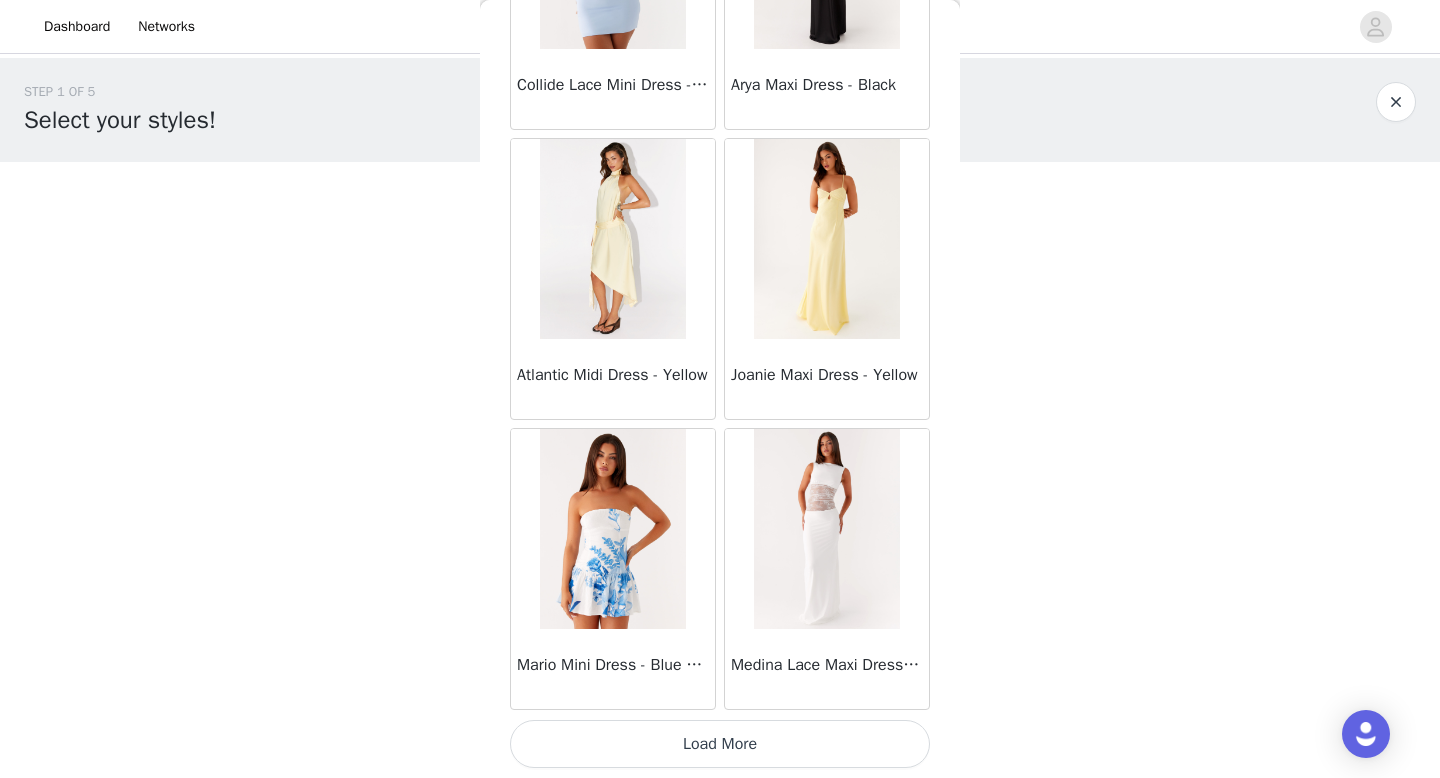 click on "Load More" at bounding box center (720, 744) 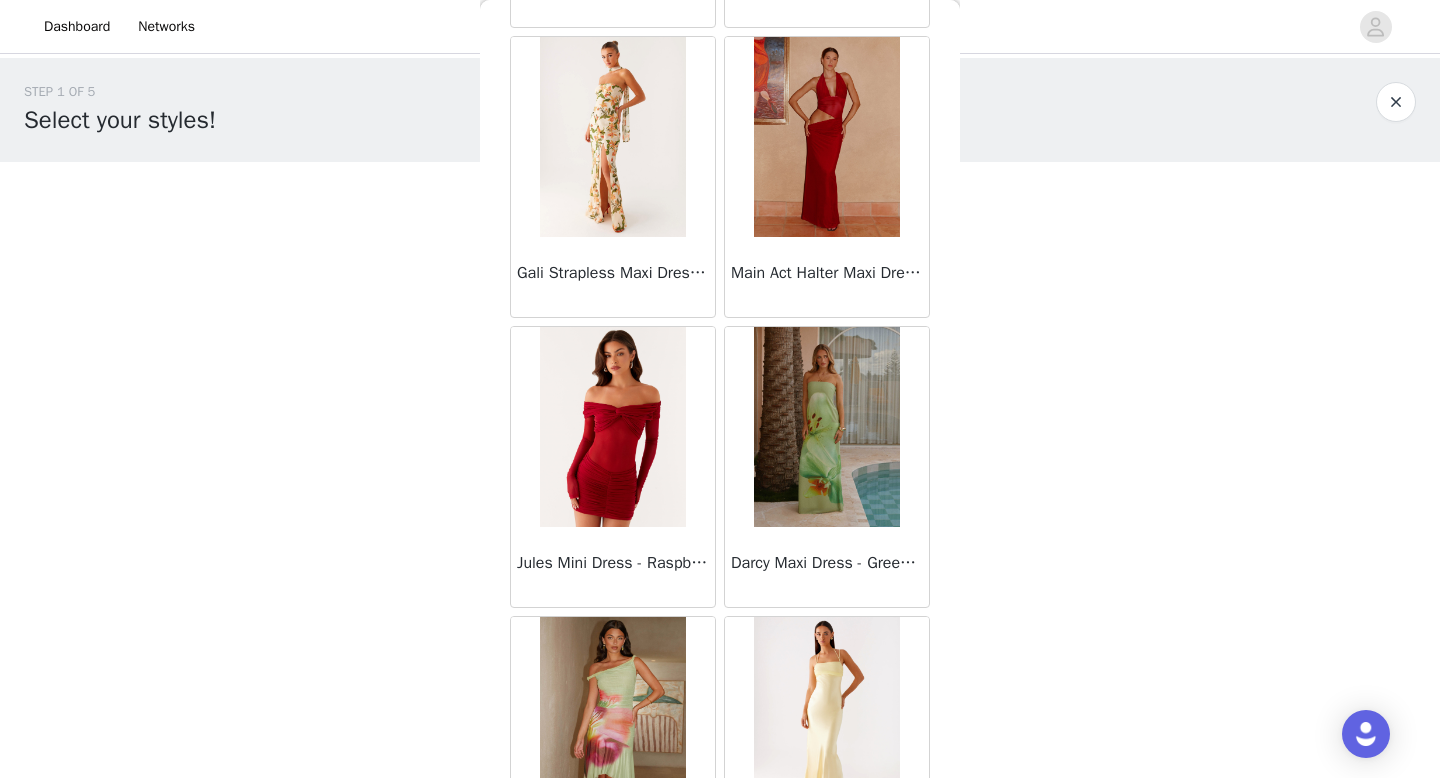 scroll, scrollTop: 39982, scrollLeft: 0, axis: vertical 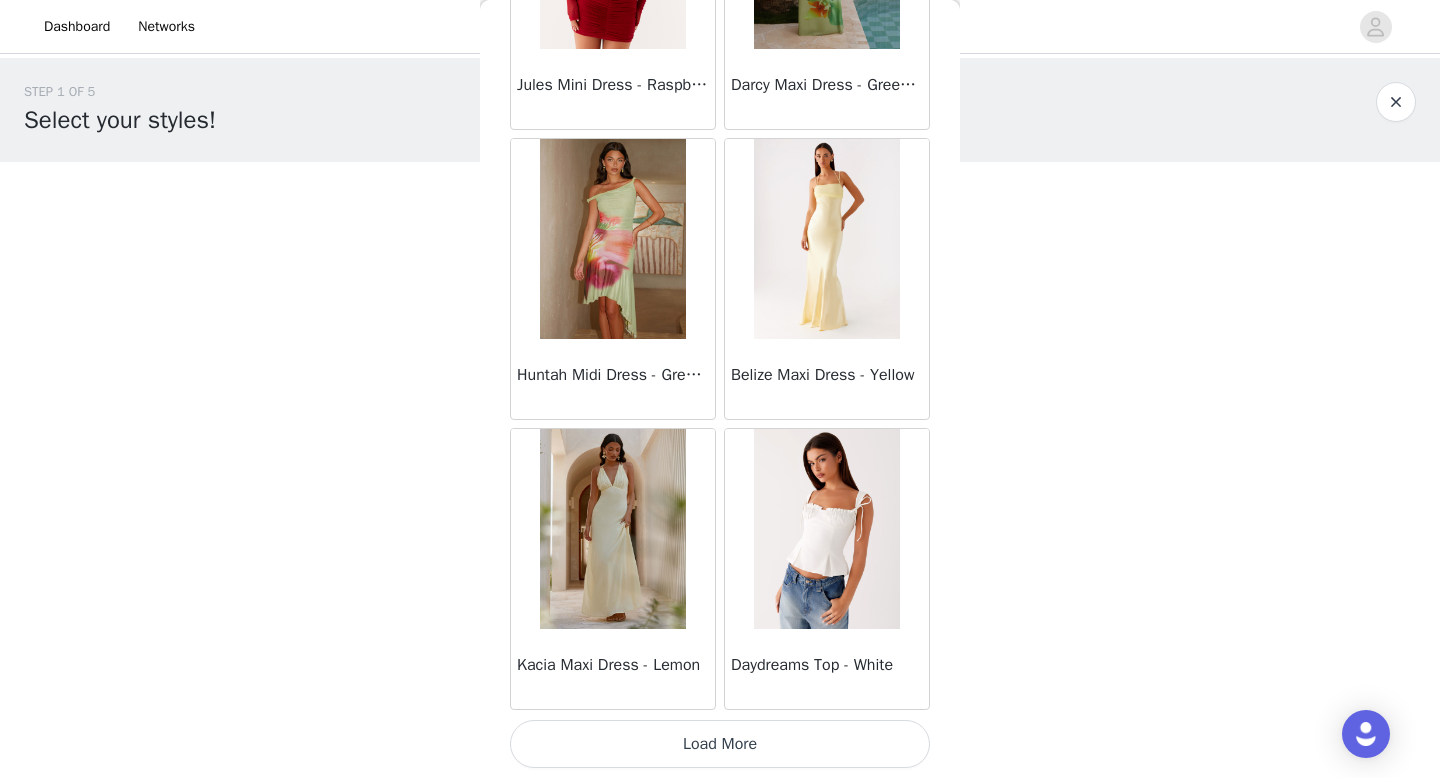 click on "Load More" at bounding box center (720, 744) 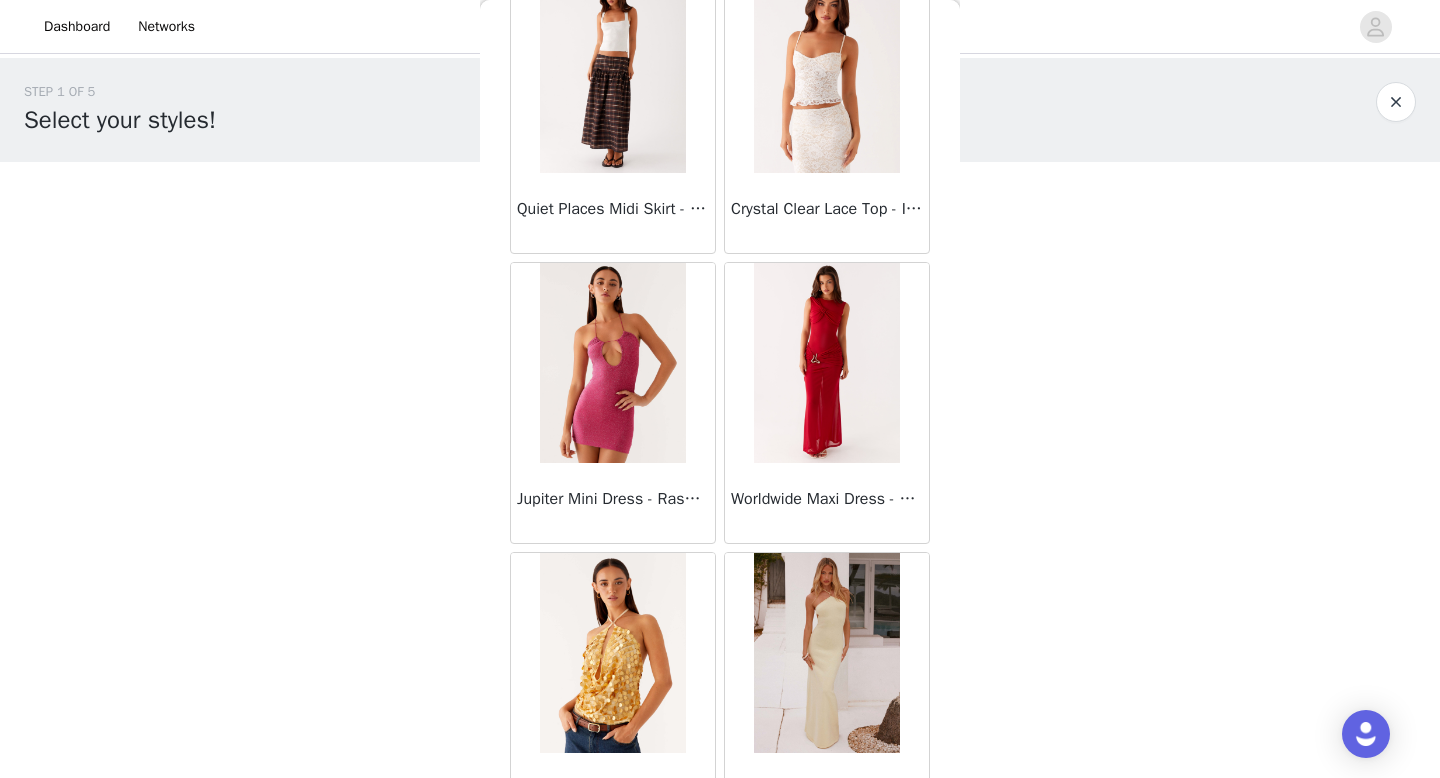scroll, scrollTop: 42882, scrollLeft: 0, axis: vertical 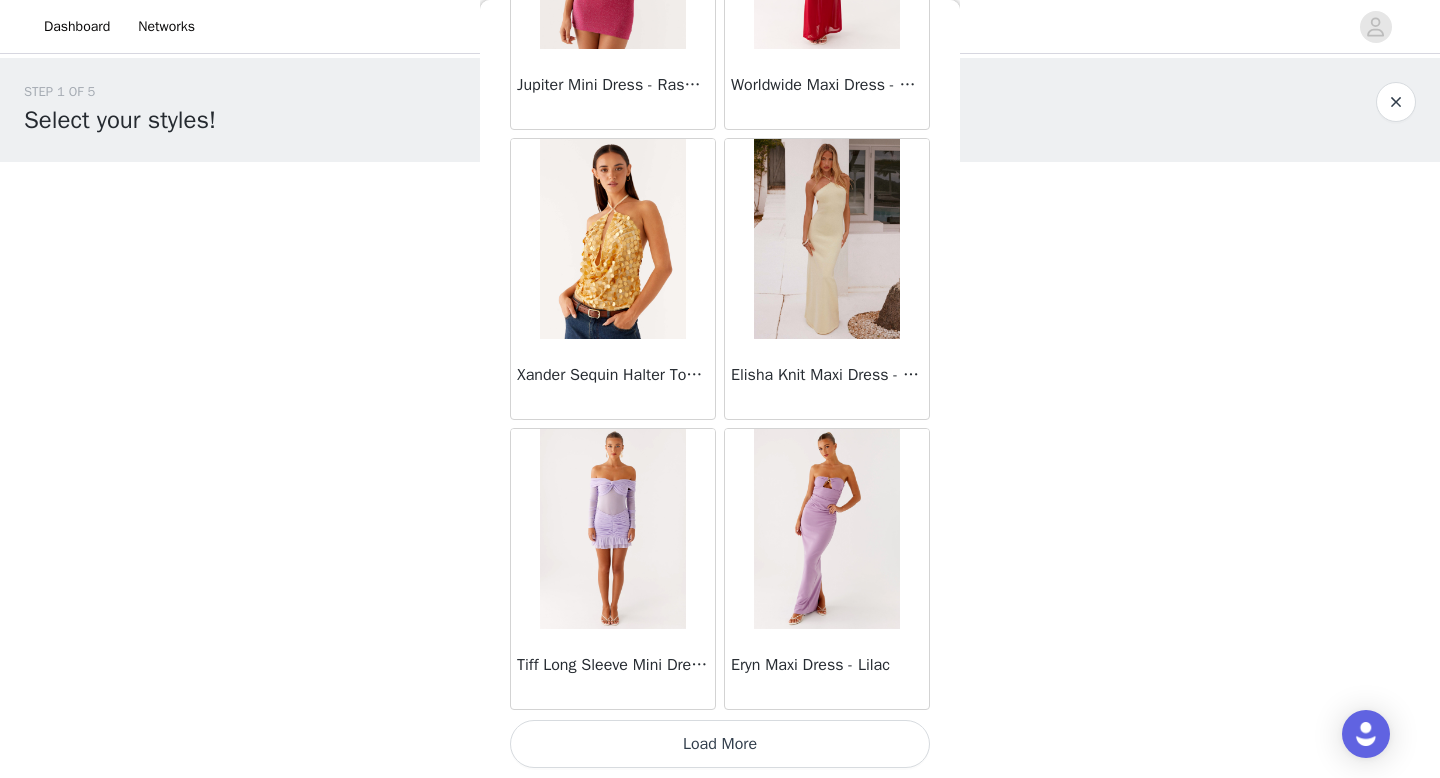 click on "Load More" at bounding box center (720, 744) 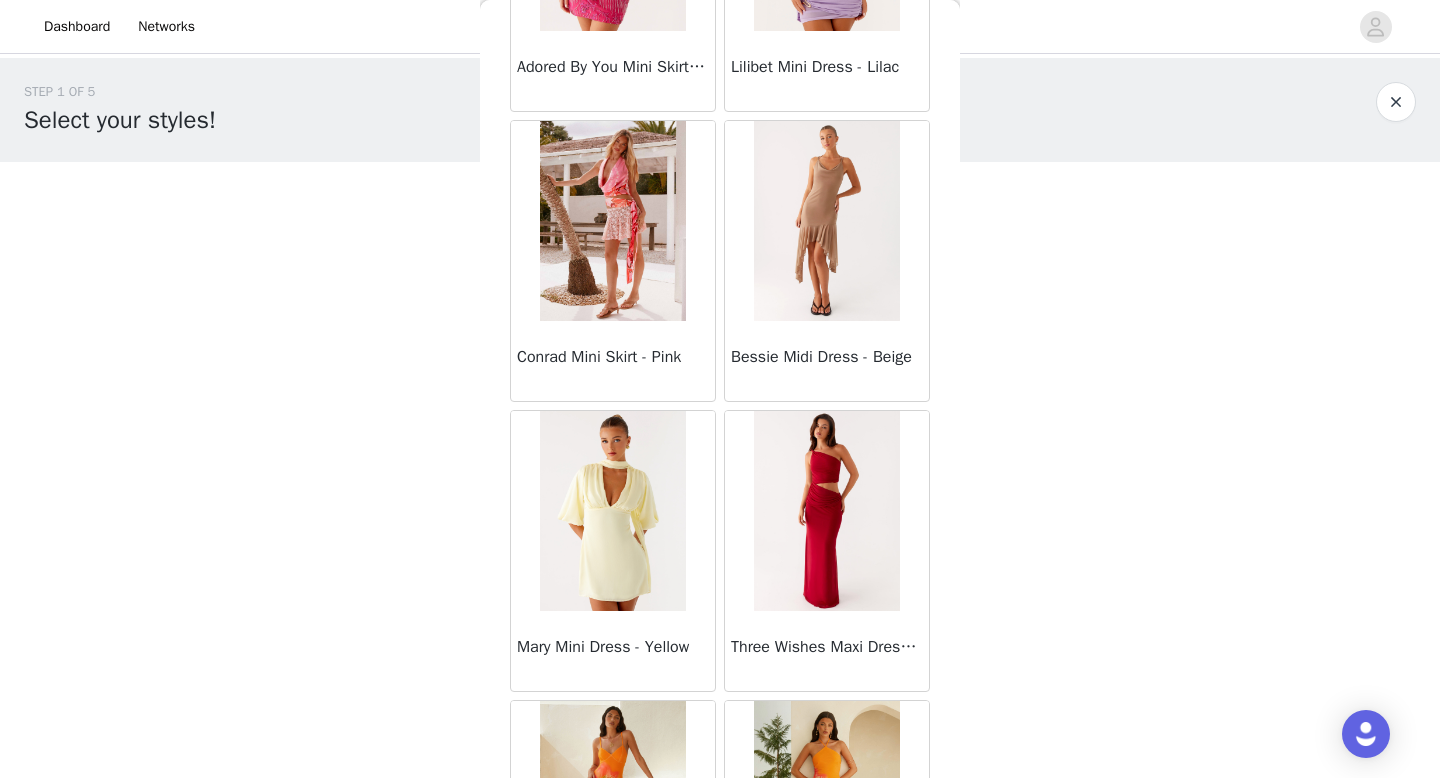 scroll, scrollTop: 45782, scrollLeft: 0, axis: vertical 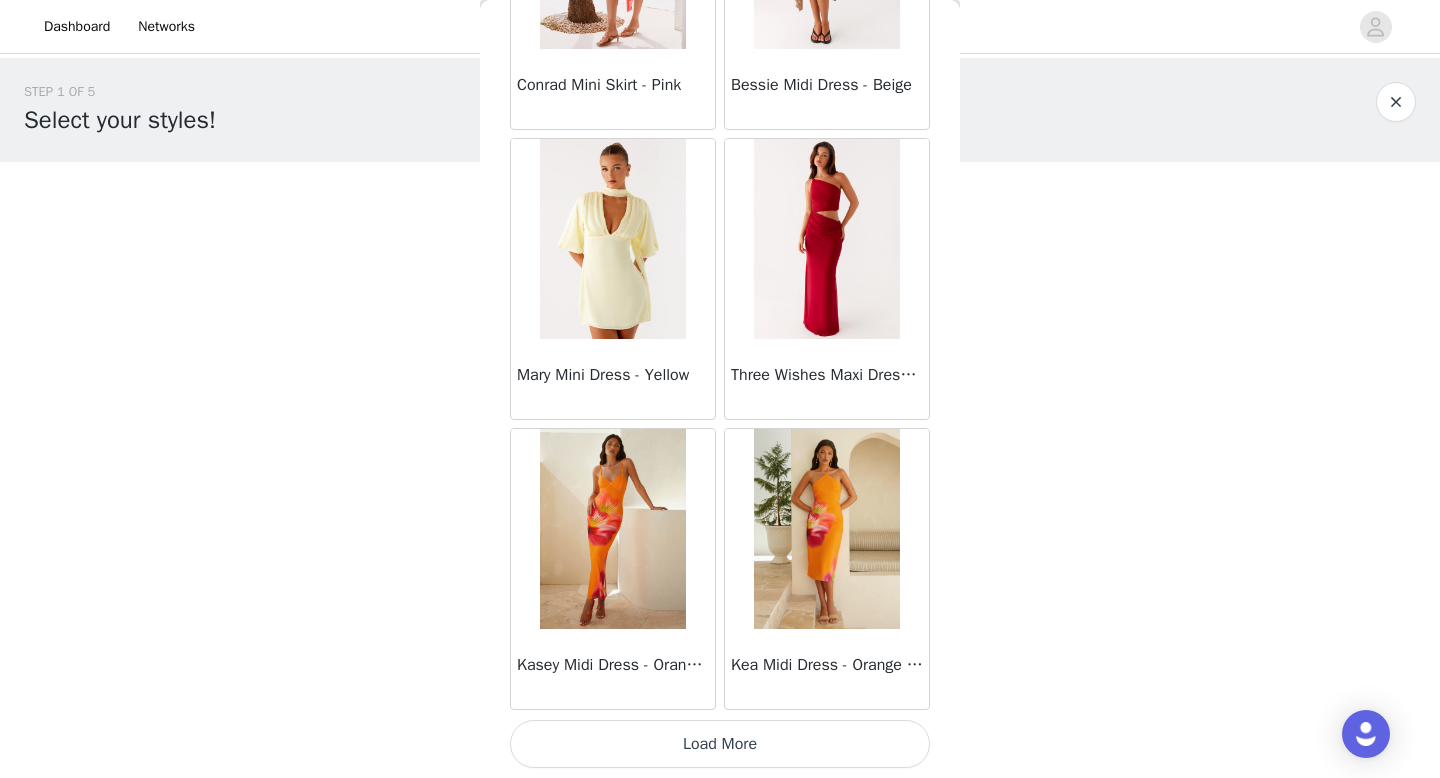 click on "Load More" at bounding box center [720, 744] 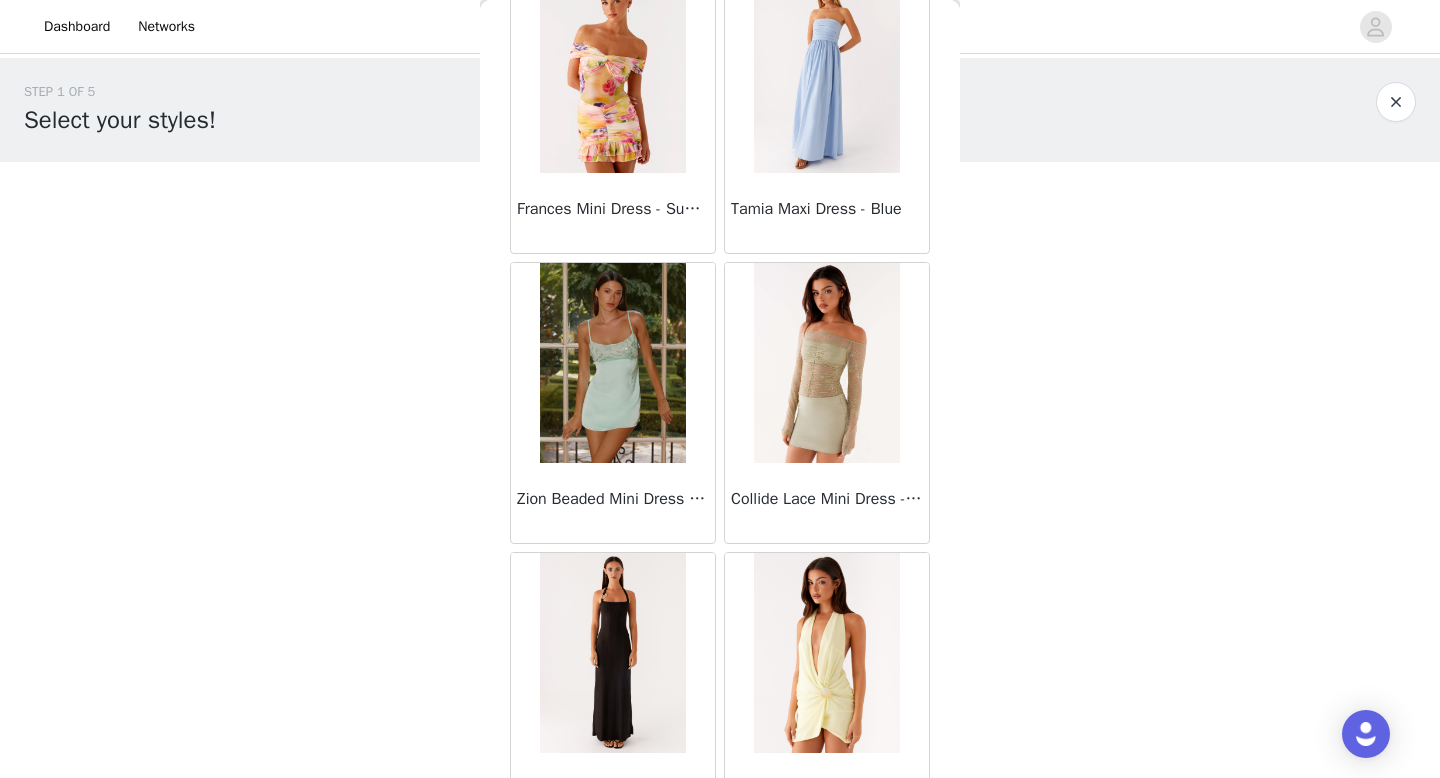 scroll, scrollTop: 48682, scrollLeft: 0, axis: vertical 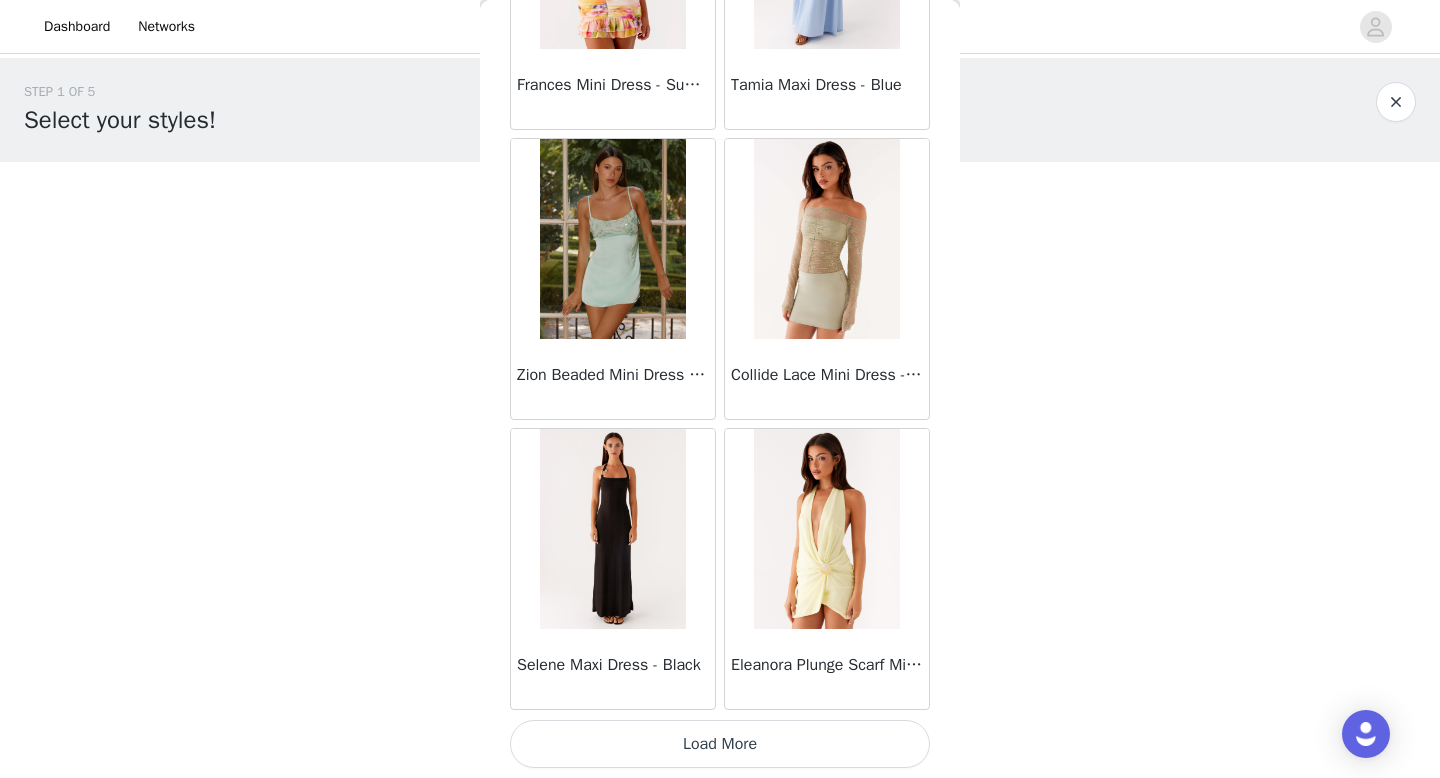 click on "Load More" at bounding box center (720, 744) 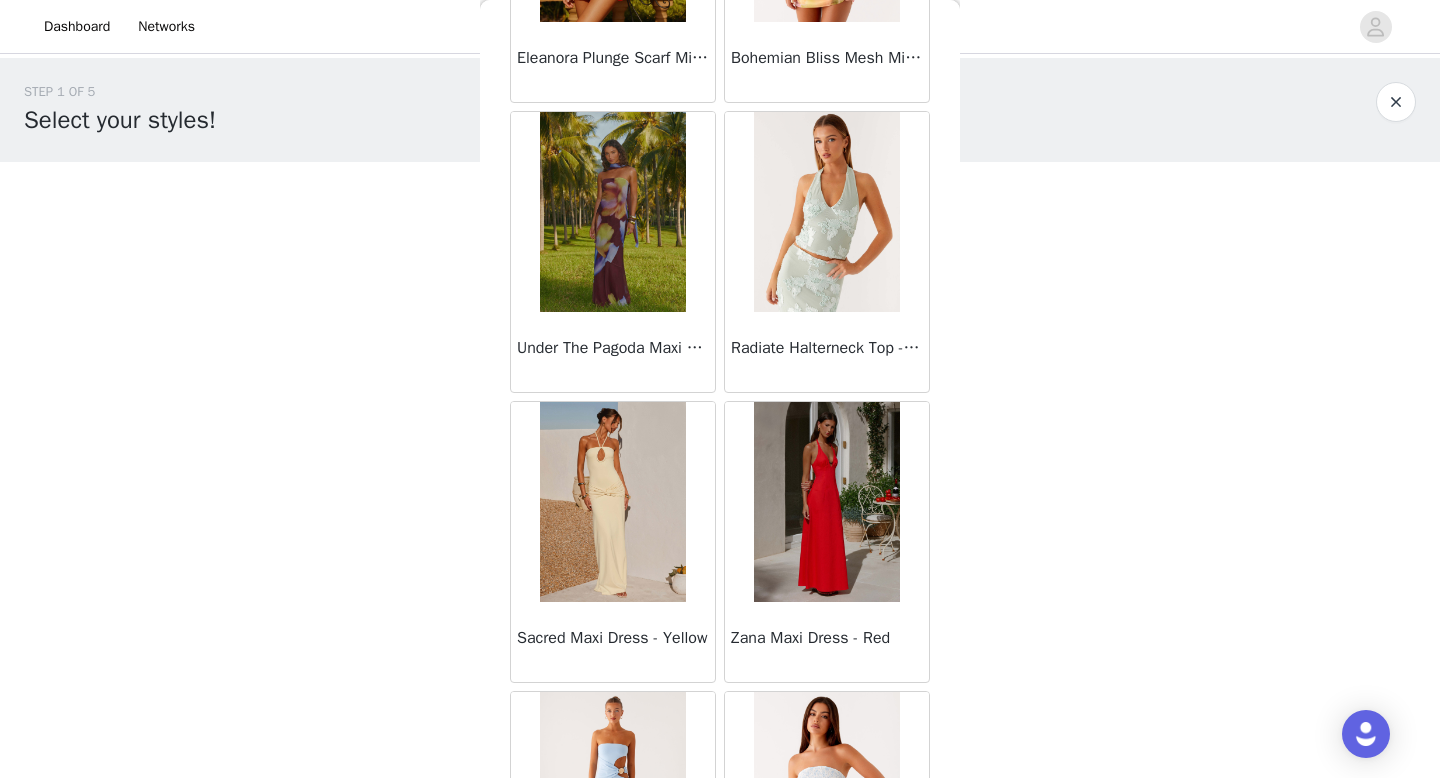 scroll, scrollTop: 51582, scrollLeft: 0, axis: vertical 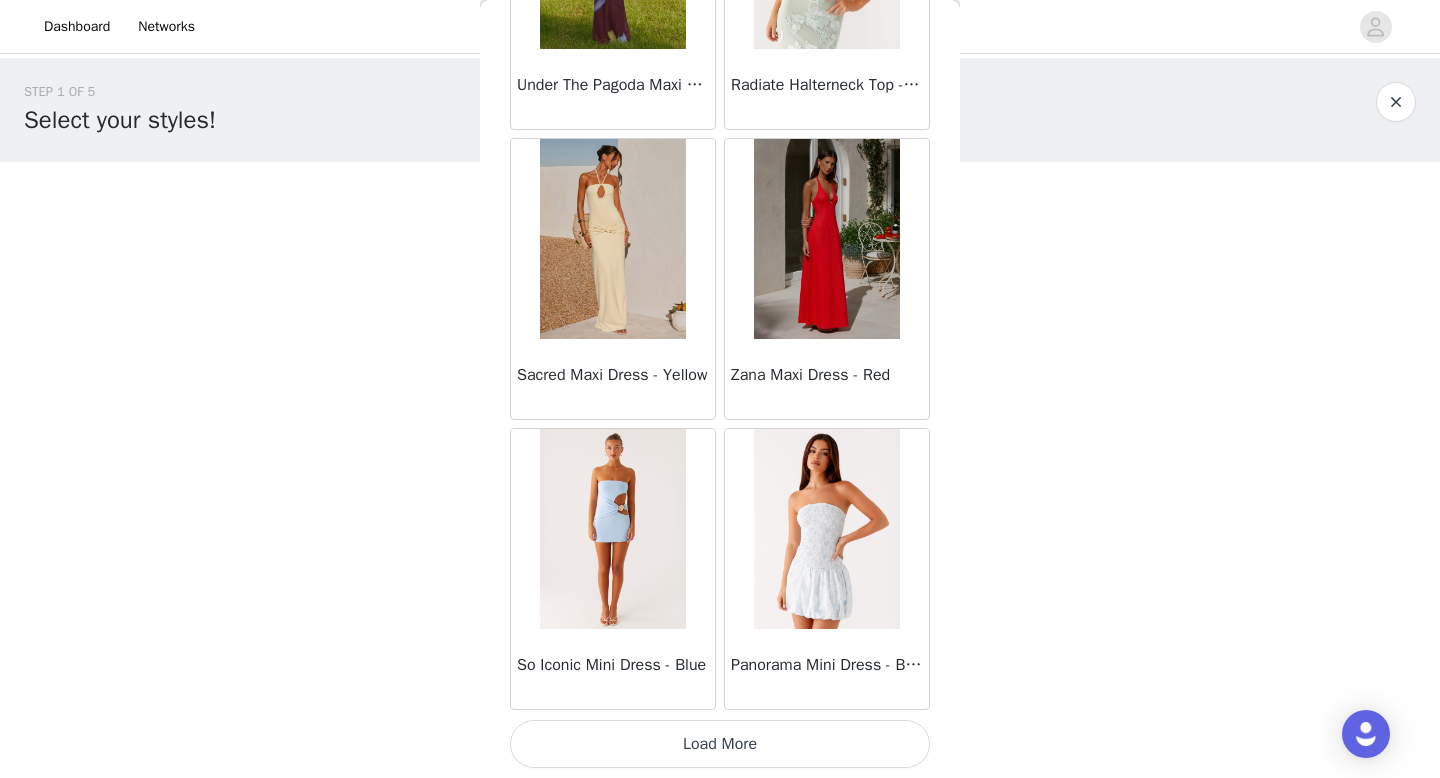 click on "Load More" at bounding box center (720, 744) 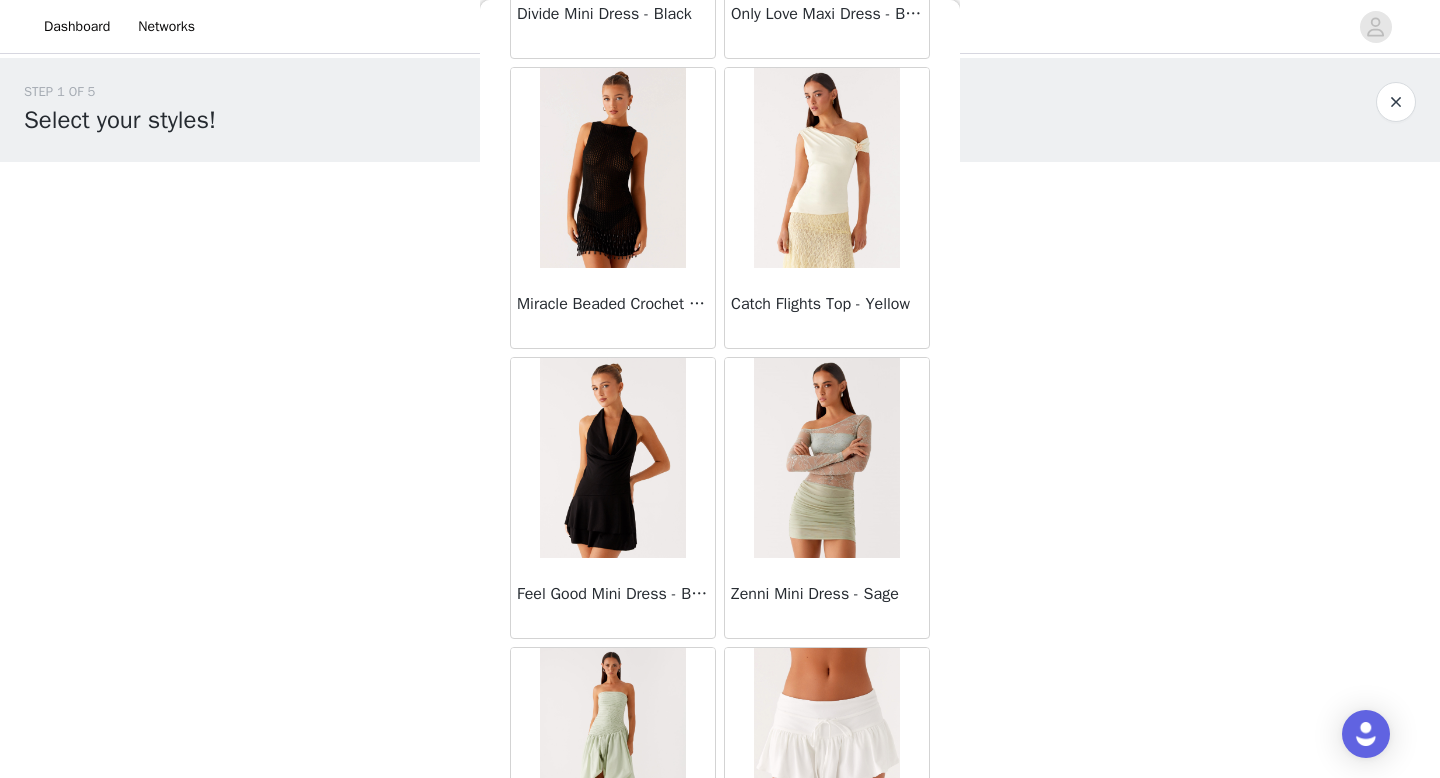 scroll, scrollTop: 54482, scrollLeft: 0, axis: vertical 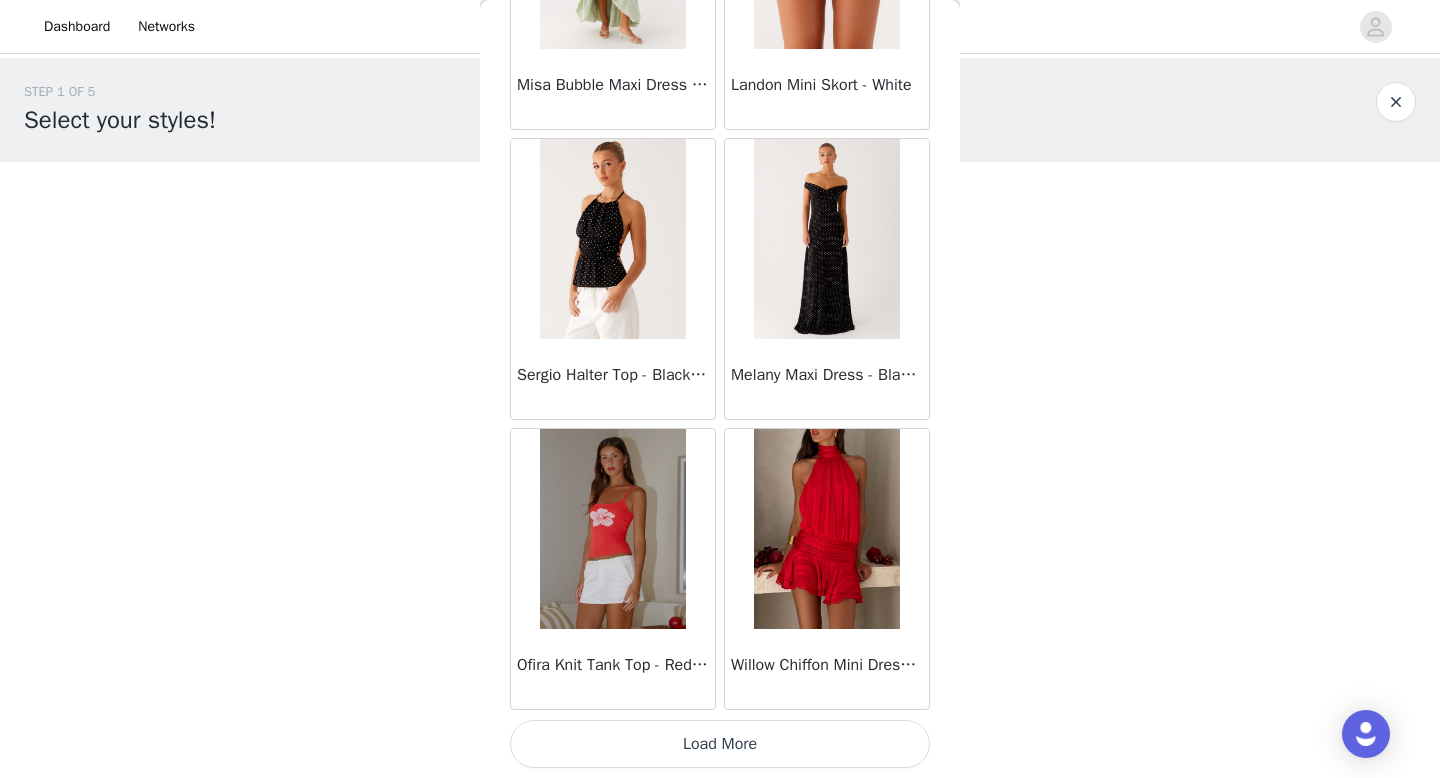 click on "Load More" at bounding box center (720, 744) 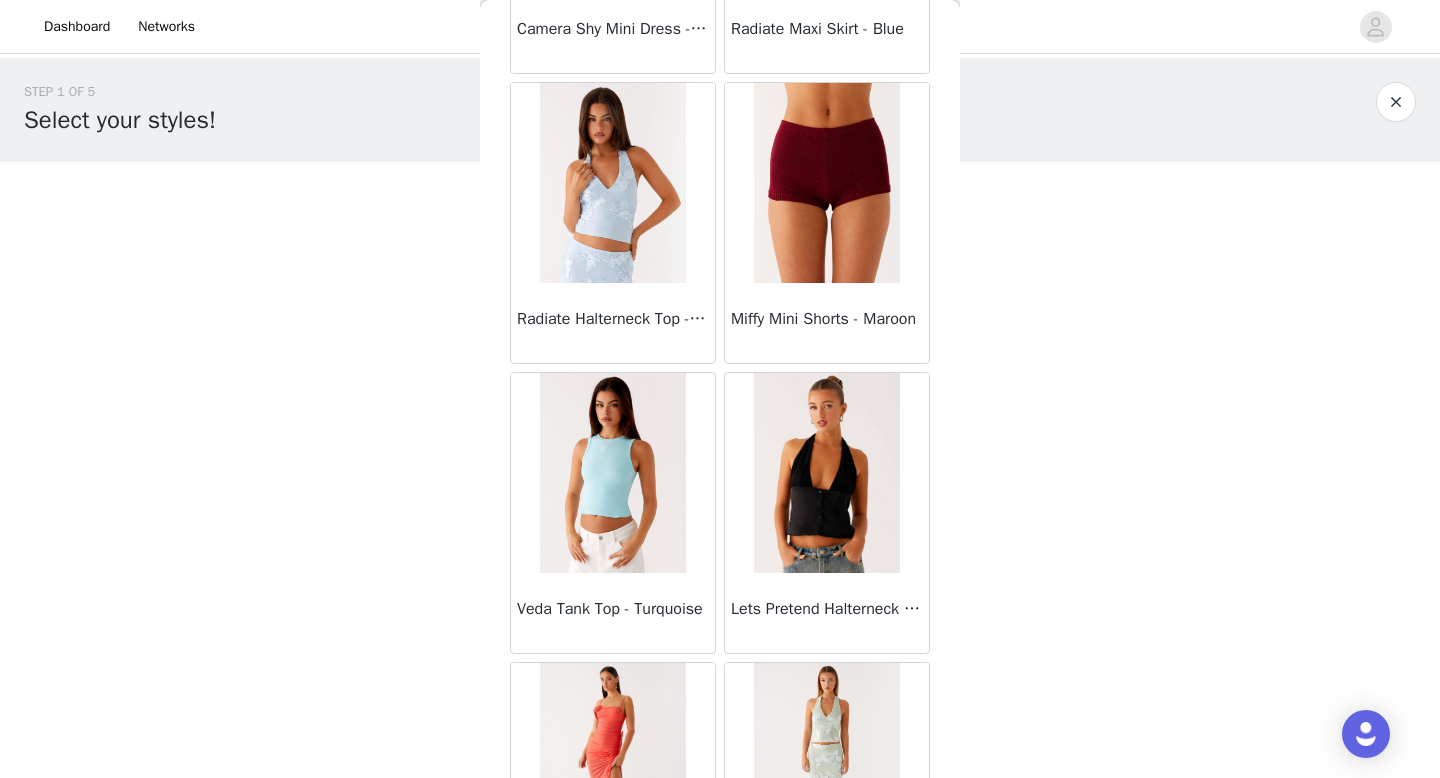 scroll, scrollTop: 57382, scrollLeft: 0, axis: vertical 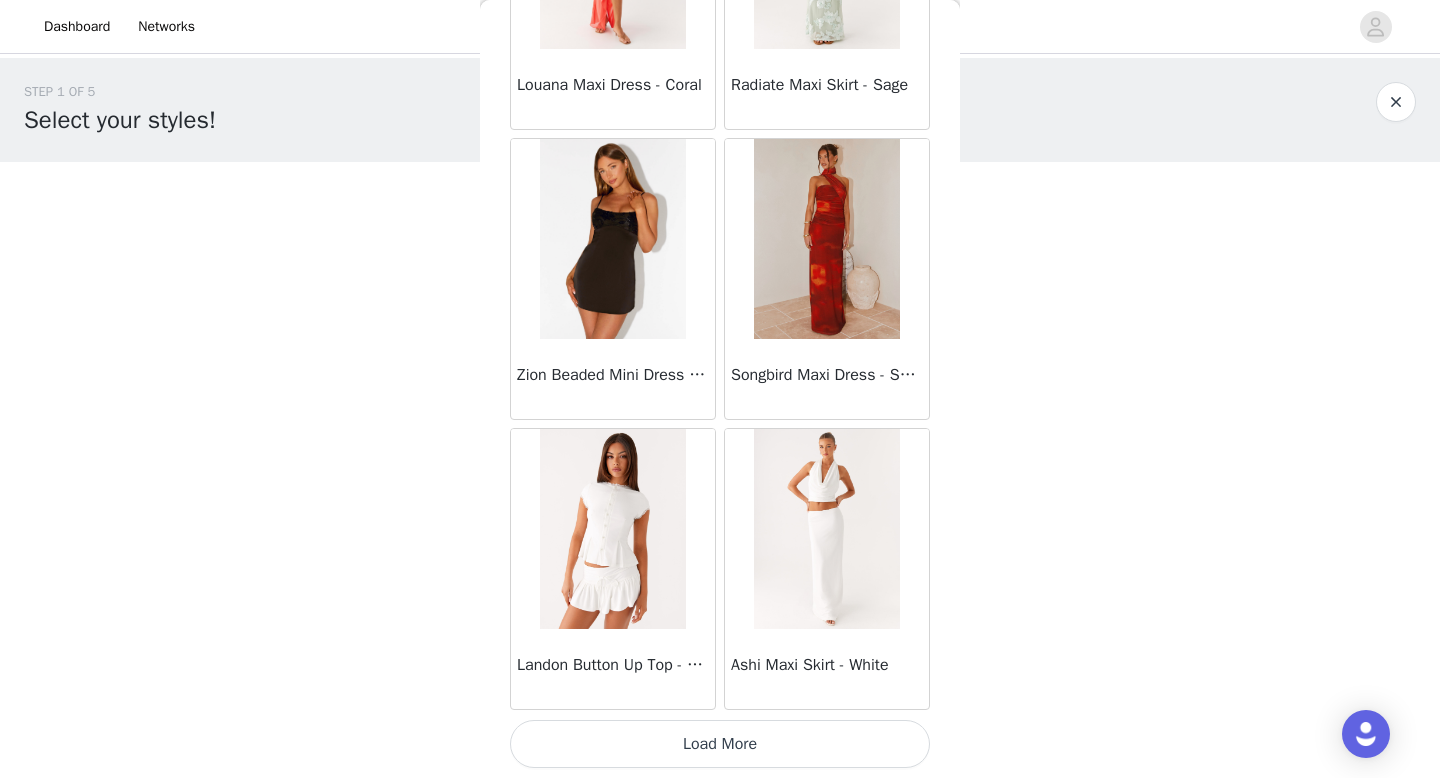 click on "Load More" at bounding box center (720, 744) 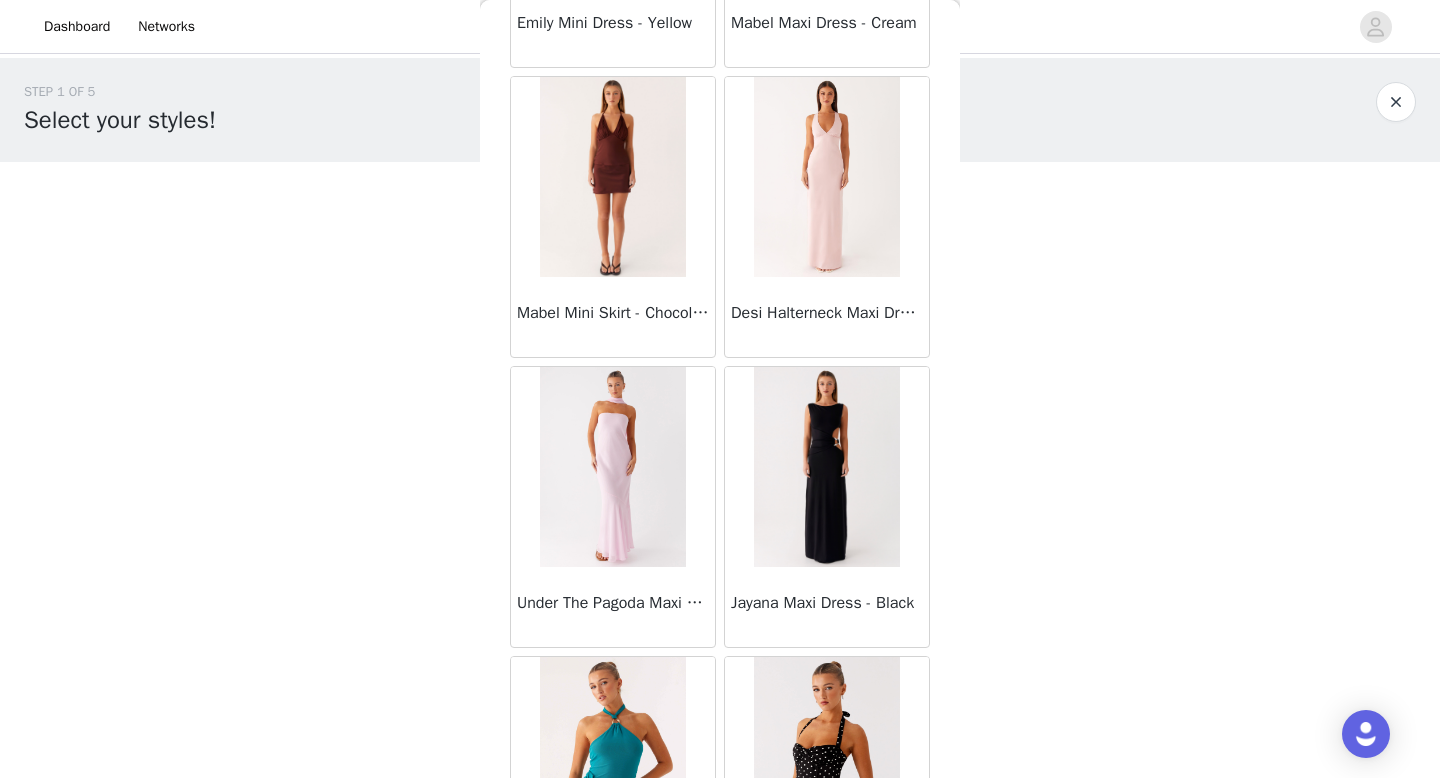 scroll, scrollTop: 60282, scrollLeft: 0, axis: vertical 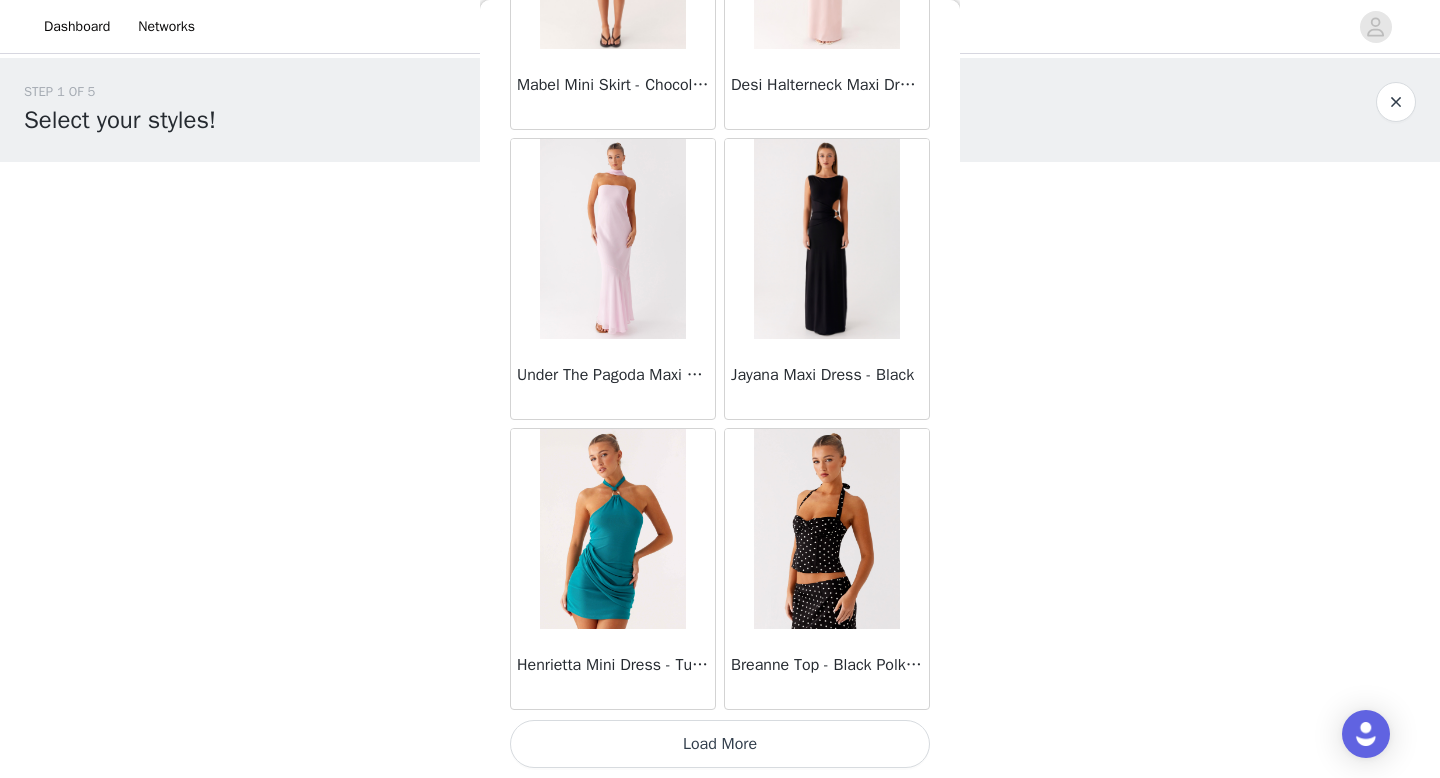 click on "Load More" at bounding box center (720, 744) 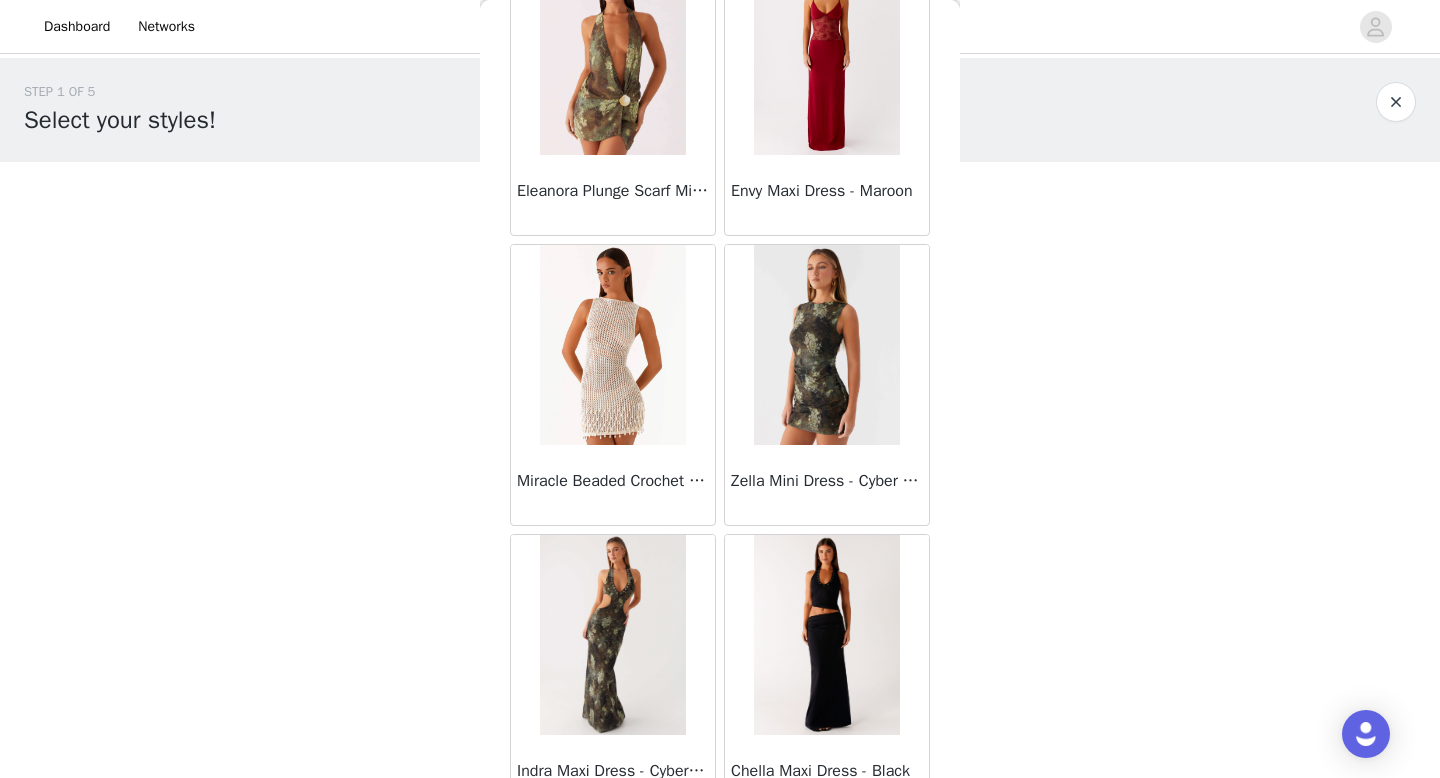 scroll, scrollTop: 63182, scrollLeft: 0, axis: vertical 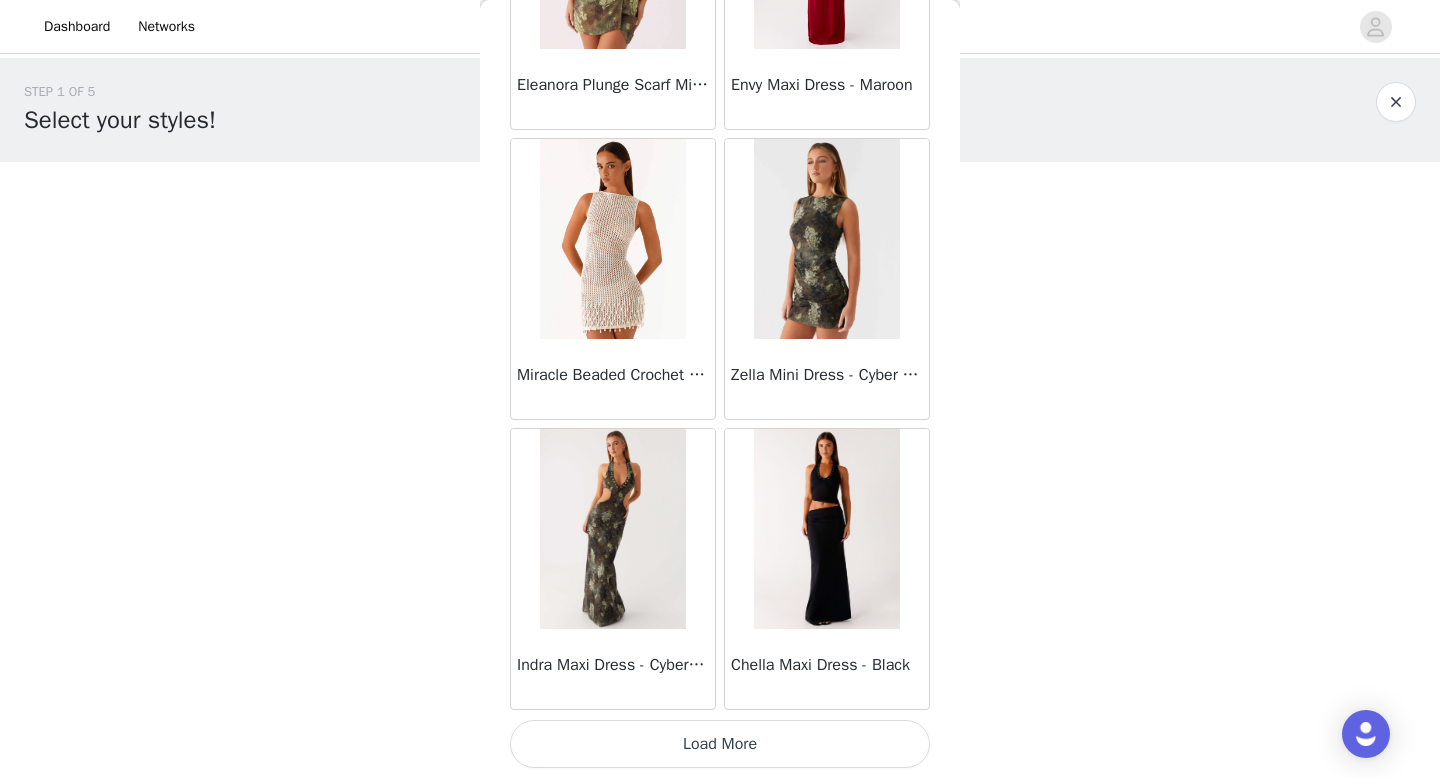 click on "Load More" at bounding box center [720, 744] 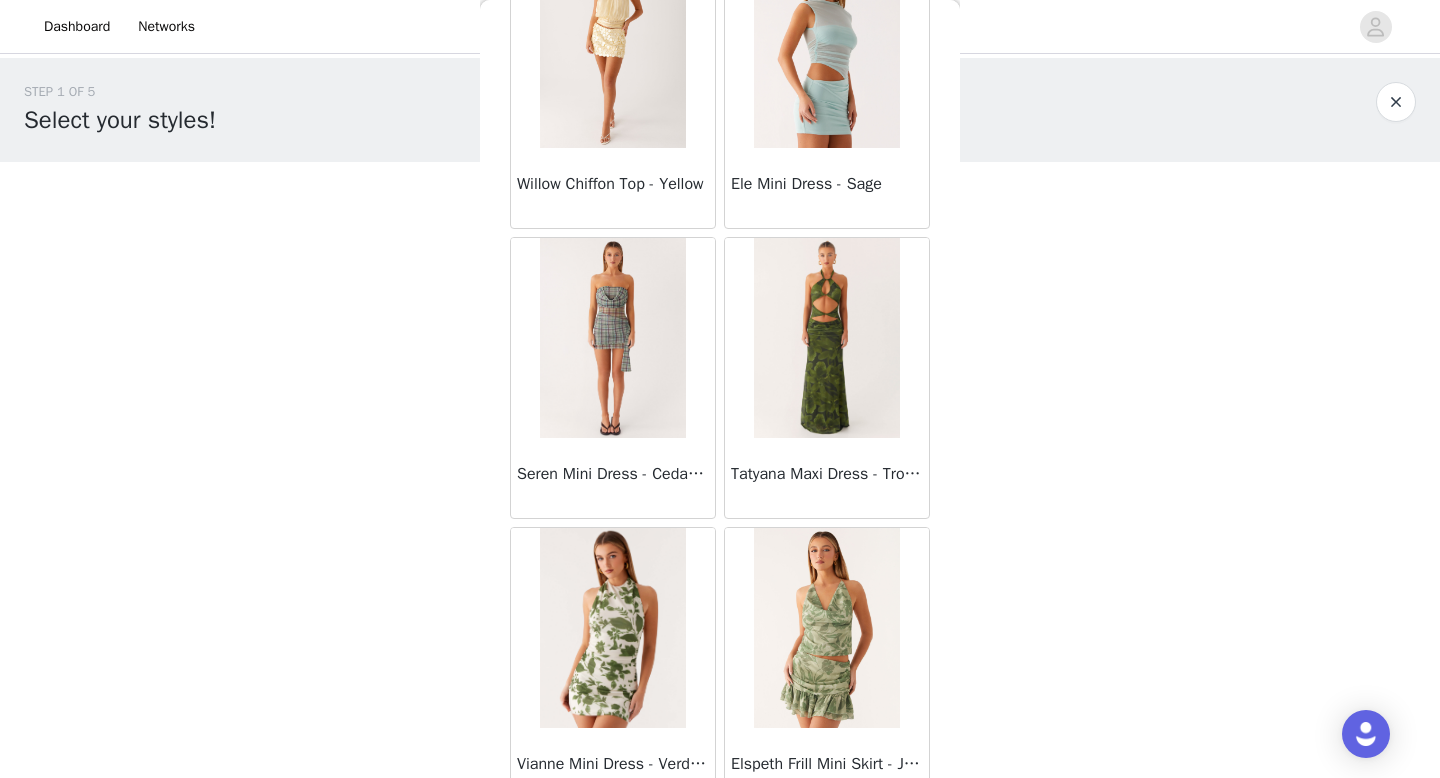 scroll, scrollTop: 66082, scrollLeft: 0, axis: vertical 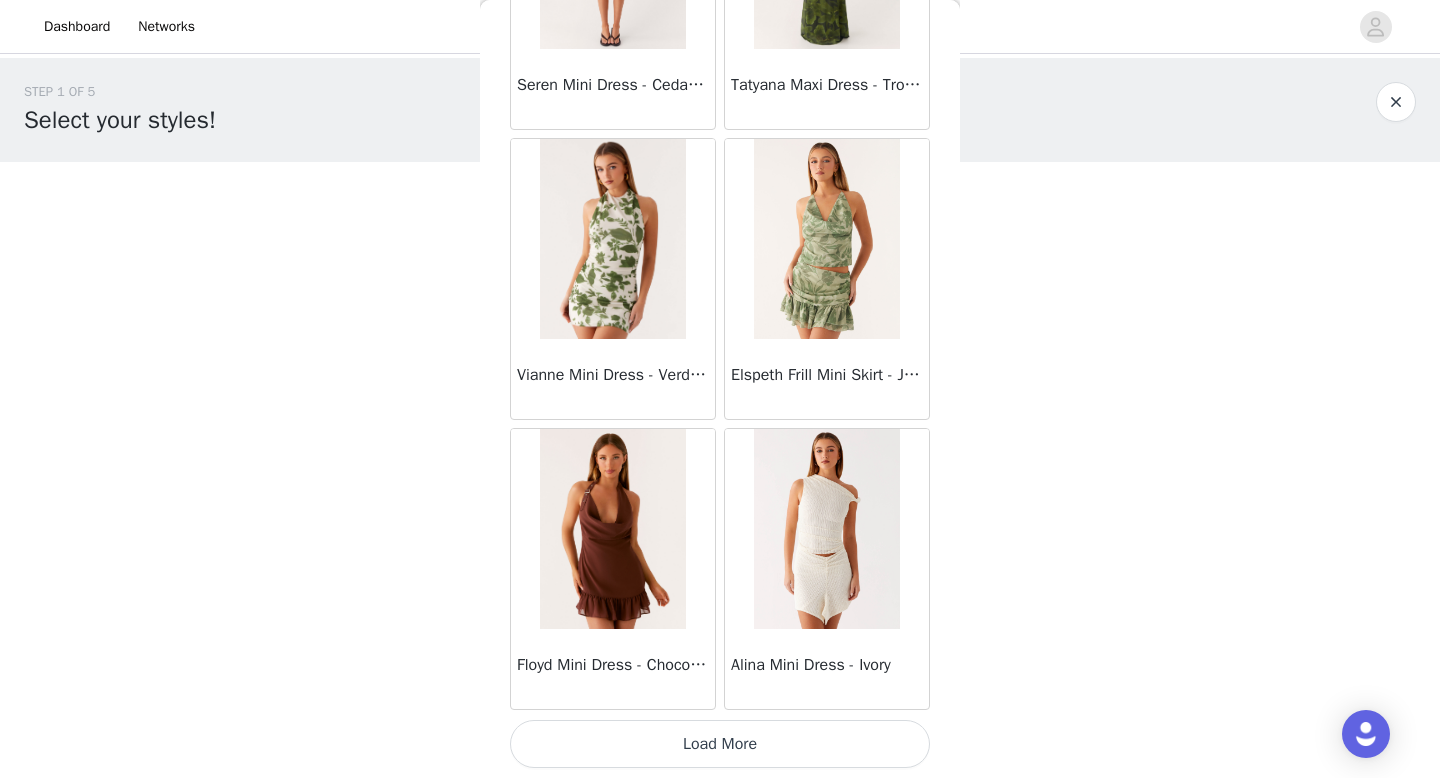 click on "Load More" at bounding box center [720, 744] 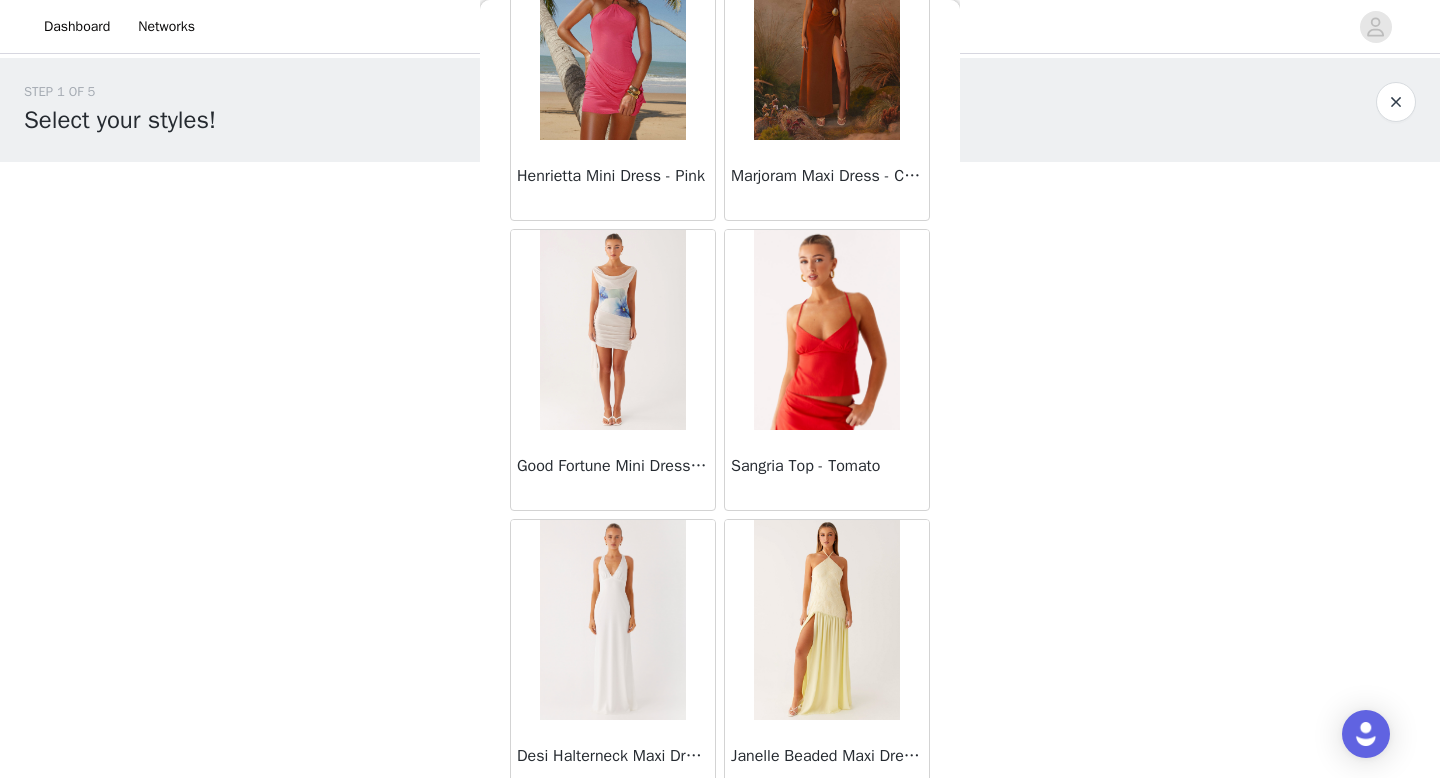 scroll, scrollTop: 68982, scrollLeft: 0, axis: vertical 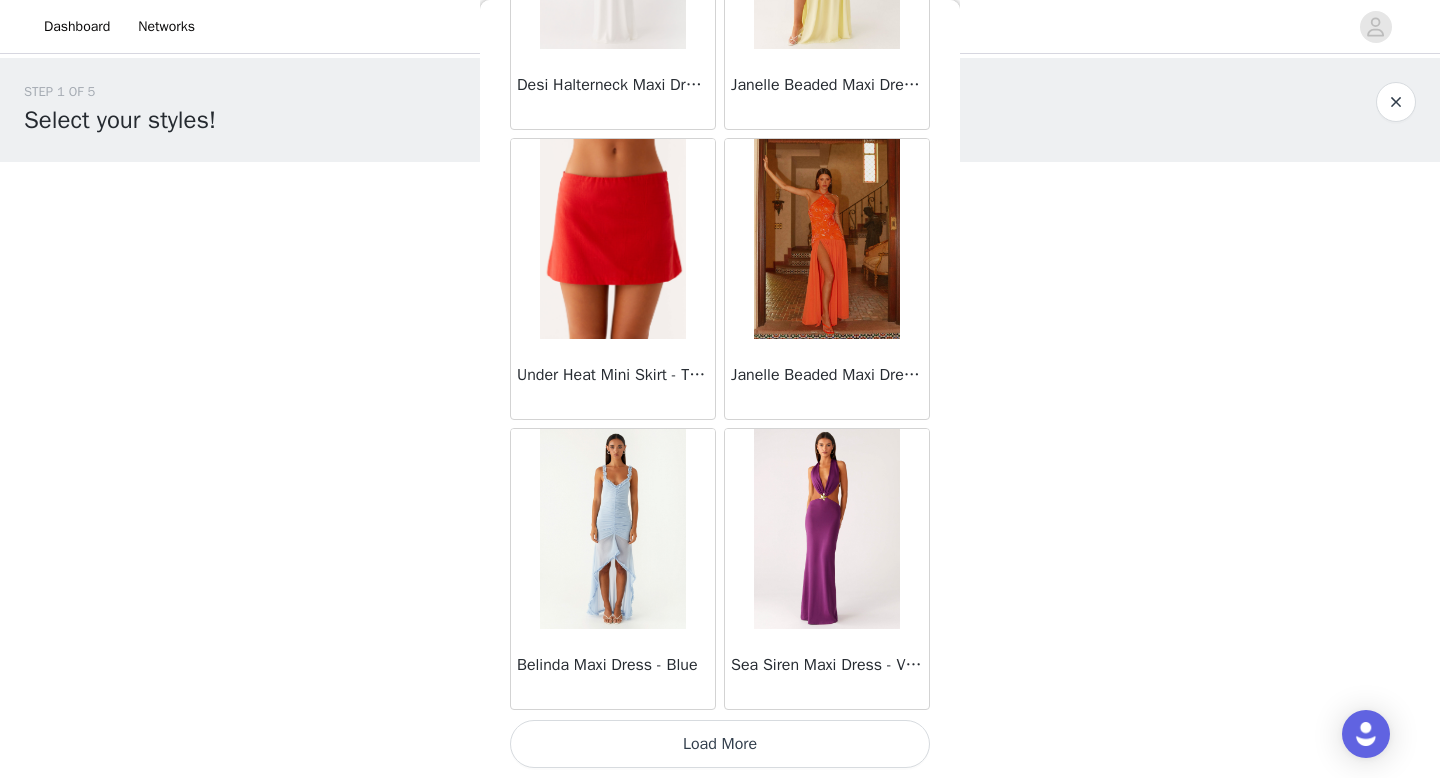 click on "Load More" at bounding box center [720, 744] 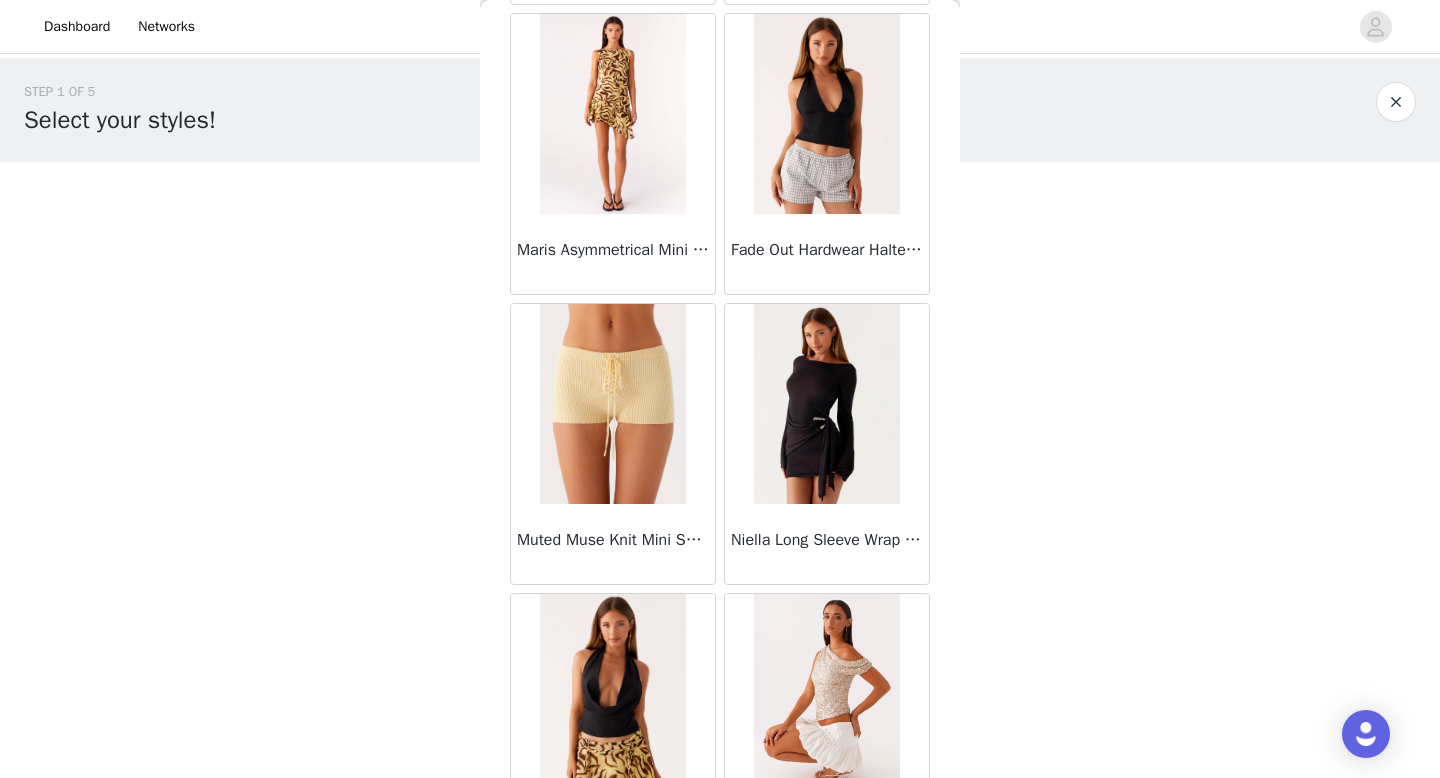 scroll, scrollTop: 71882, scrollLeft: 0, axis: vertical 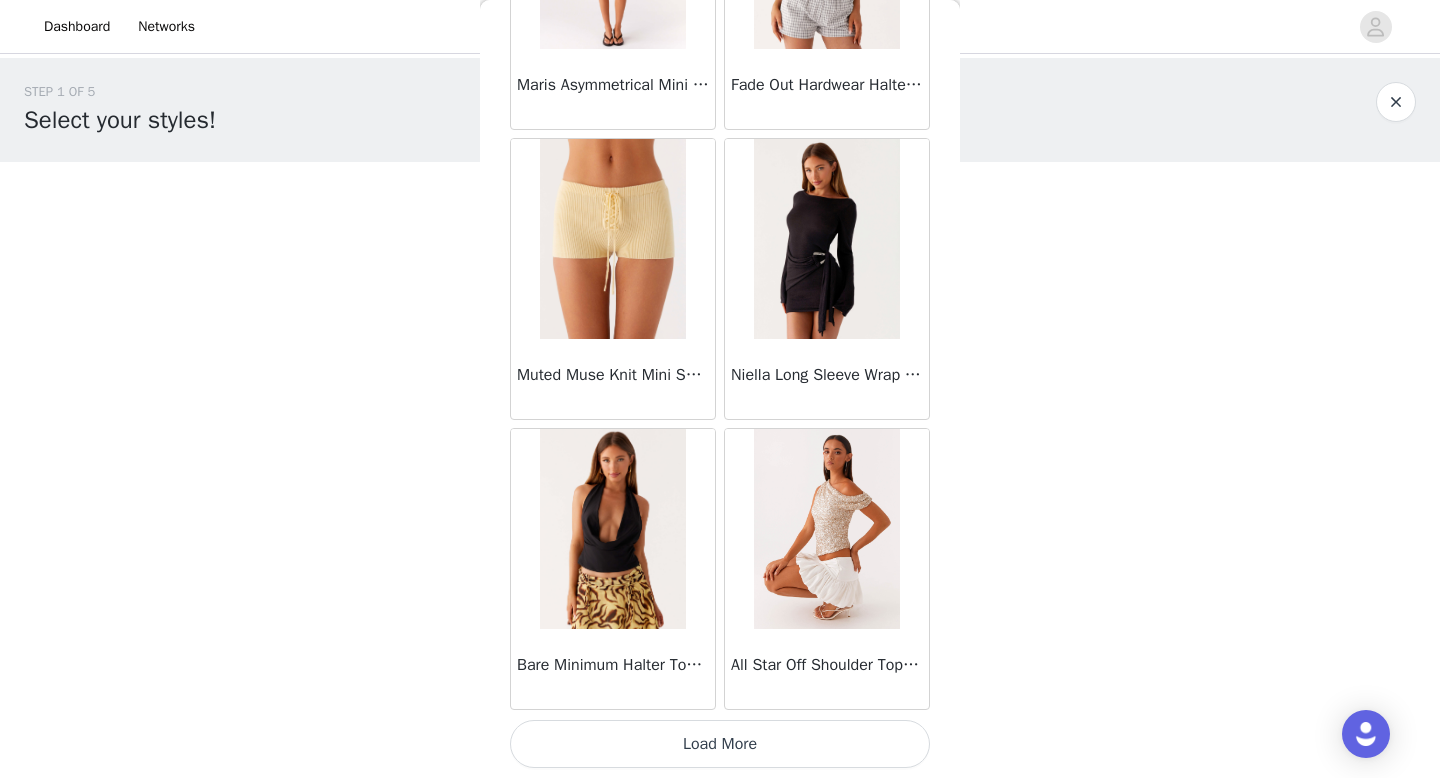 click on "Load More" at bounding box center [720, 744] 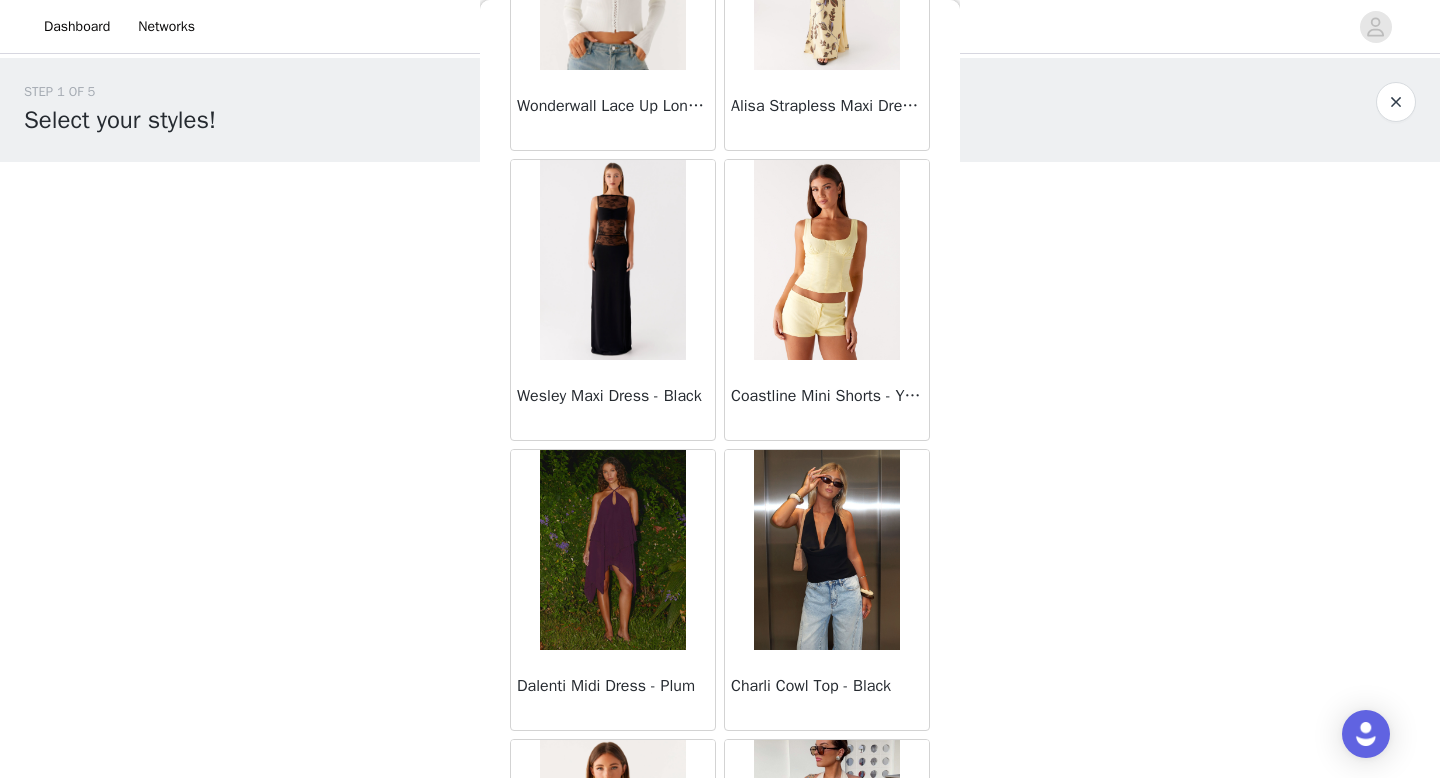 scroll, scrollTop: 74782, scrollLeft: 0, axis: vertical 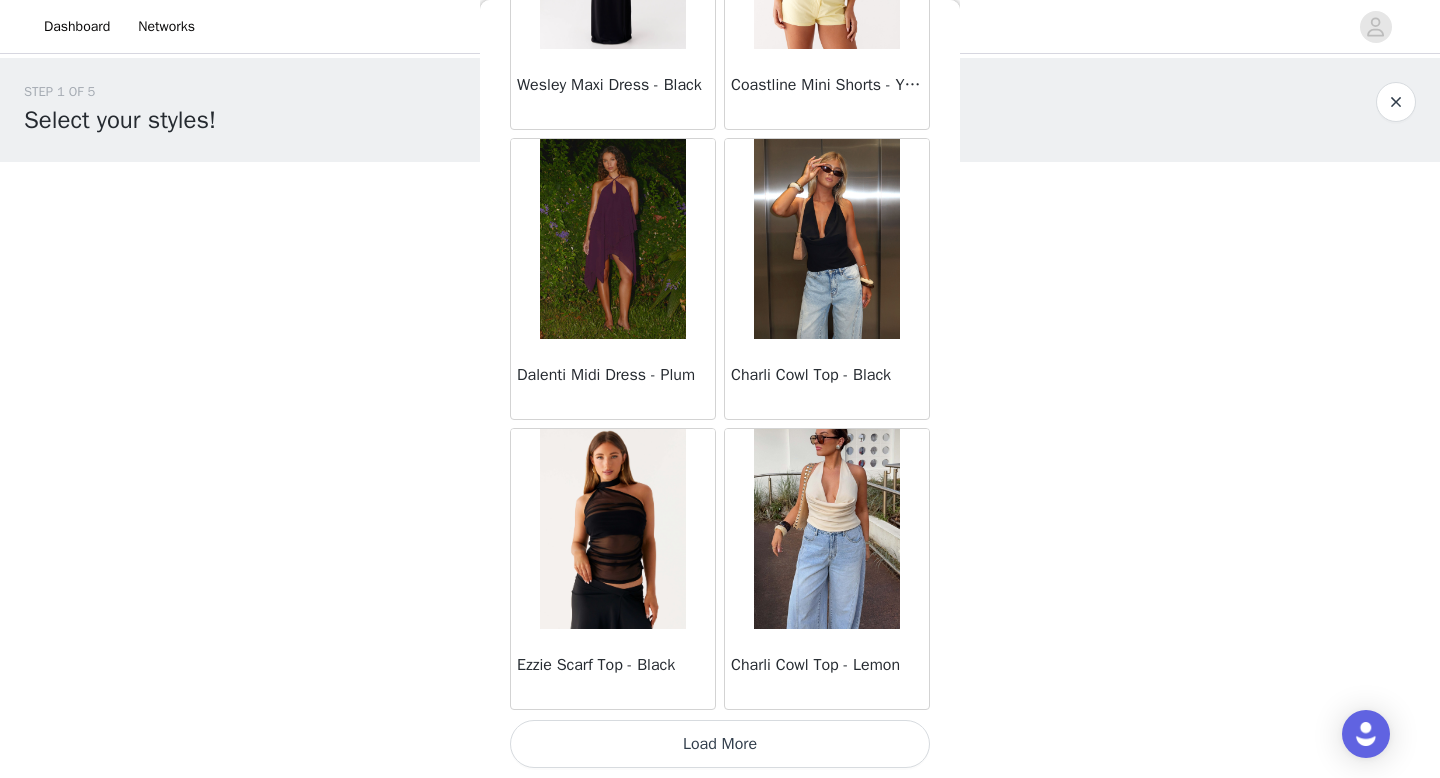 click on "Load More" at bounding box center [720, 744] 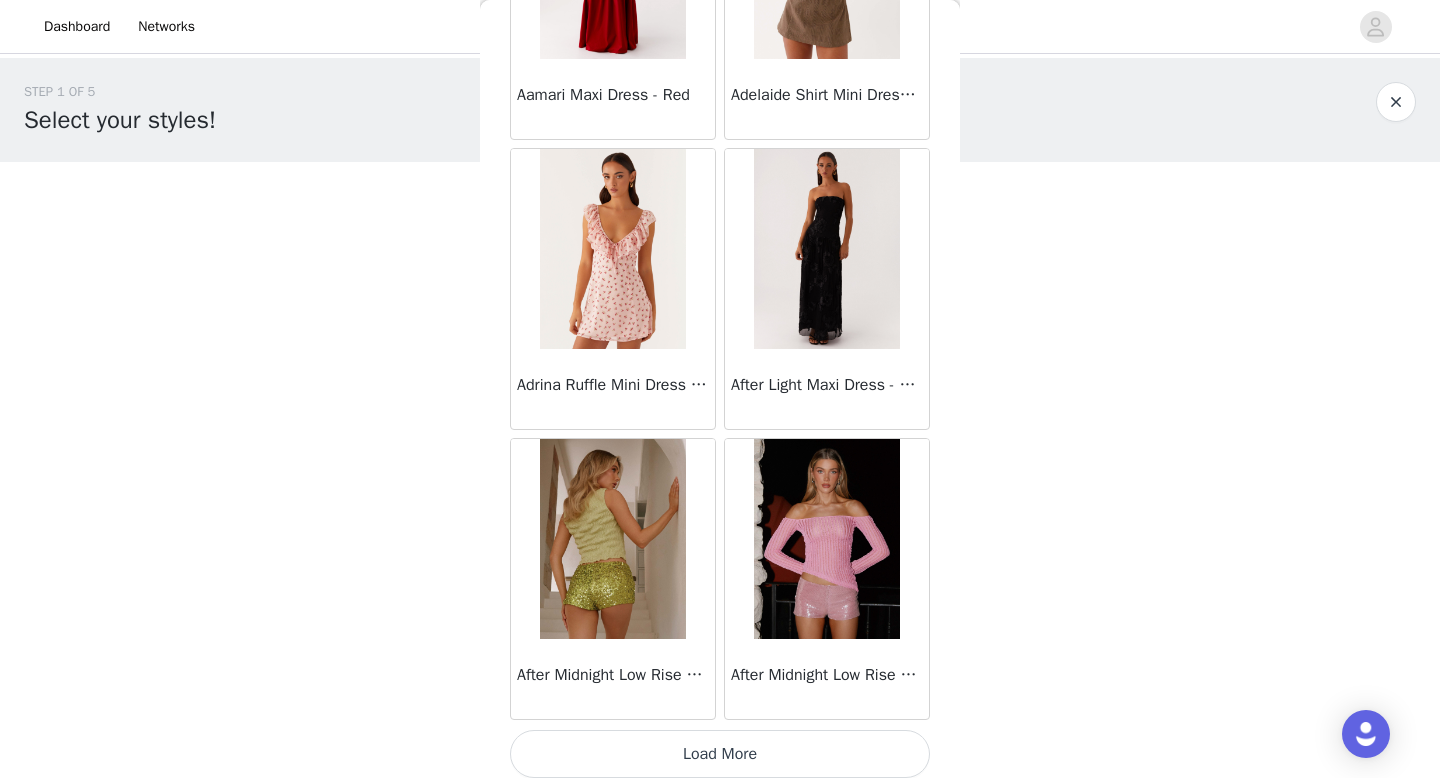 scroll, scrollTop: 77682, scrollLeft: 0, axis: vertical 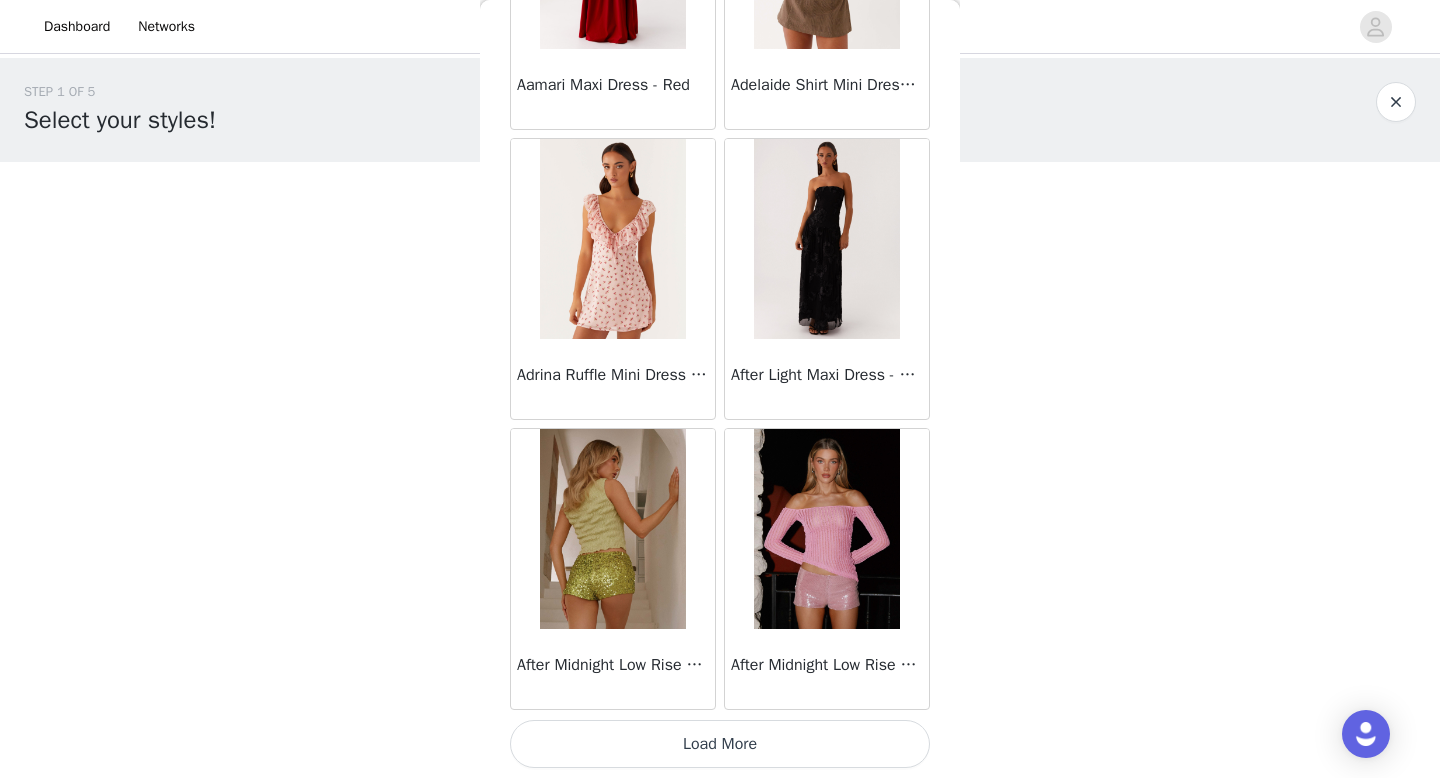 click on "Load More" at bounding box center (720, 744) 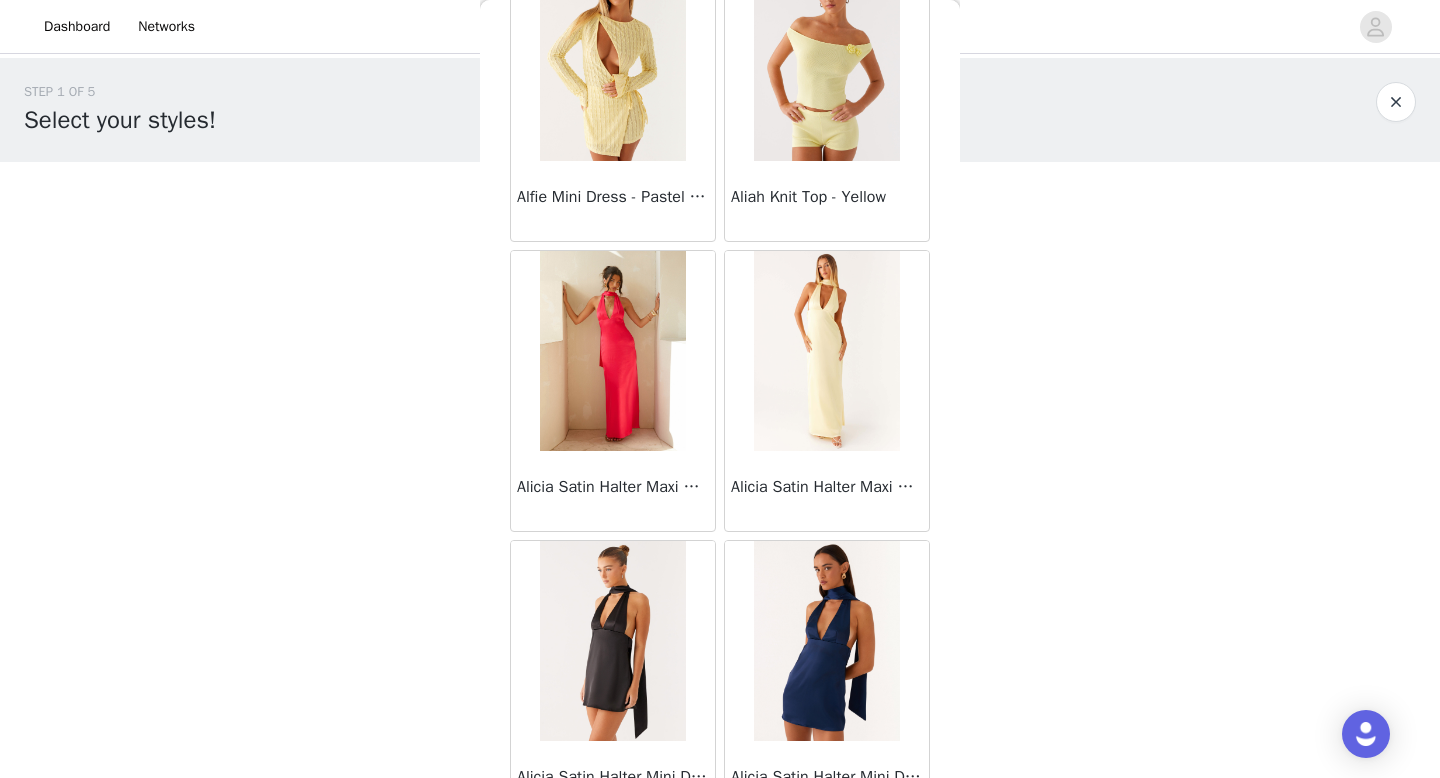 scroll, scrollTop: 80582, scrollLeft: 0, axis: vertical 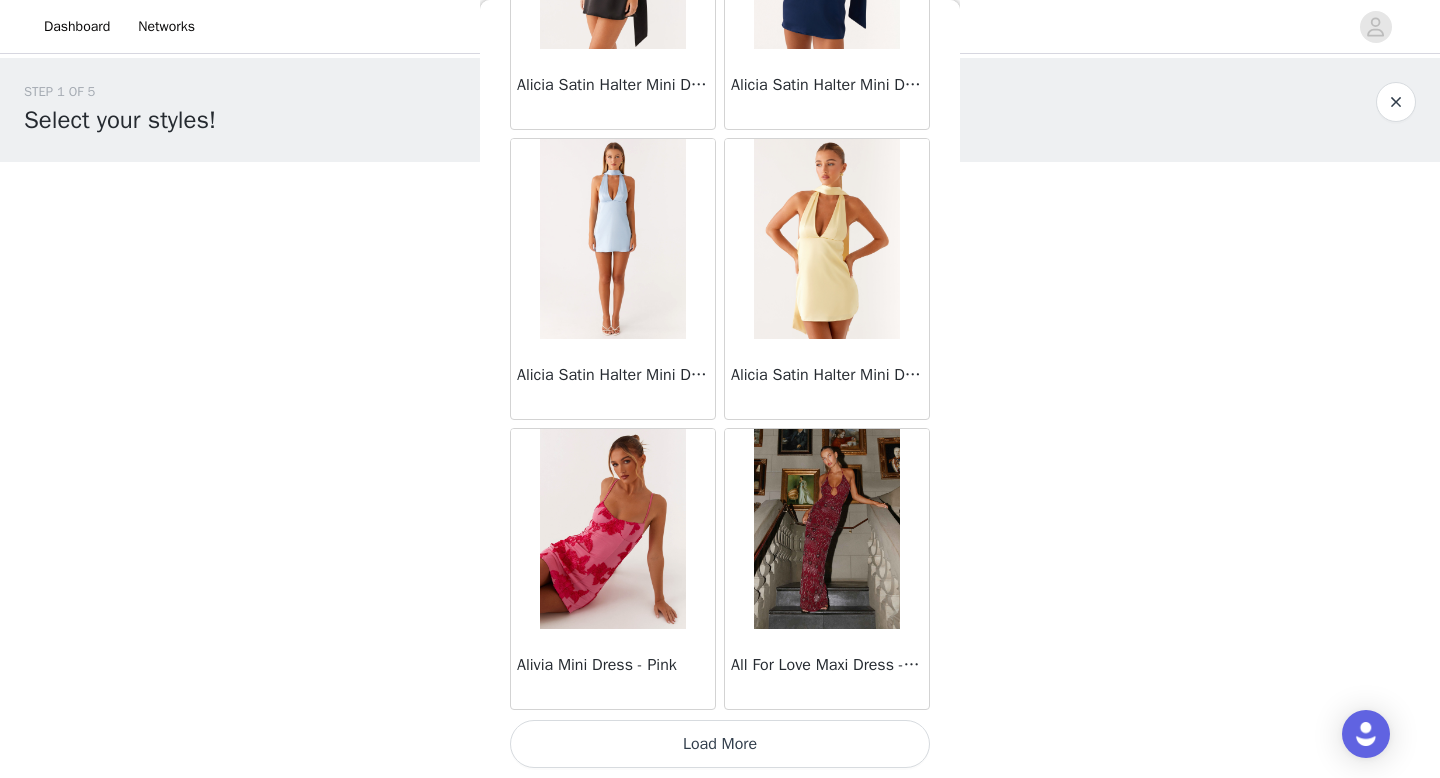 click on "Load More" at bounding box center [720, 744] 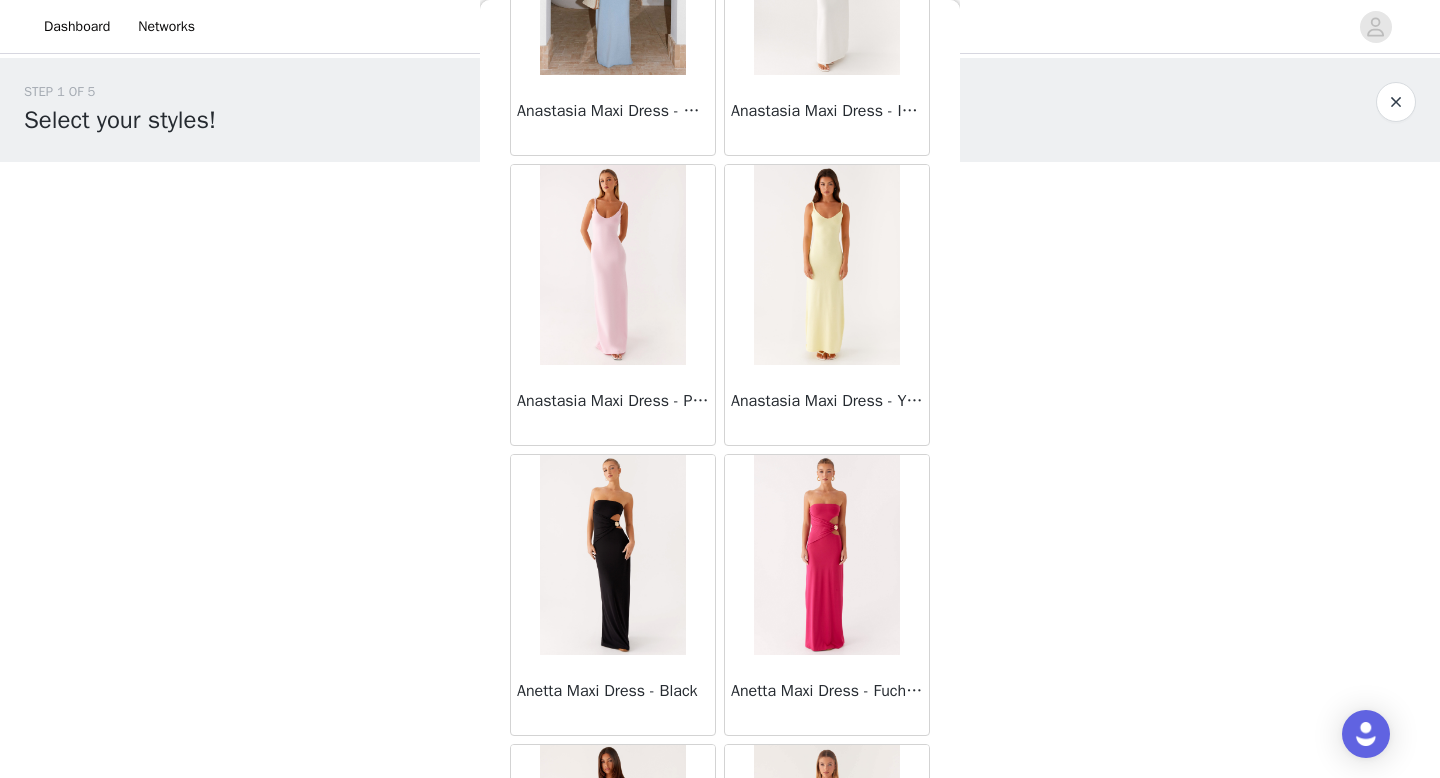 scroll, scrollTop: 83482, scrollLeft: 0, axis: vertical 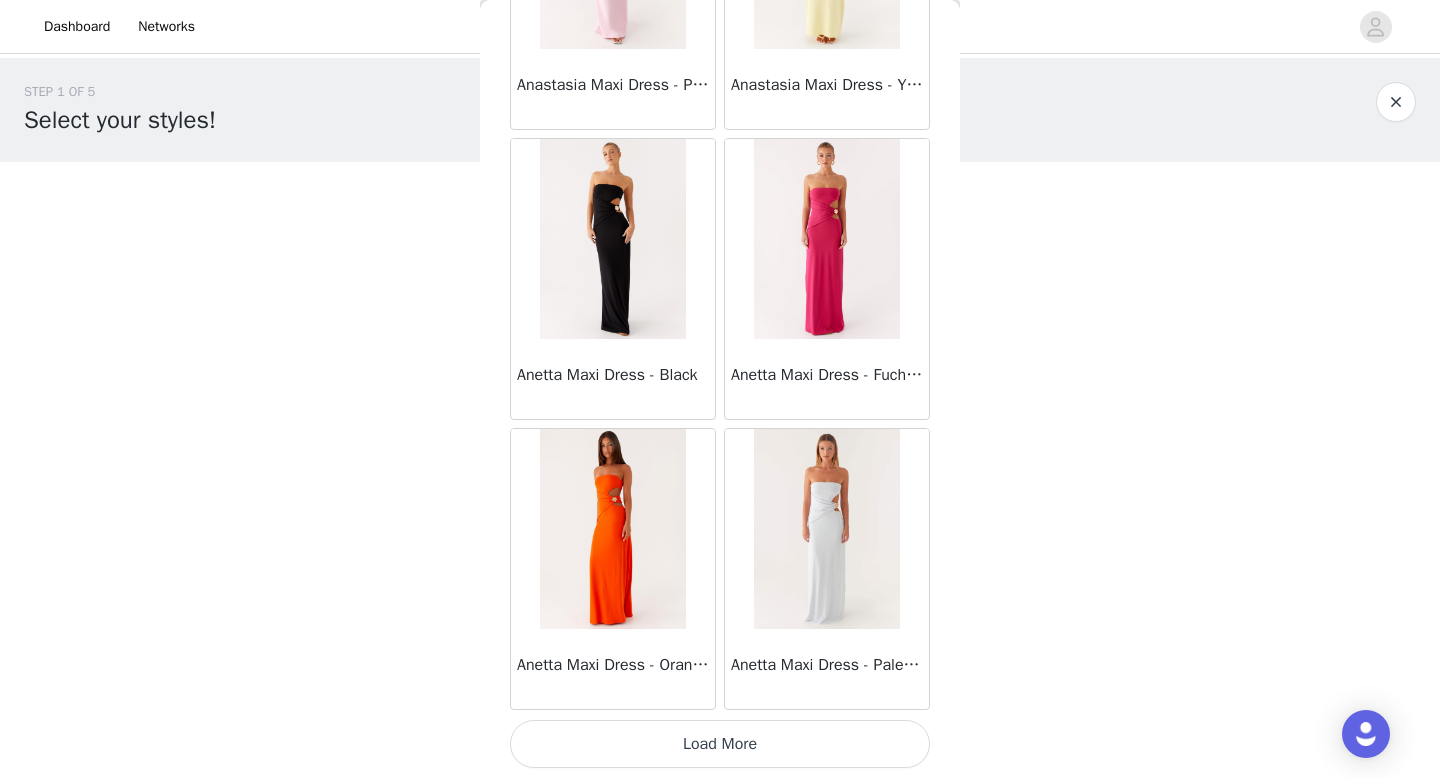 click on "Load More" at bounding box center [720, 744] 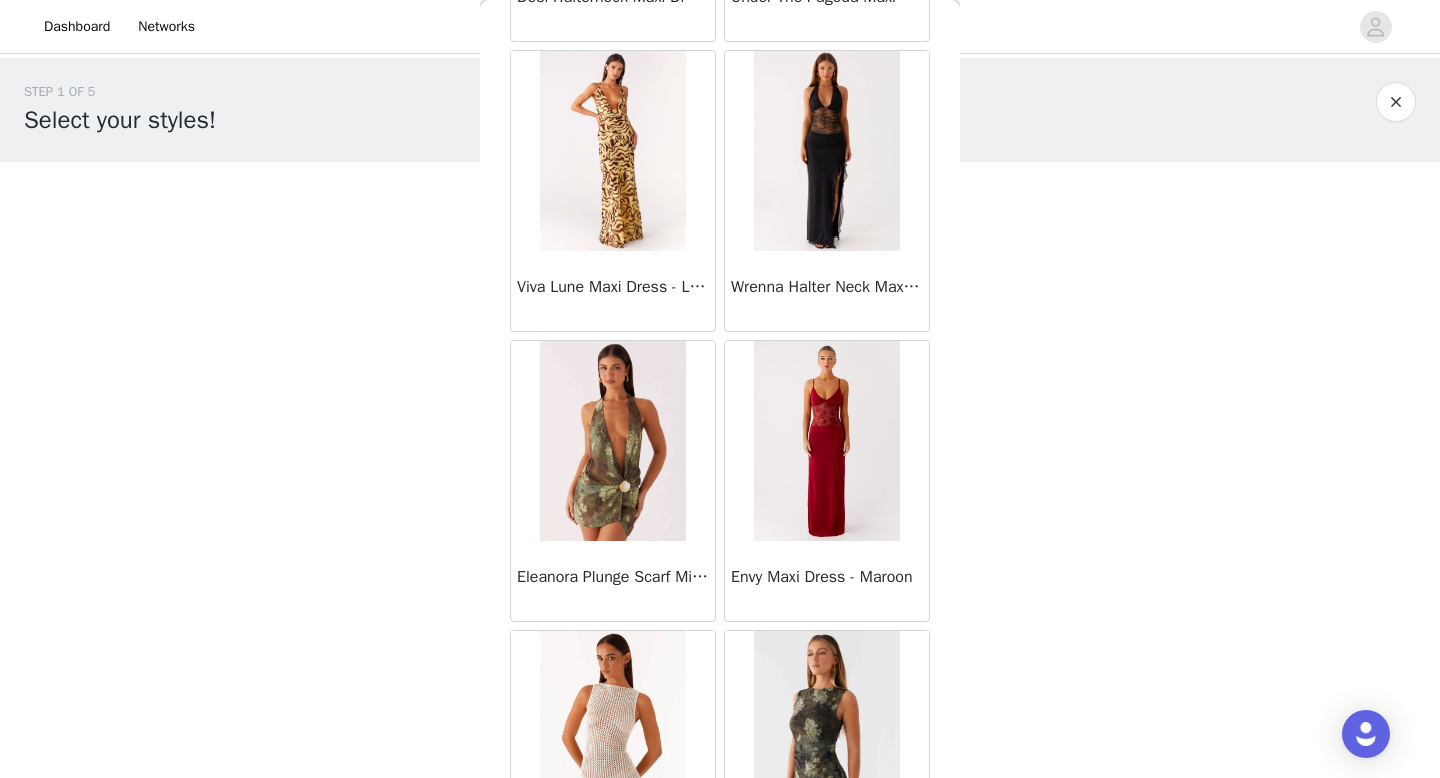 scroll, scrollTop: 62684, scrollLeft: 0, axis: vertical 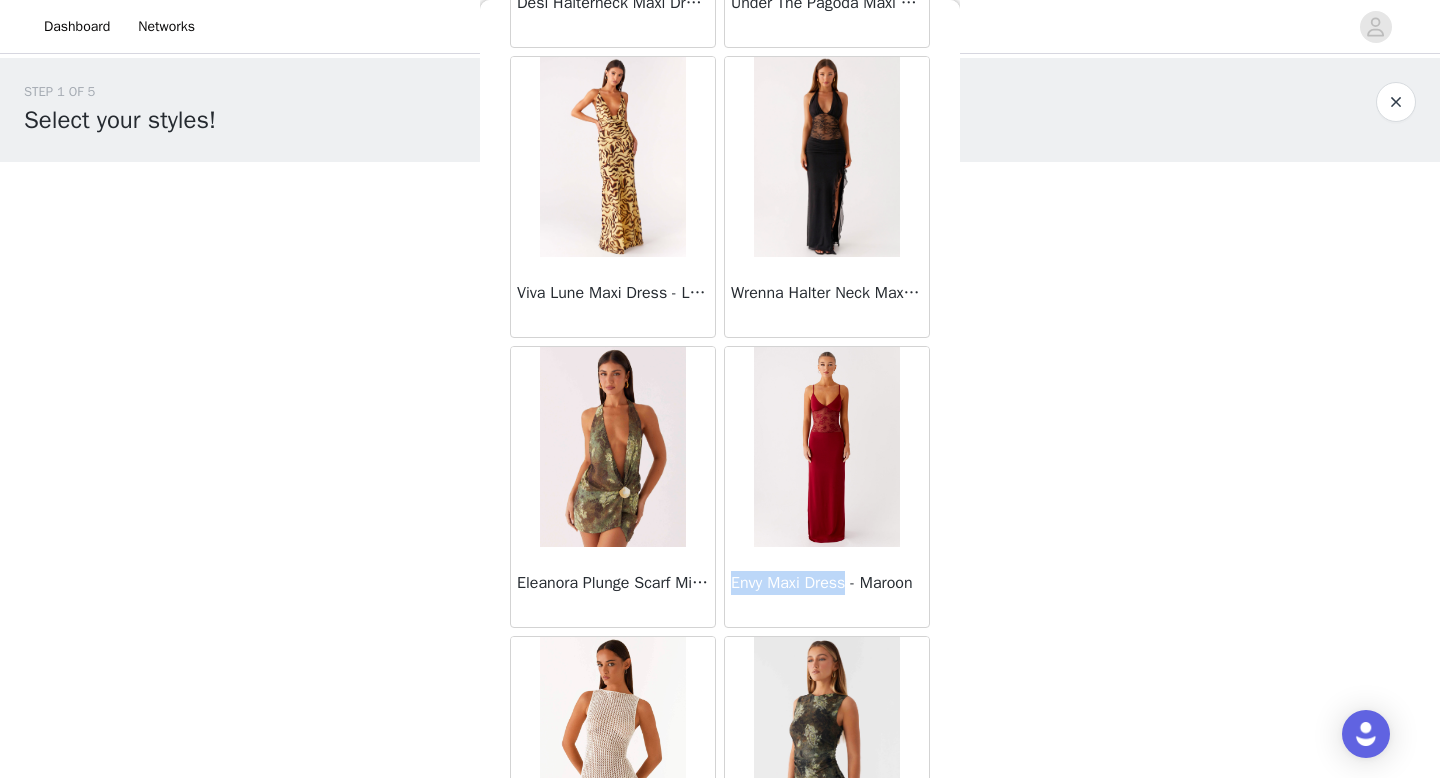 drag, startPoint x: 732, startPoint y: 582, endPoint x: 854, endPoint y: 591, distance: 122.33152 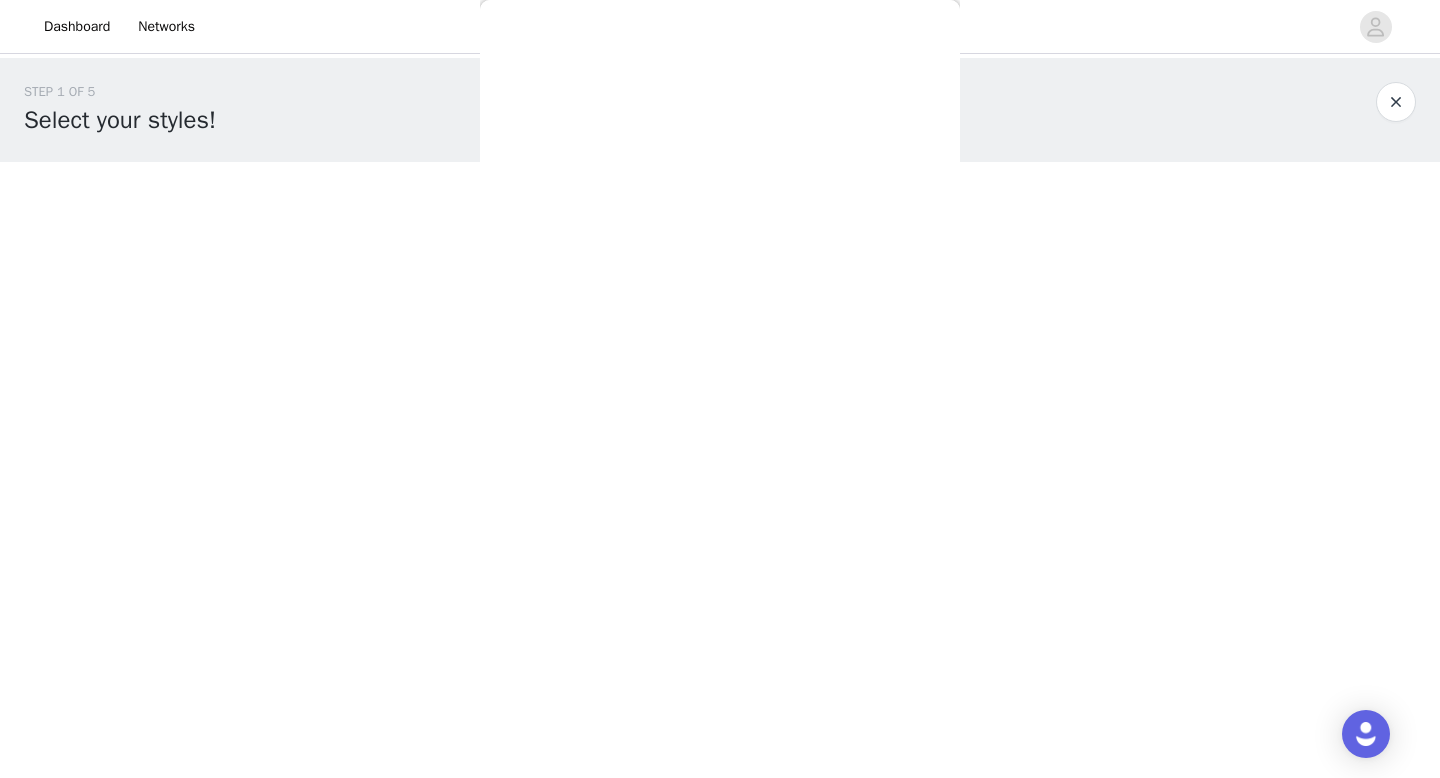 scroll, scrollTop: 0, scrollLeft: 0, axis: both 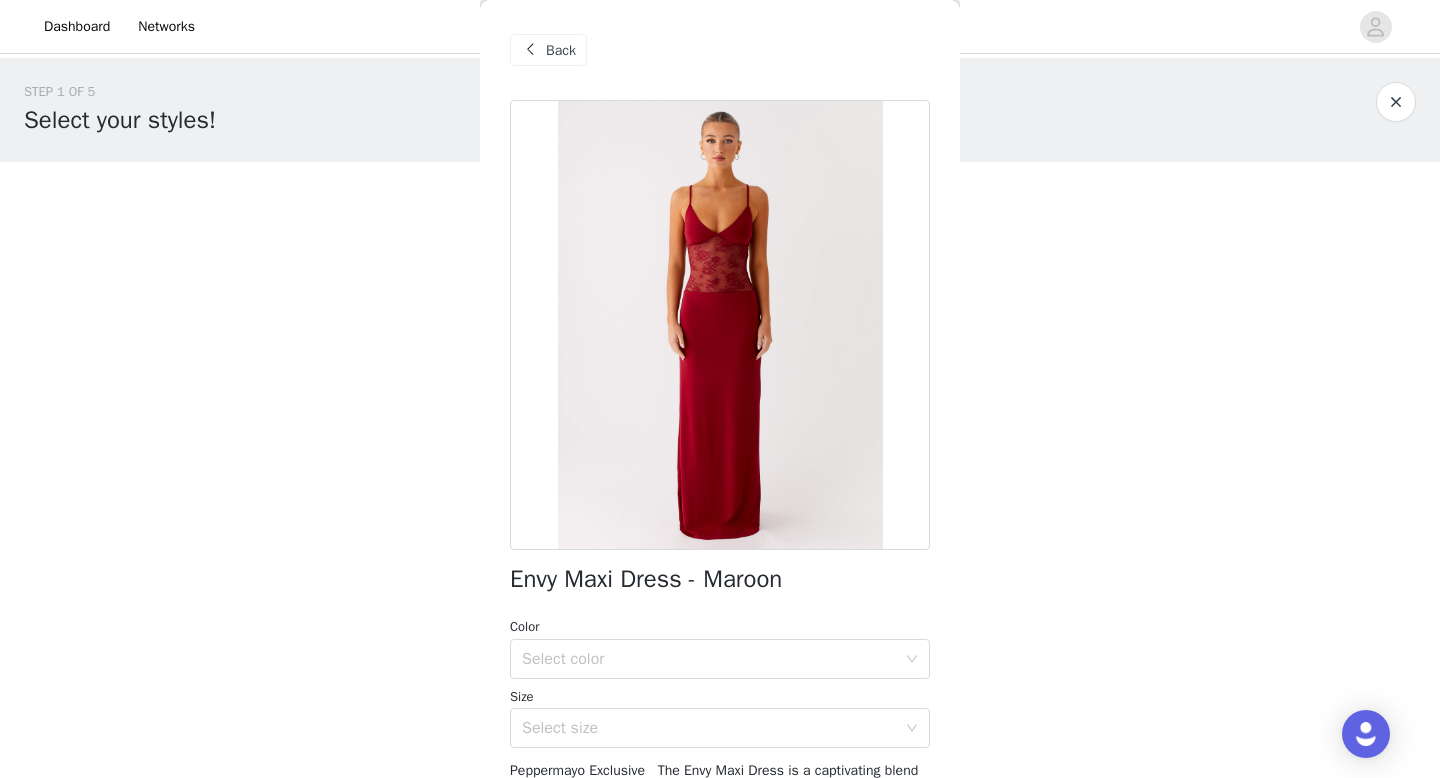 click on "Back" at bounding box center (548, 50) 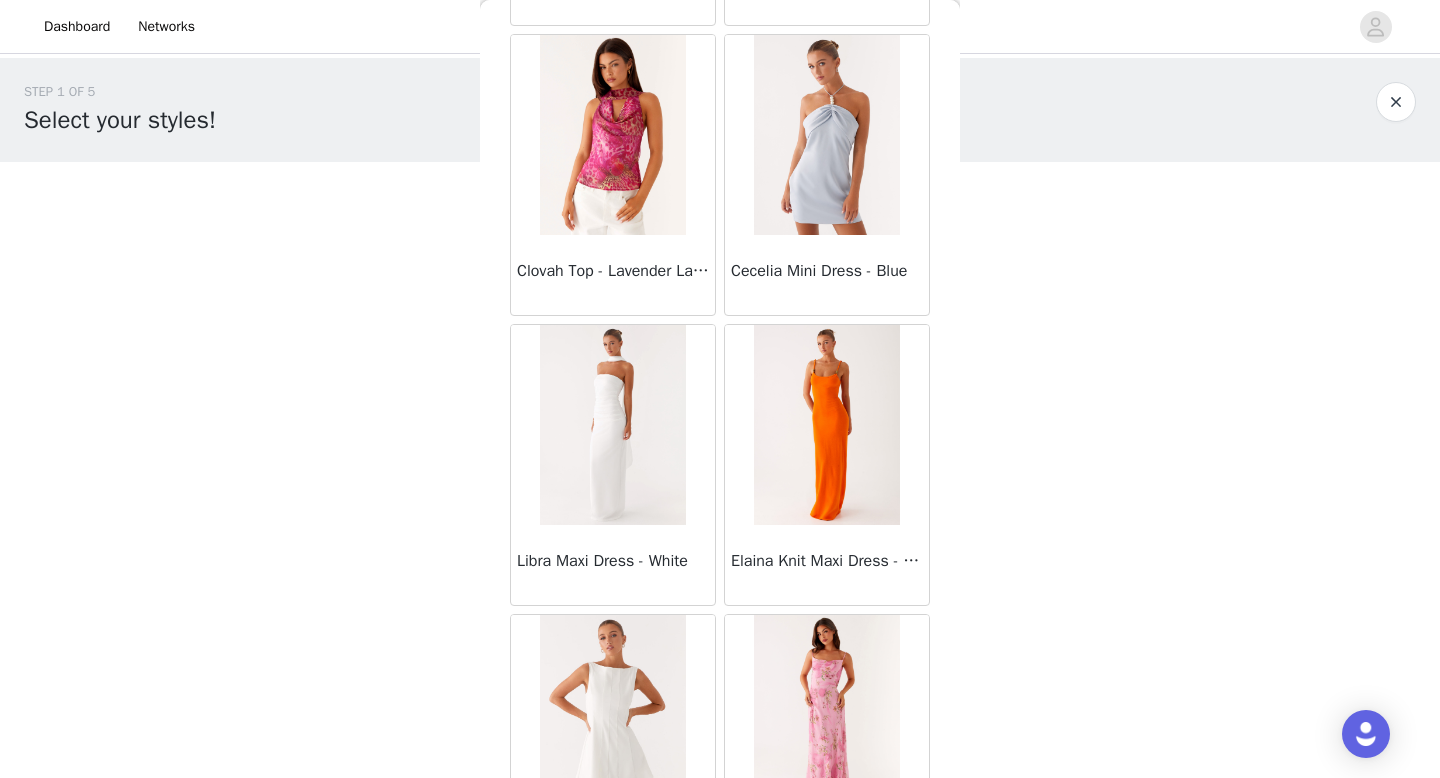 scroll, scrollTop: 29342, scrollLeft: 0, axis: vertical 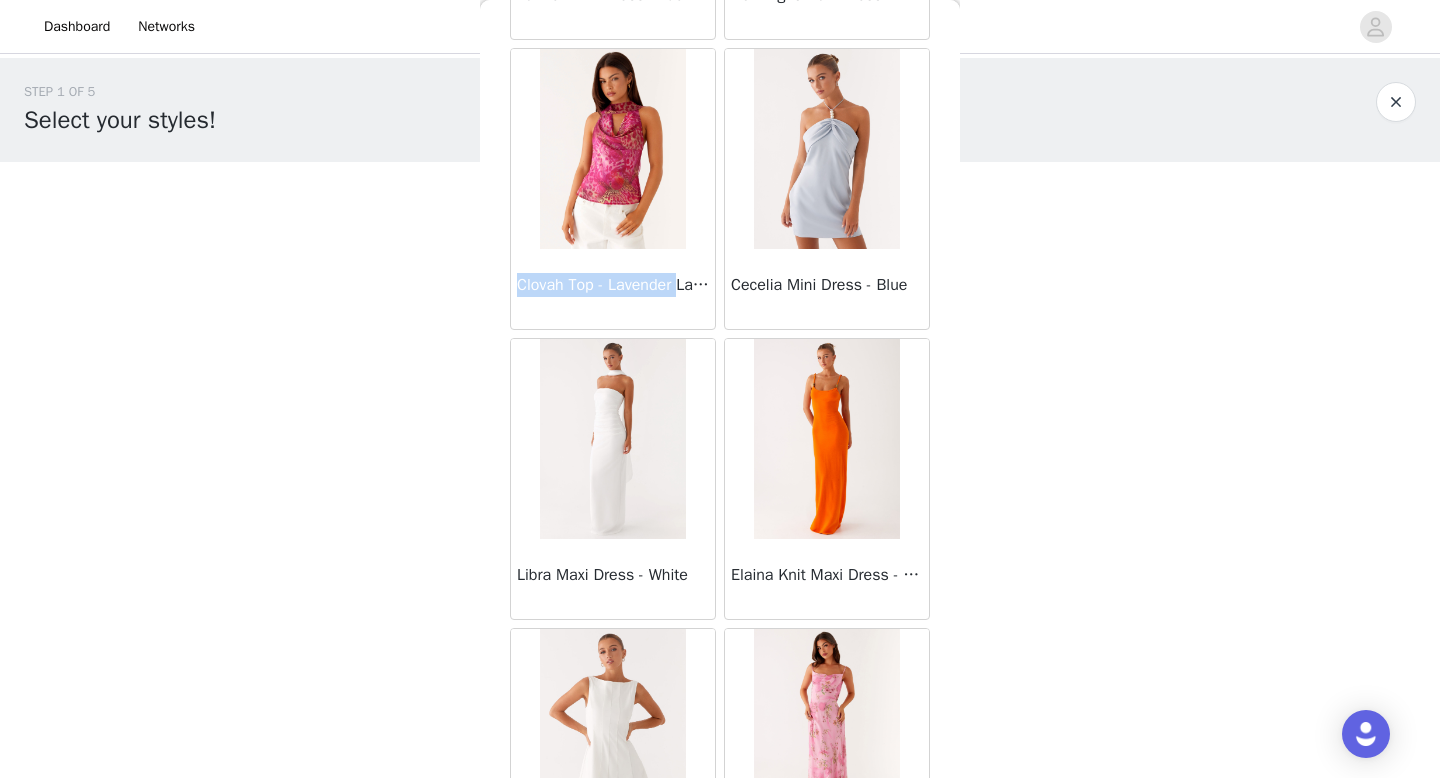drag, startPoint x: 519, startPoint y: 282, endPoint x: 691, endPoint y: 287, distance: 172.07266 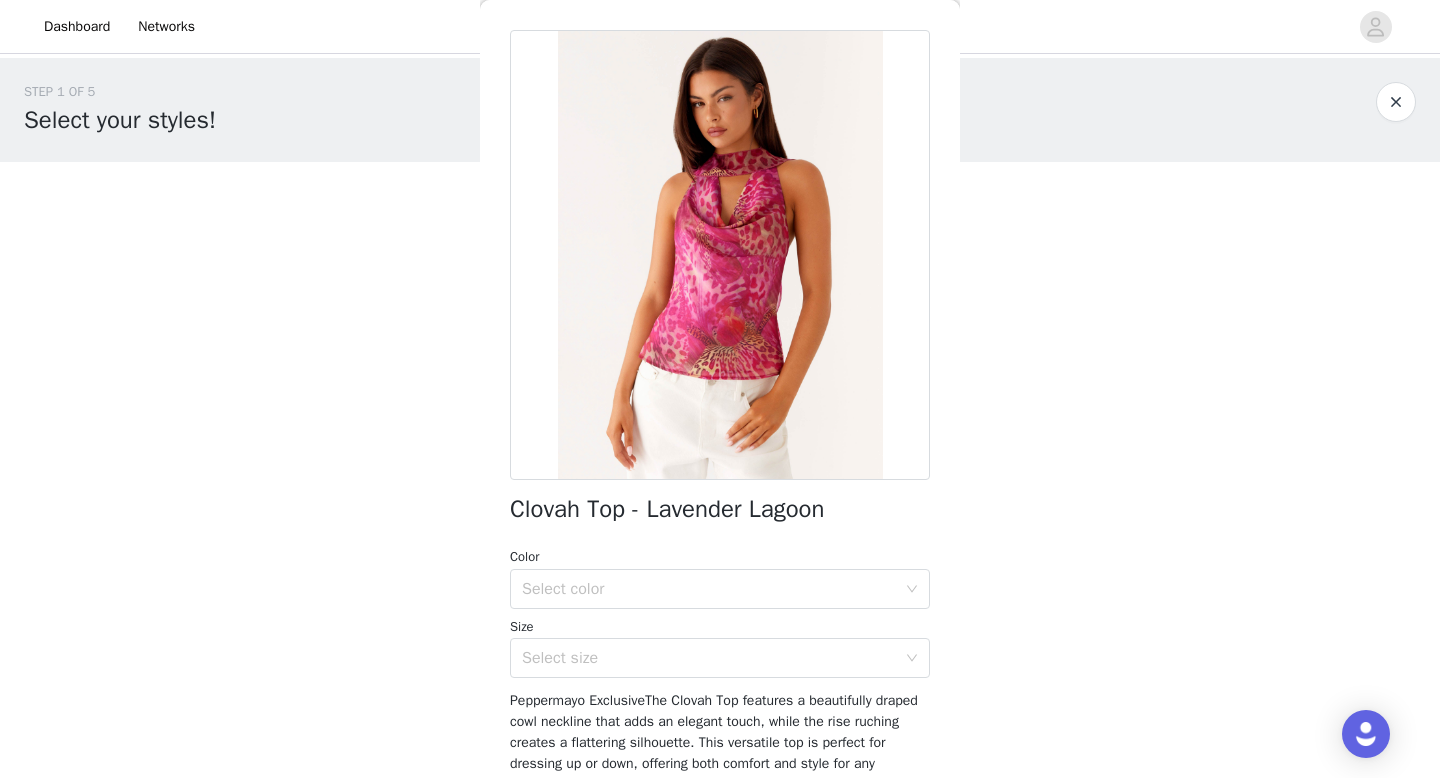 scroll, scrollTop: 100, scrollLeft: 0, axis: vertical 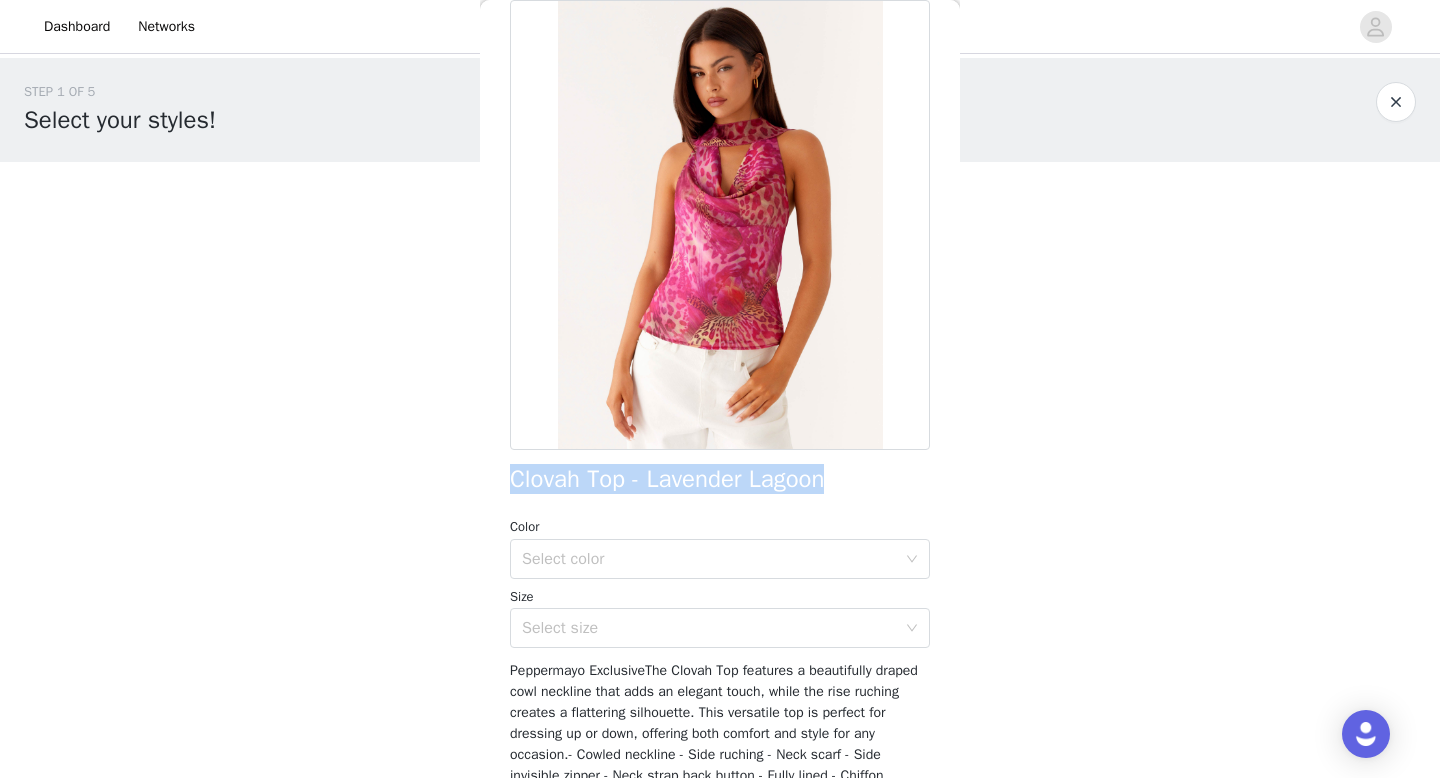 drag, startPoint x: 843, startPoint y: 488, endPoint x: 508, endPoint y: 486, distance: 335.00598 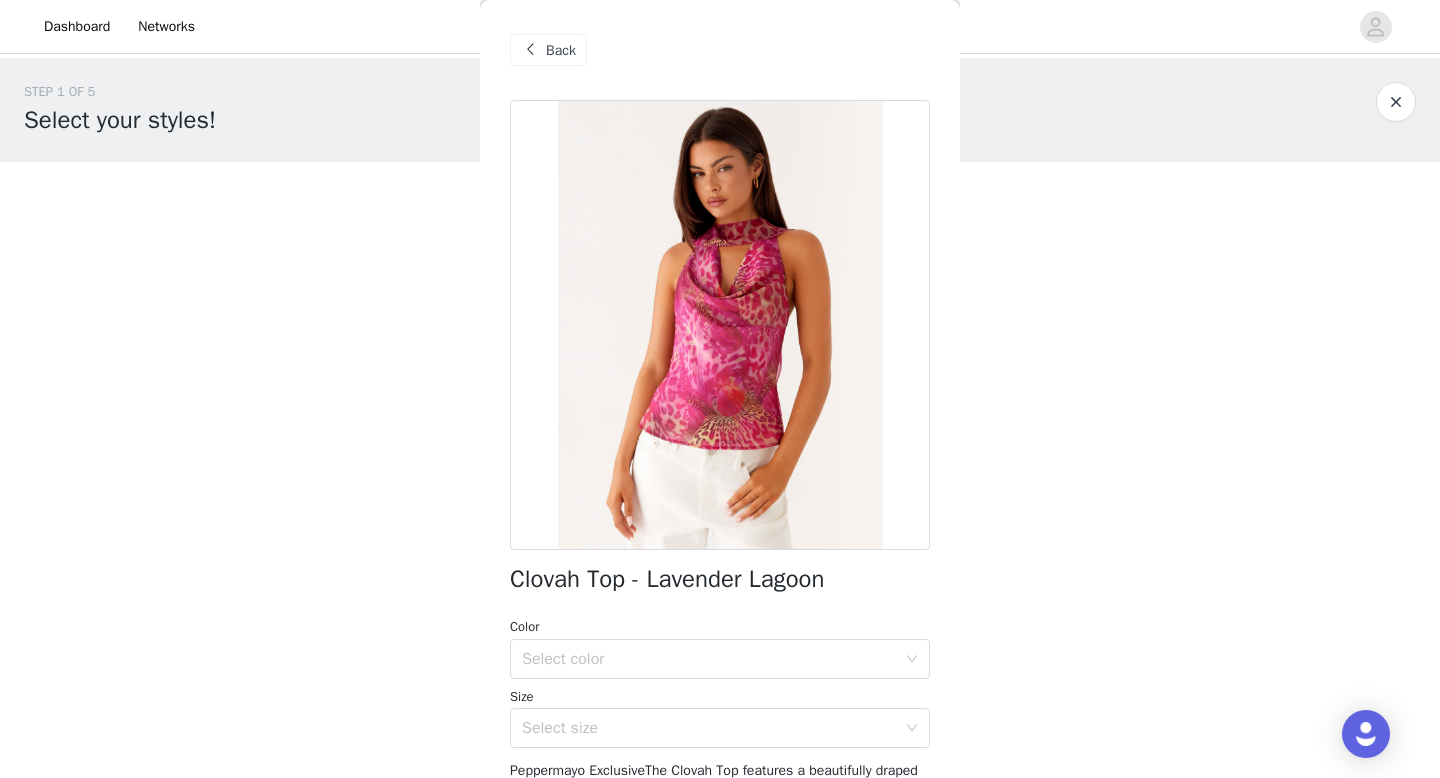 click on "Back" at bounding box center (561, 50) 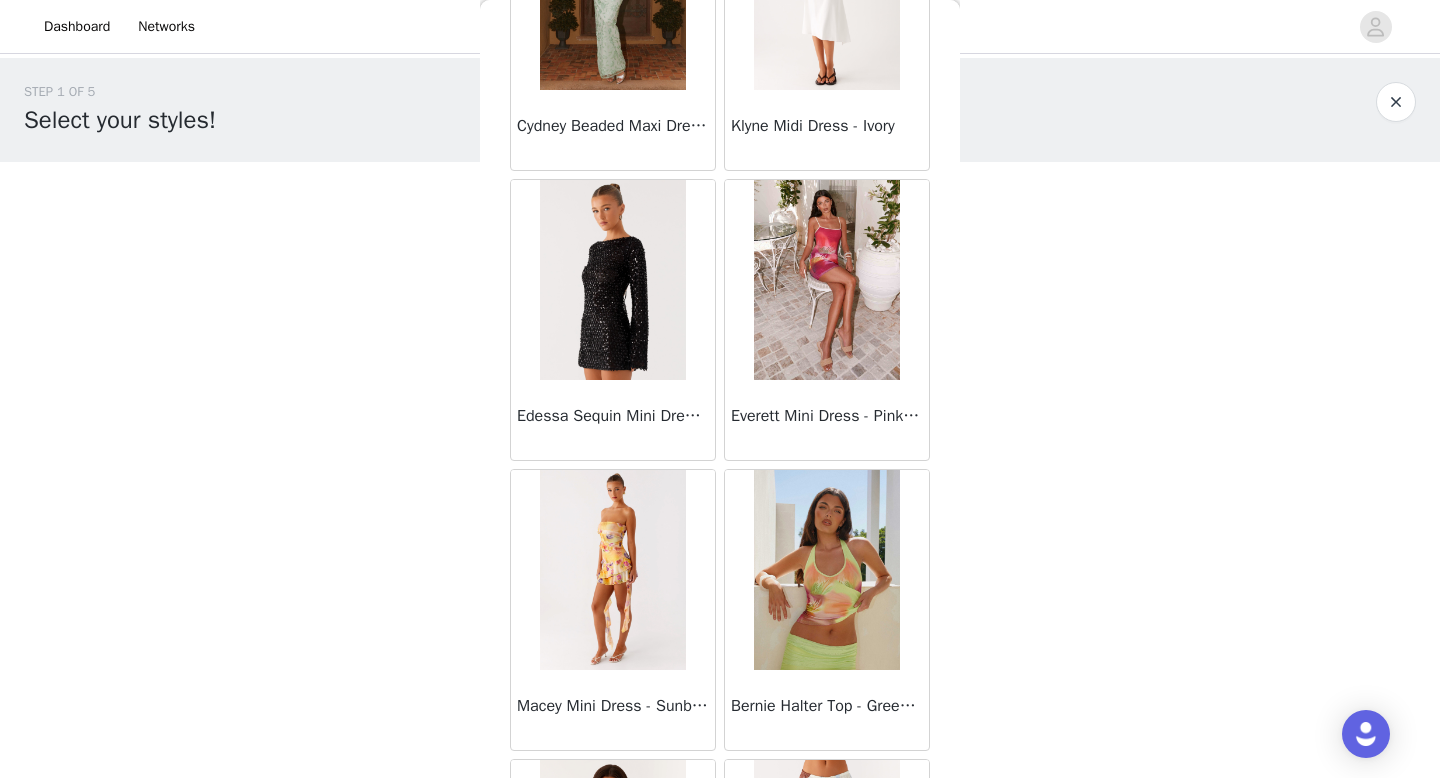 scroll, scrollTop: 50092, scrollLeft: 0, axis: vertical 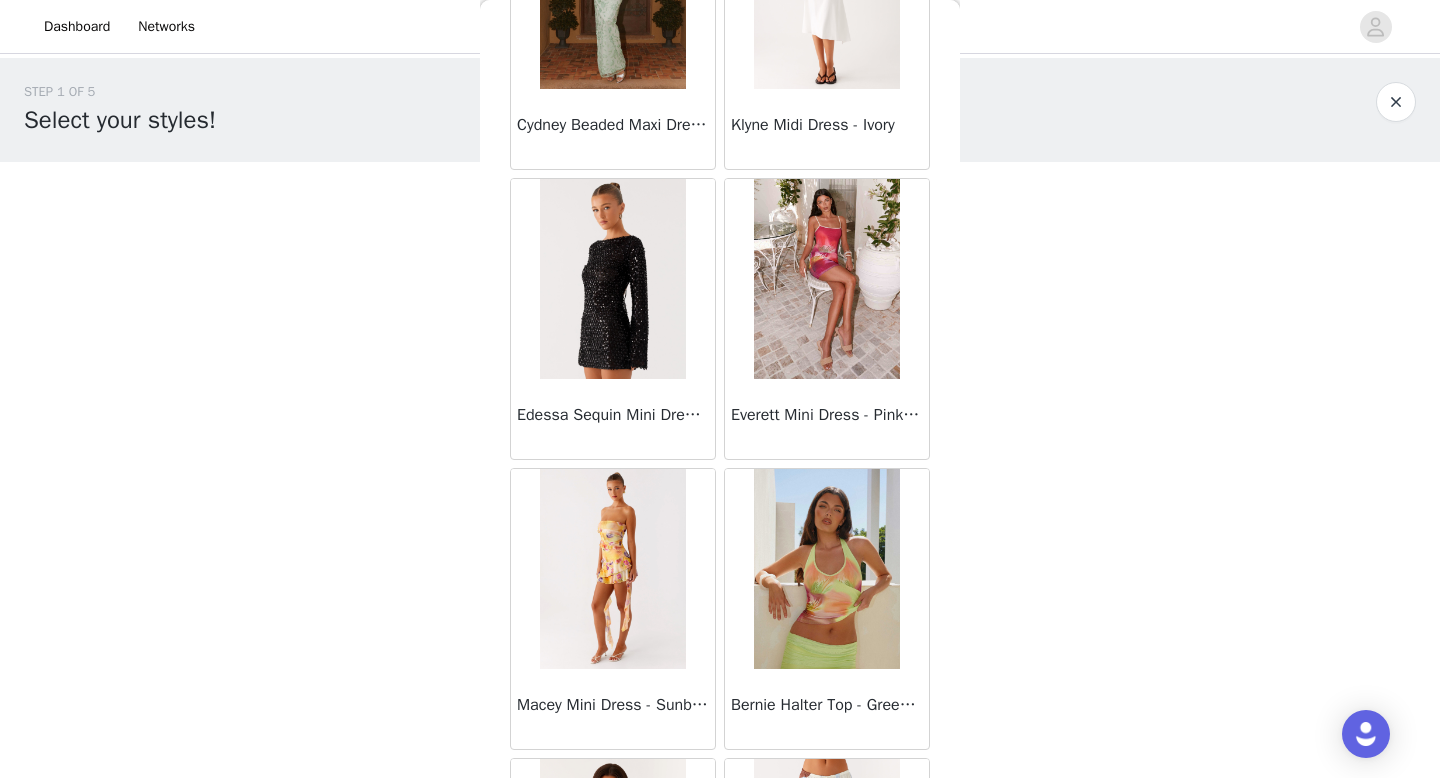 click on "Edessa Sequin Mini Dress - Black" at bounding box center [613, 415] 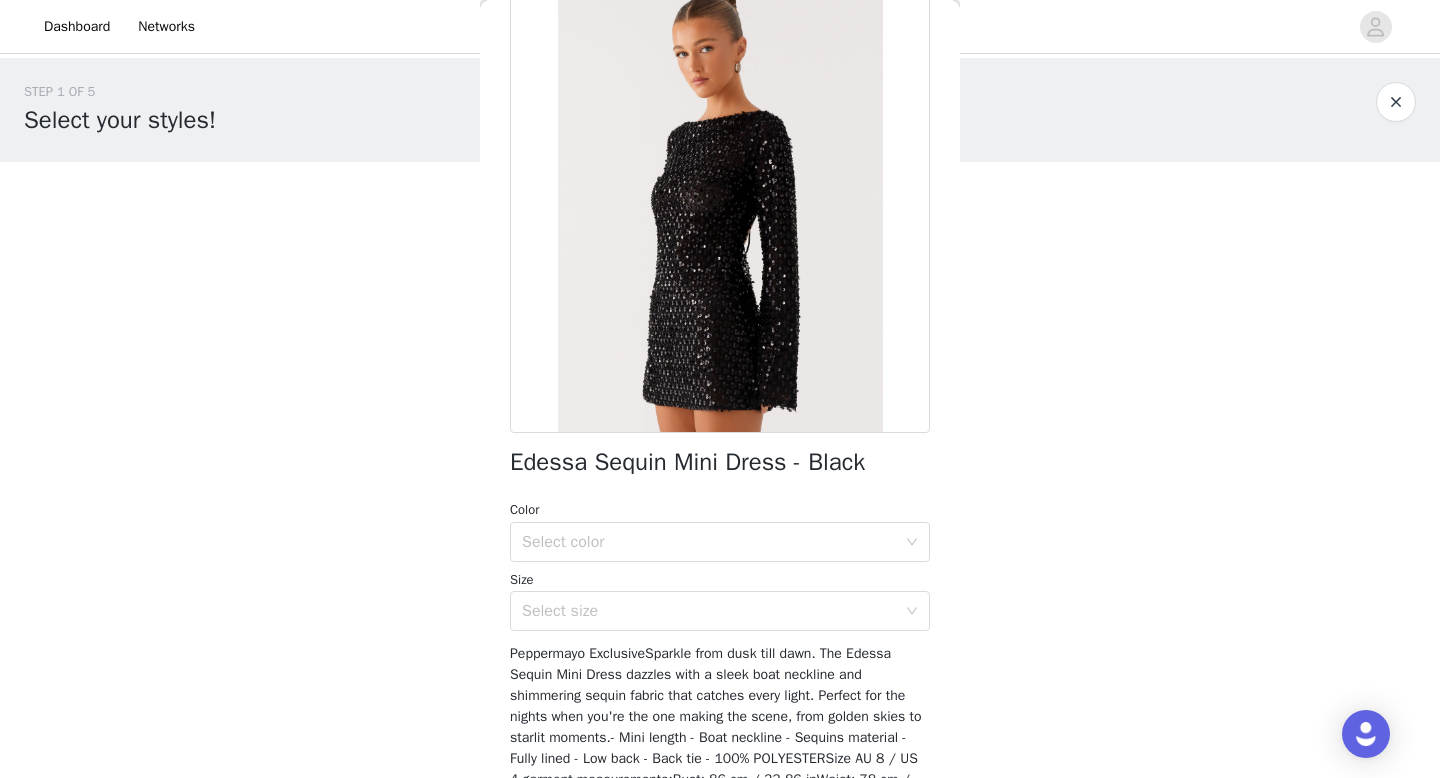scroll, scrollTop: 0, scrollLeft: 0, axis: both 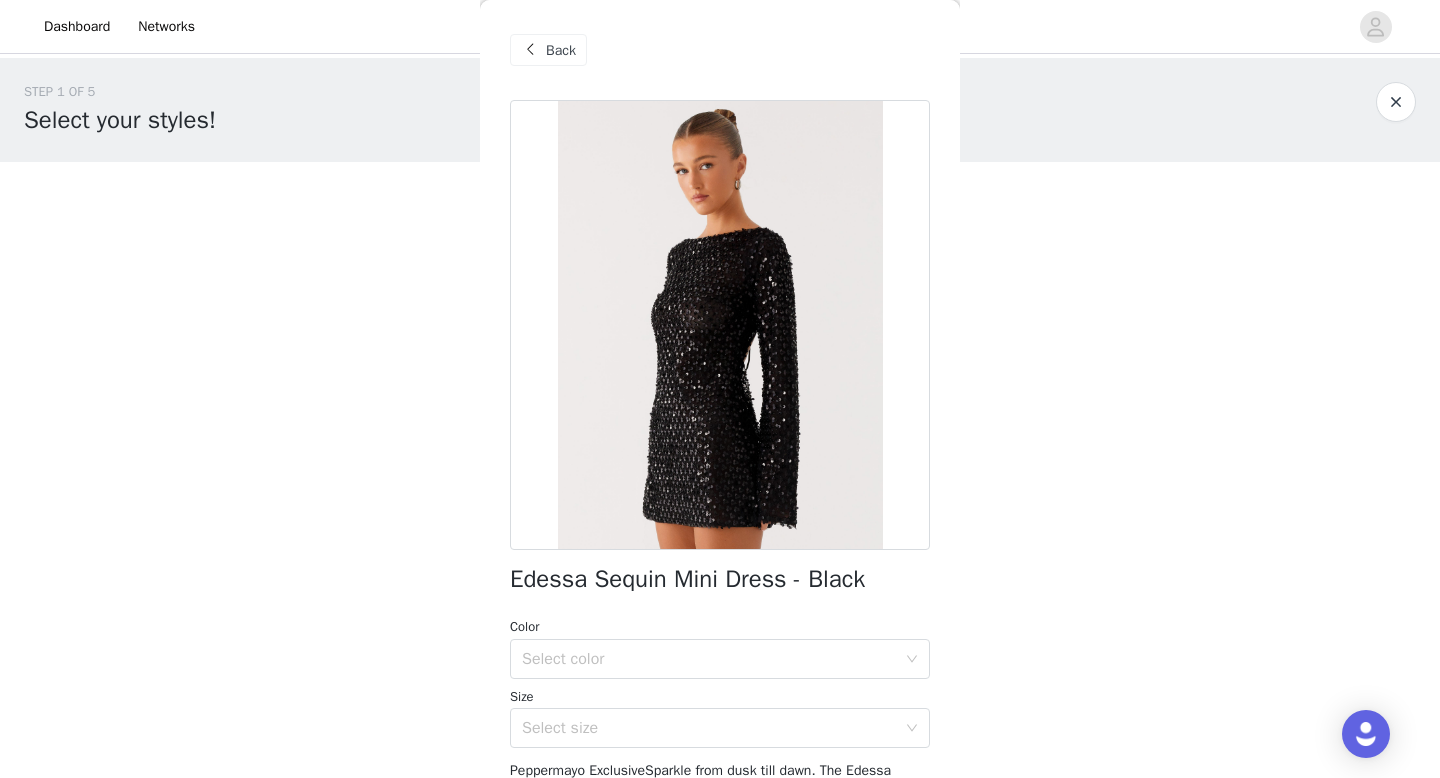 click on "Back" at bounding box center [561, 50] 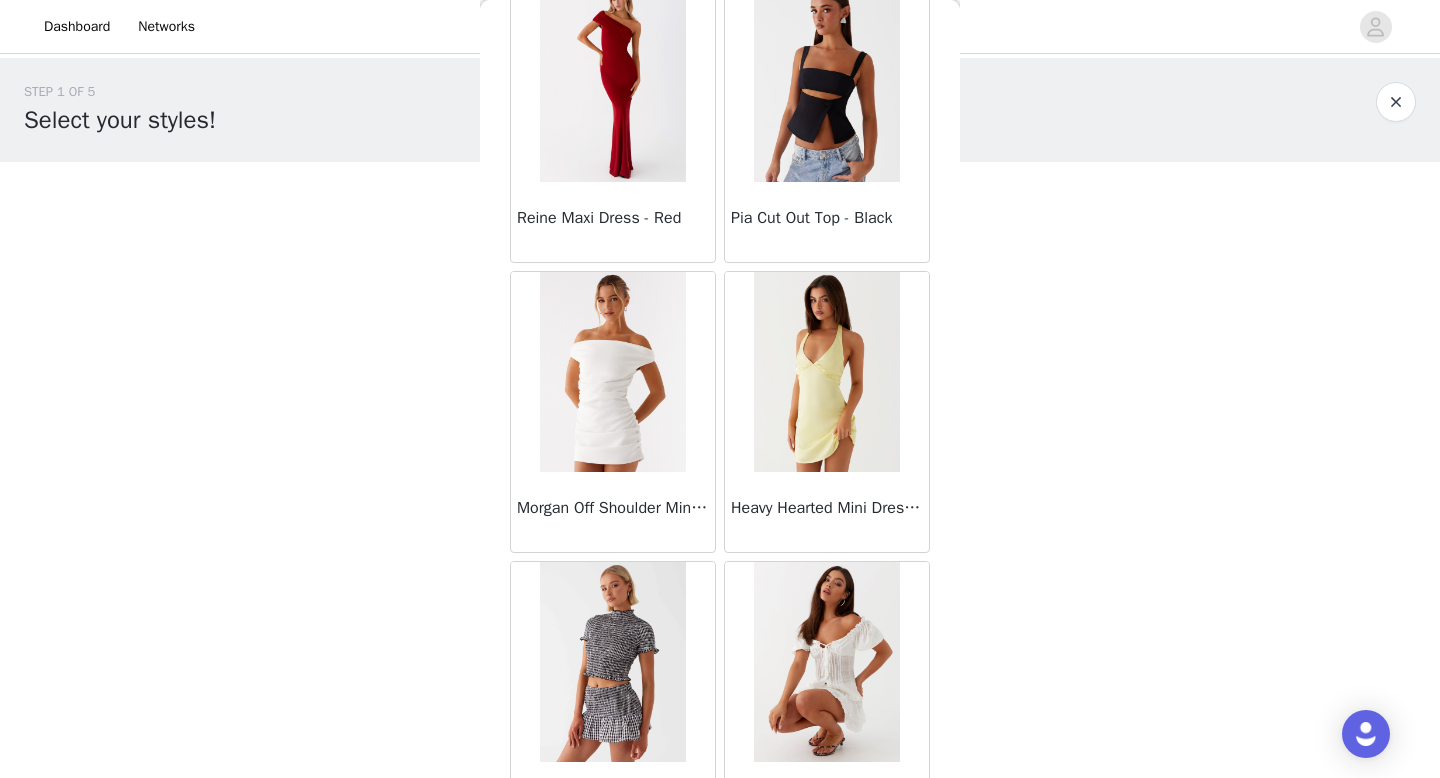 scroll, scrollTop: 12940, scrollLeft: 0, axis: vertical 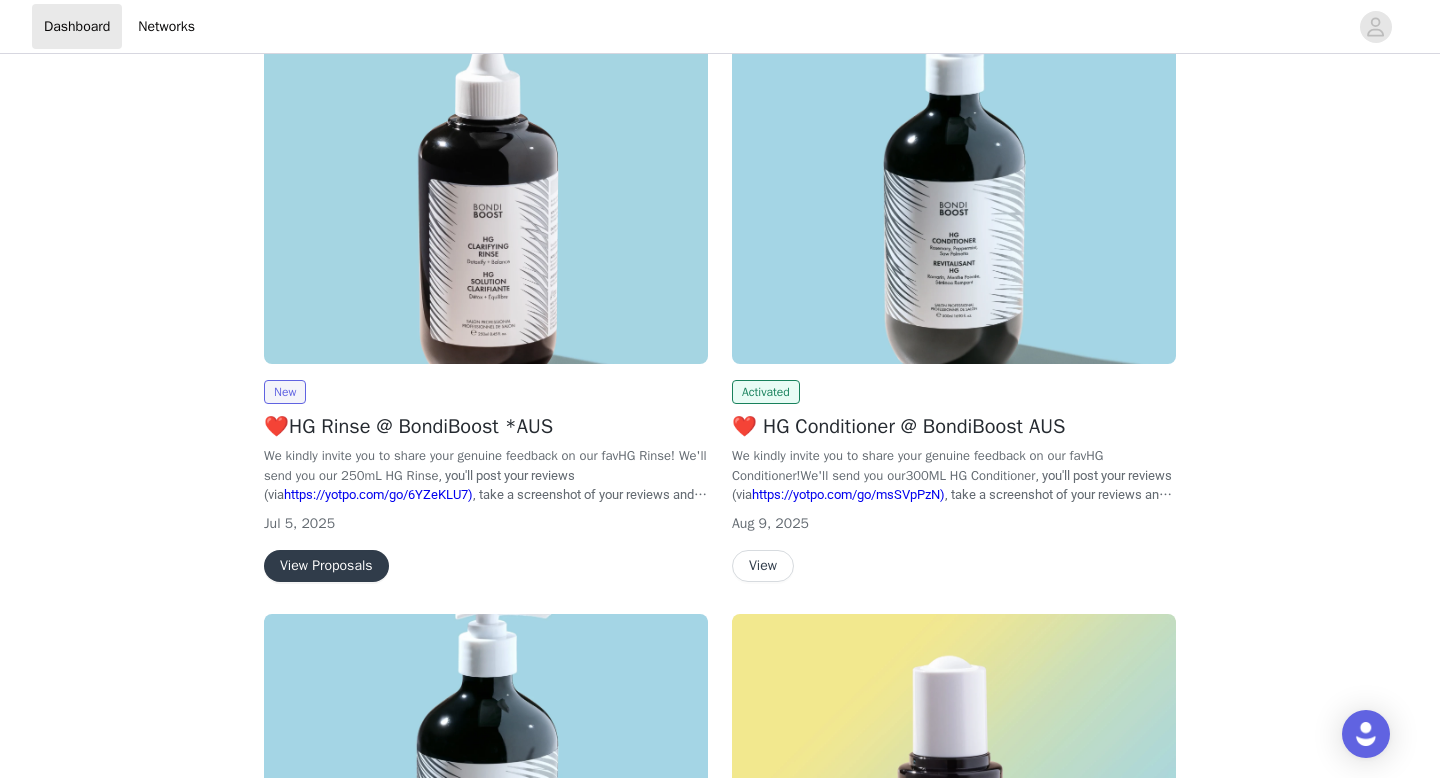 click on "View Proposals" at bounding box center (326, 566) 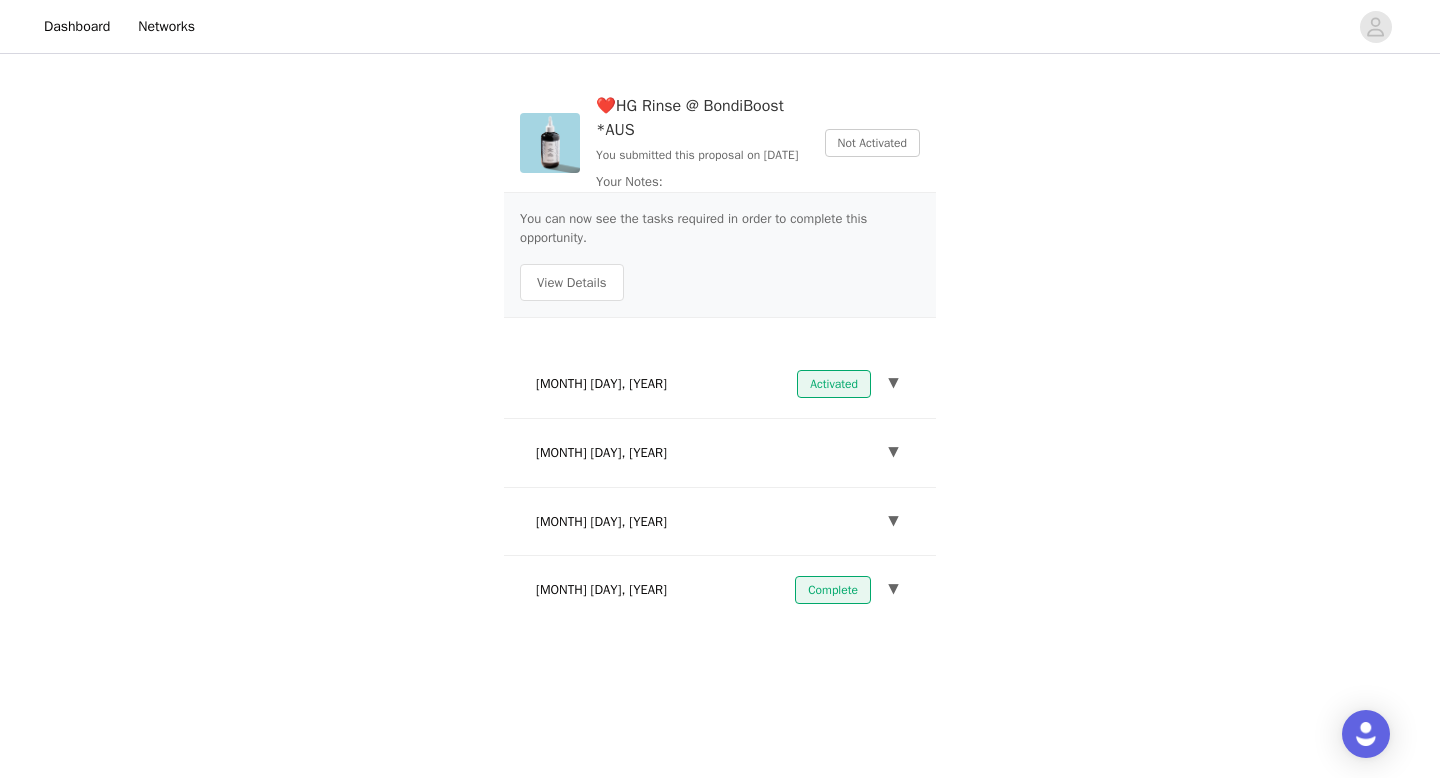 scroll, scrollTop: 0, scrollLeft: 0, axis: both 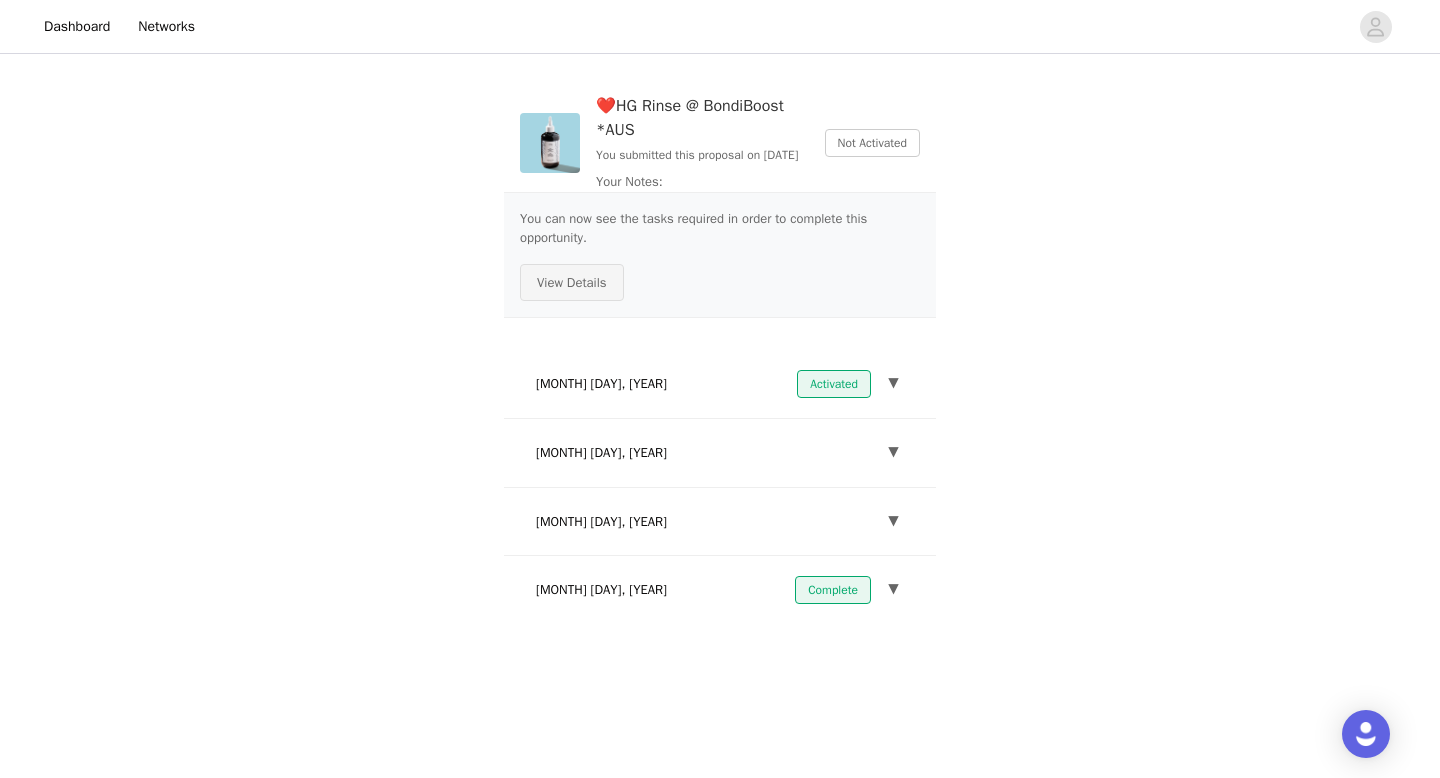 click on "View Details" at bounding box center [572, 283] 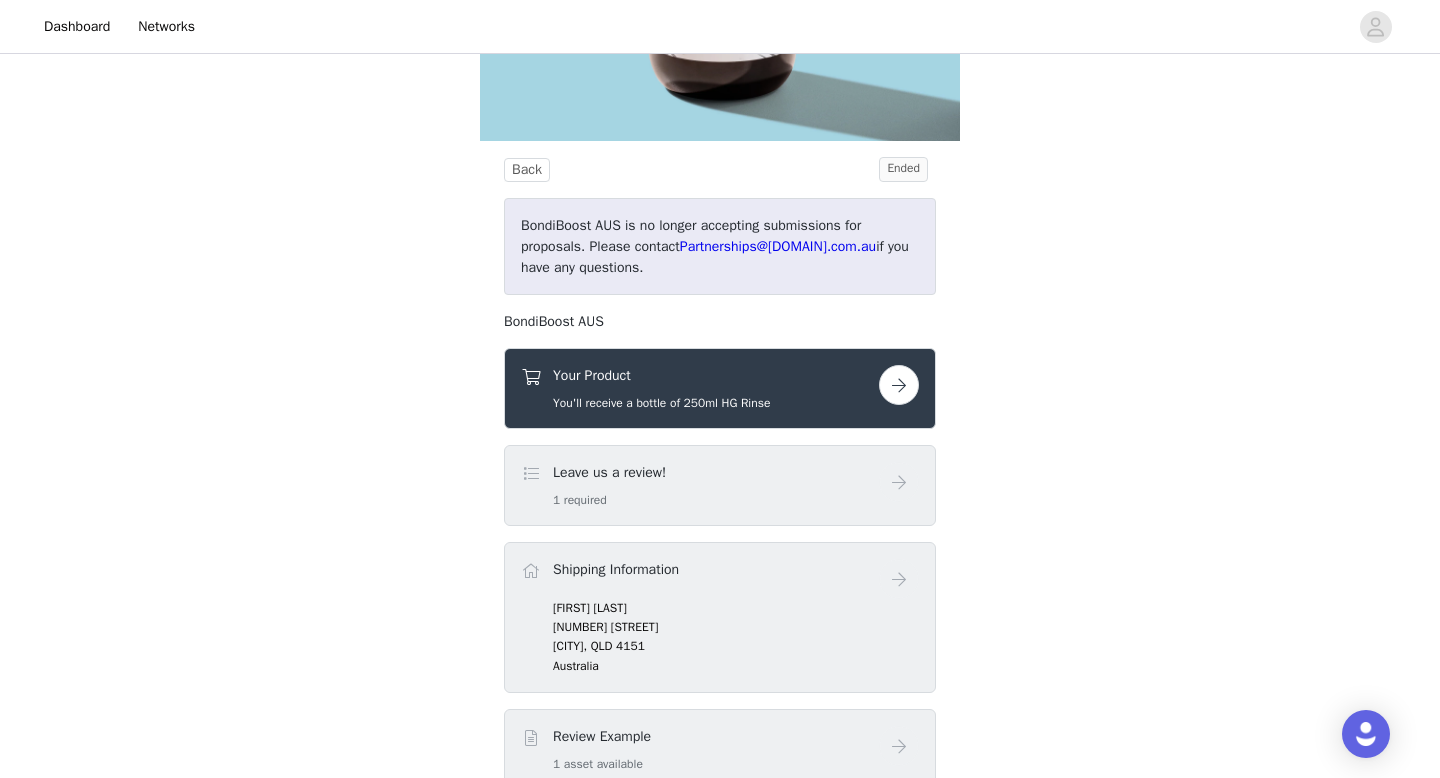 scroll, scrollTop: 398, scrollLeft: 0, axis: vertical 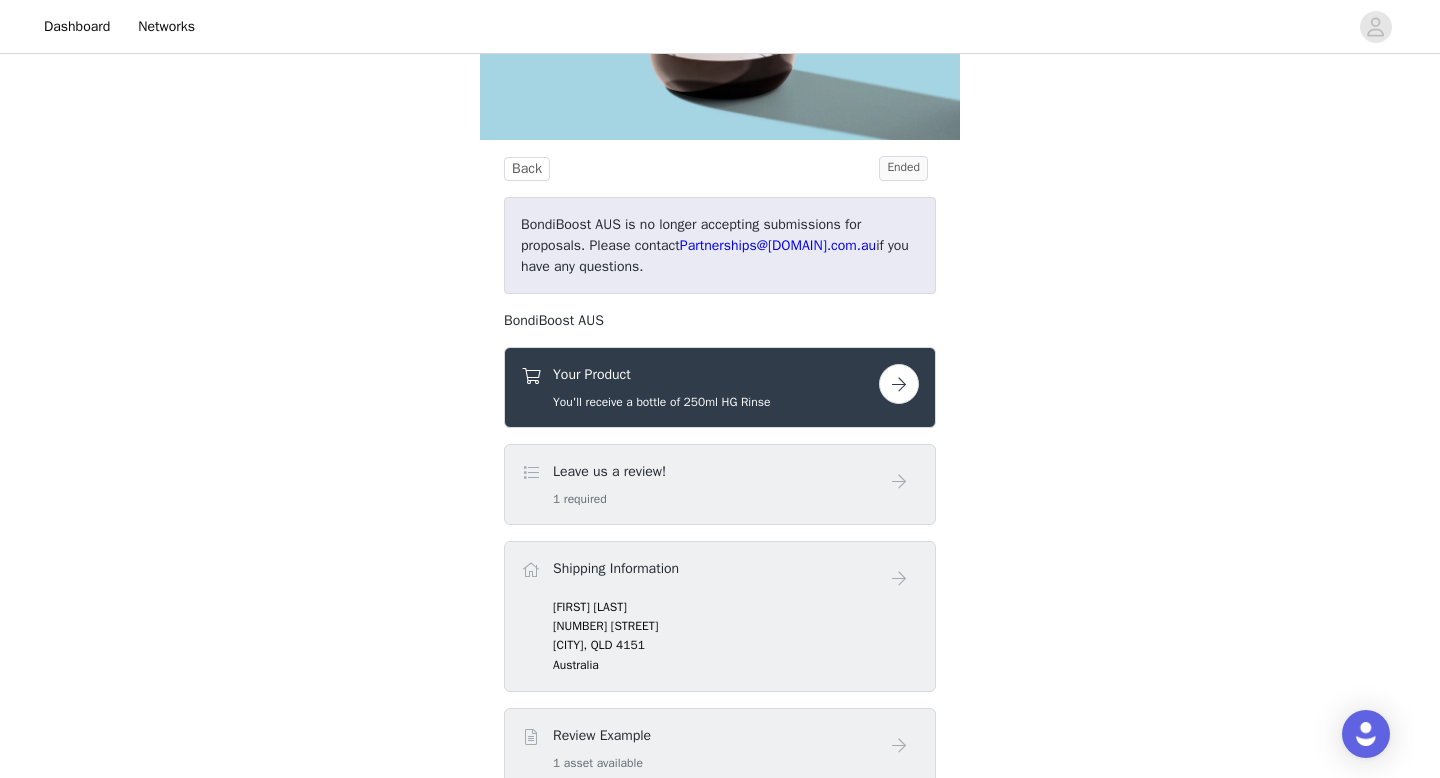 click at bounding box center [899, 384] 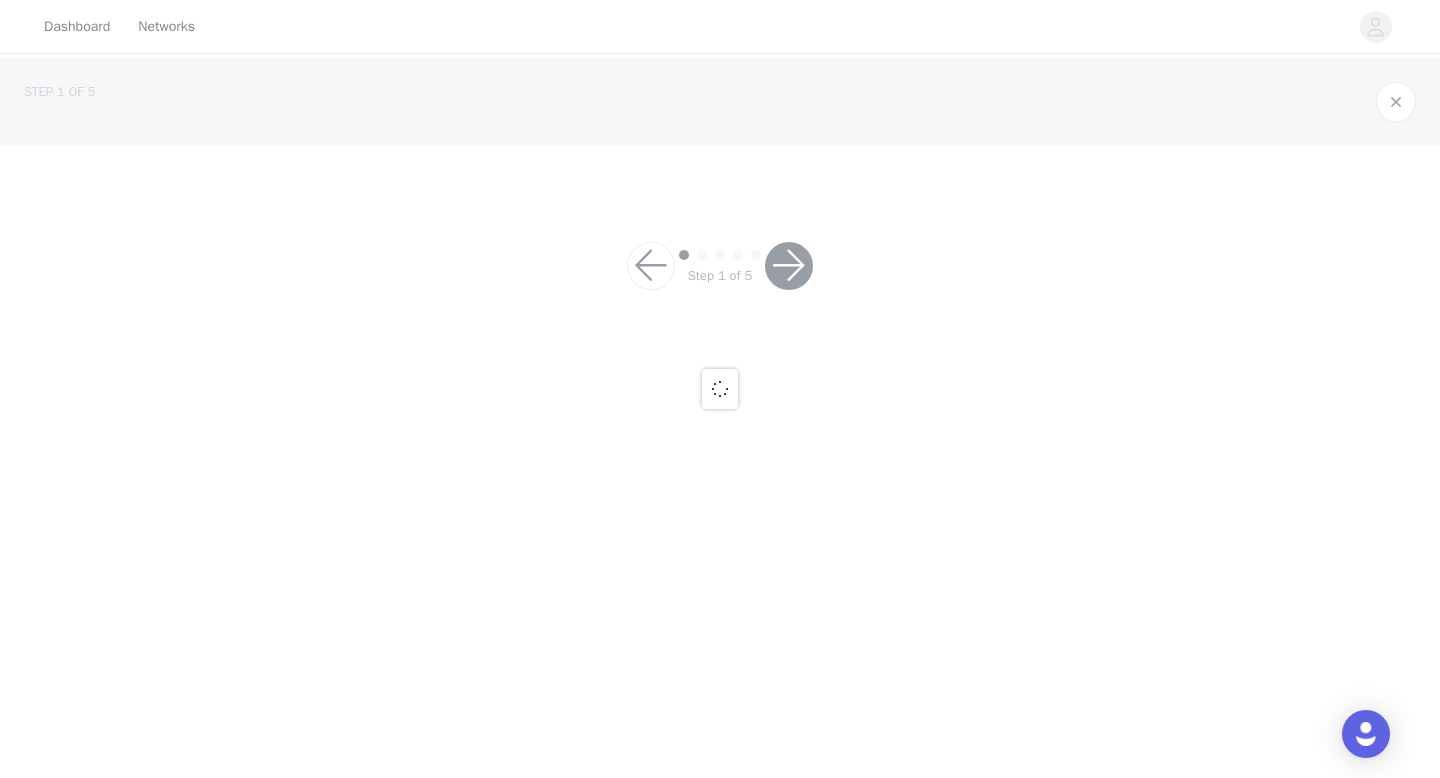 scroll, scrollTop: 0, scrollLeft: 0, axis: both 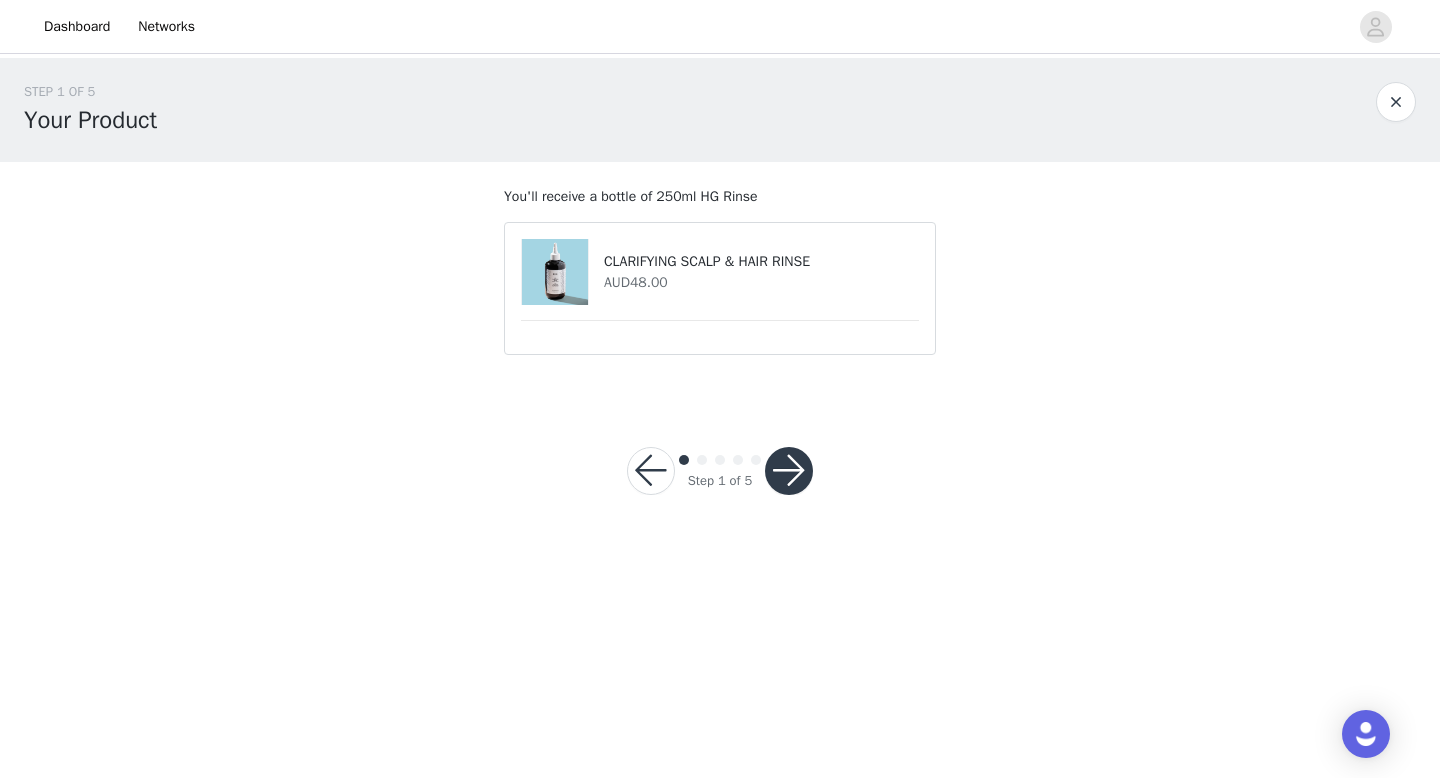 click at bounding box center [789, 471] 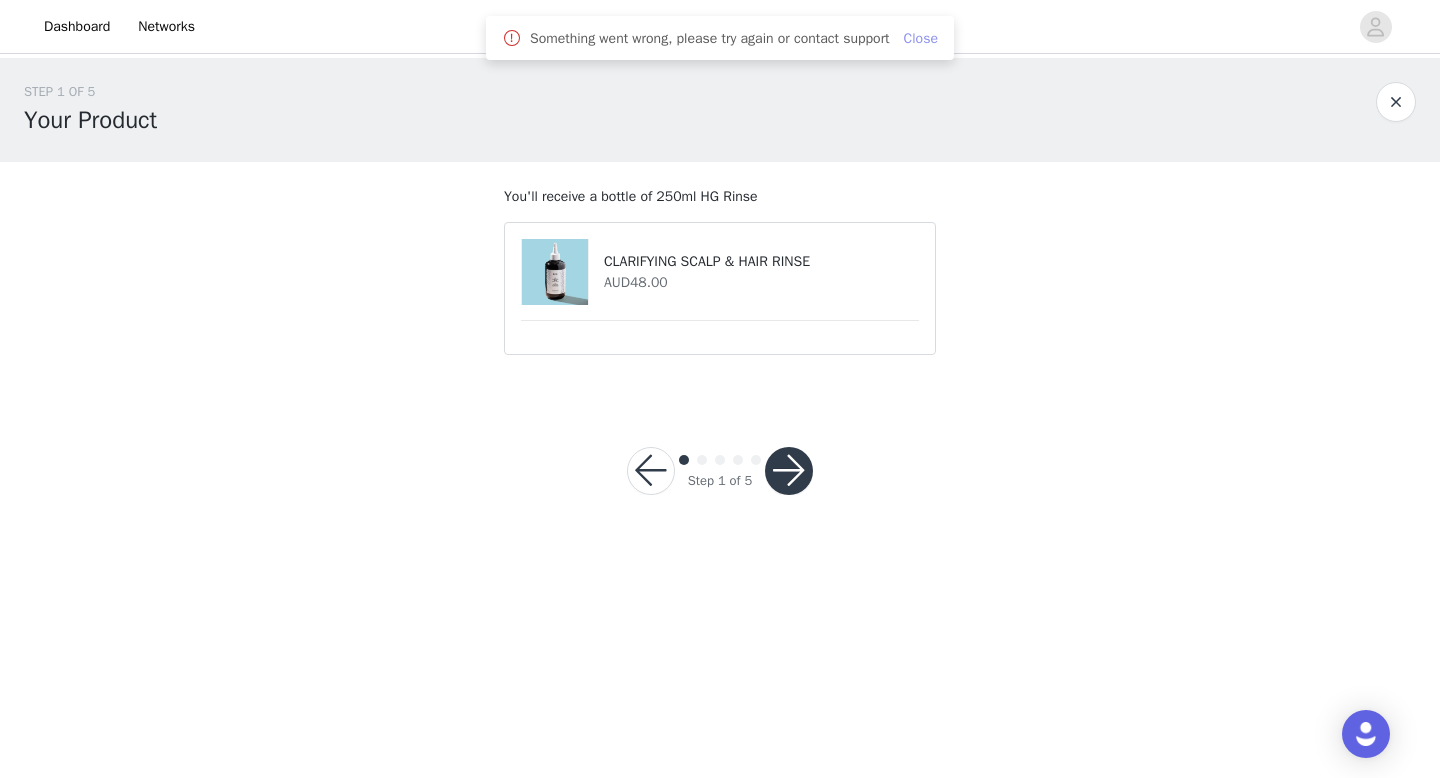 click on "Close" at bounding box center [921, 38] 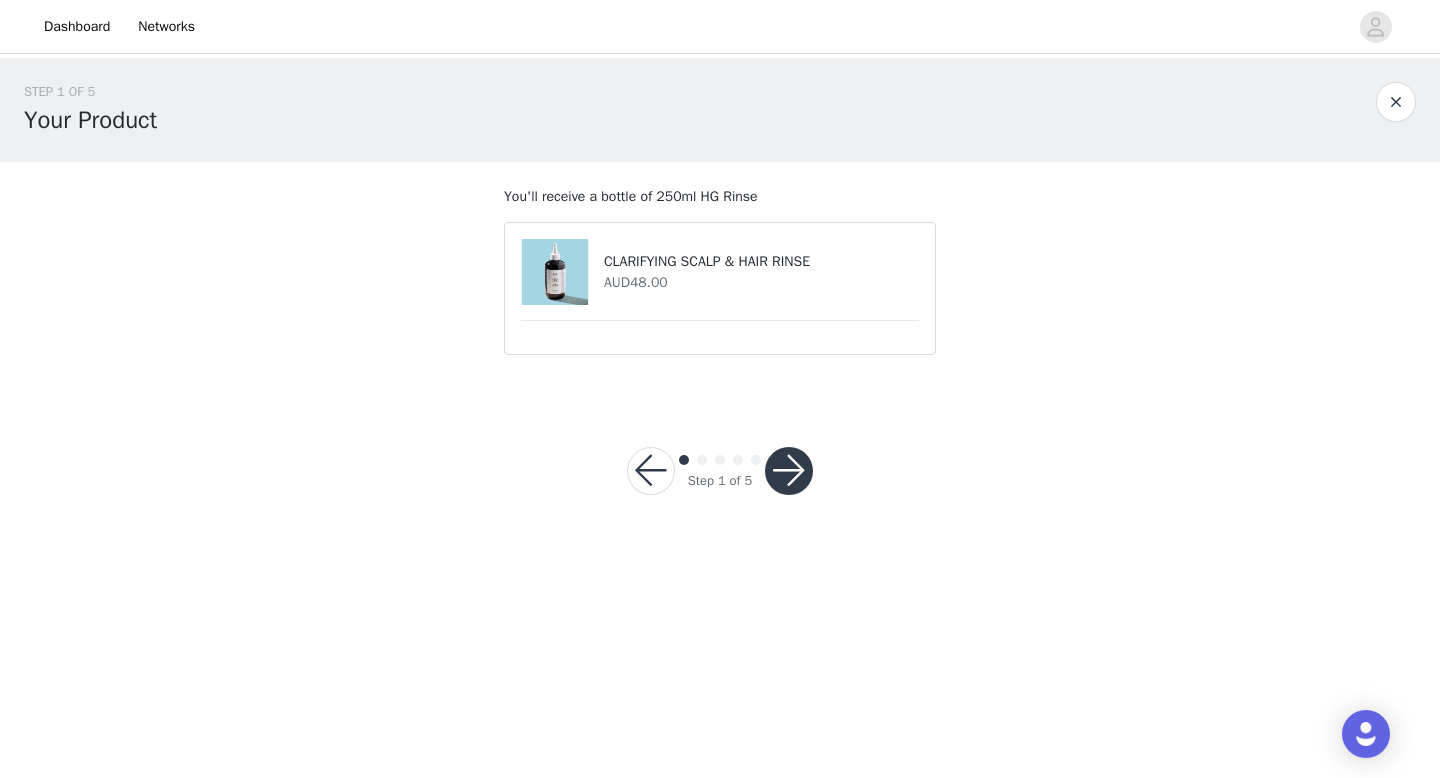 click at bounding box center [789, 471] 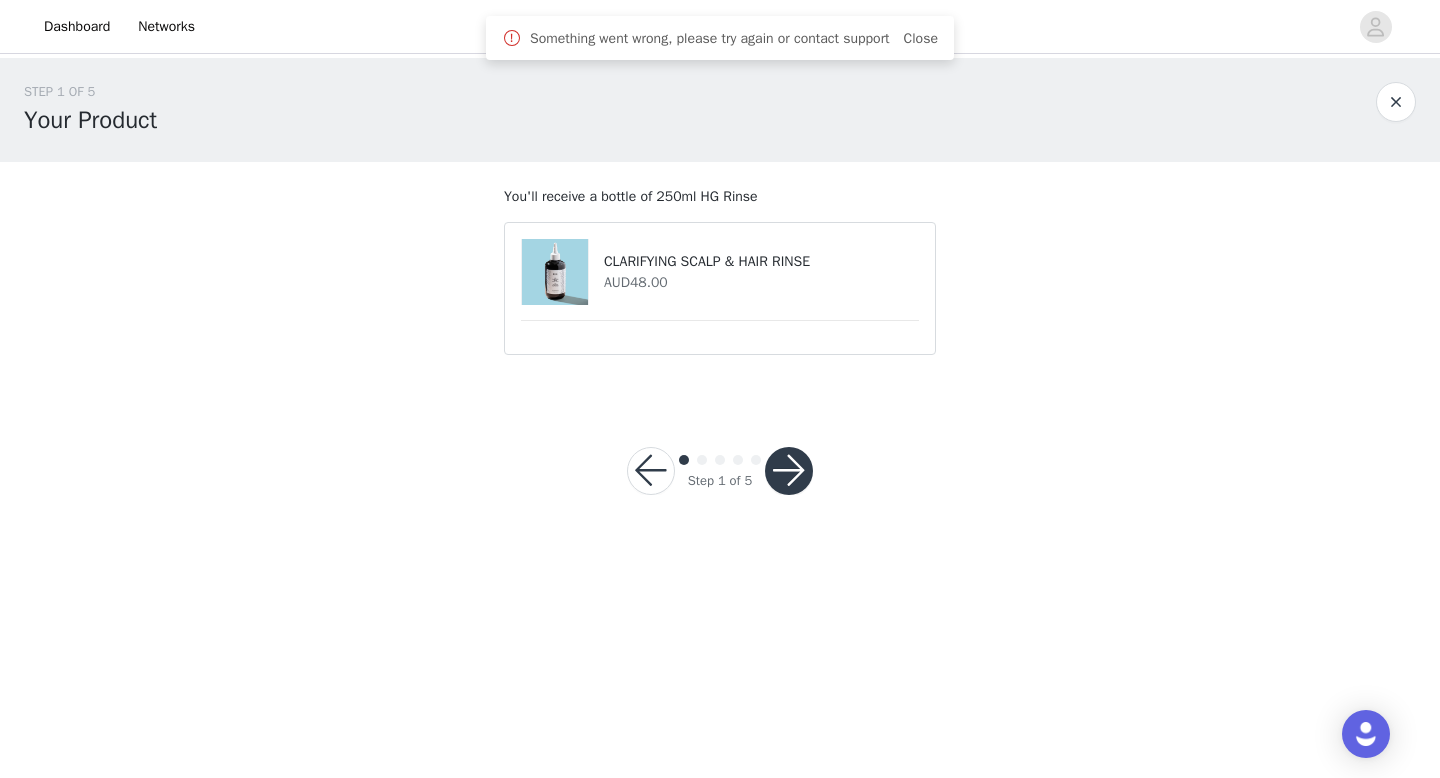 click at bounding box center [651, 471] 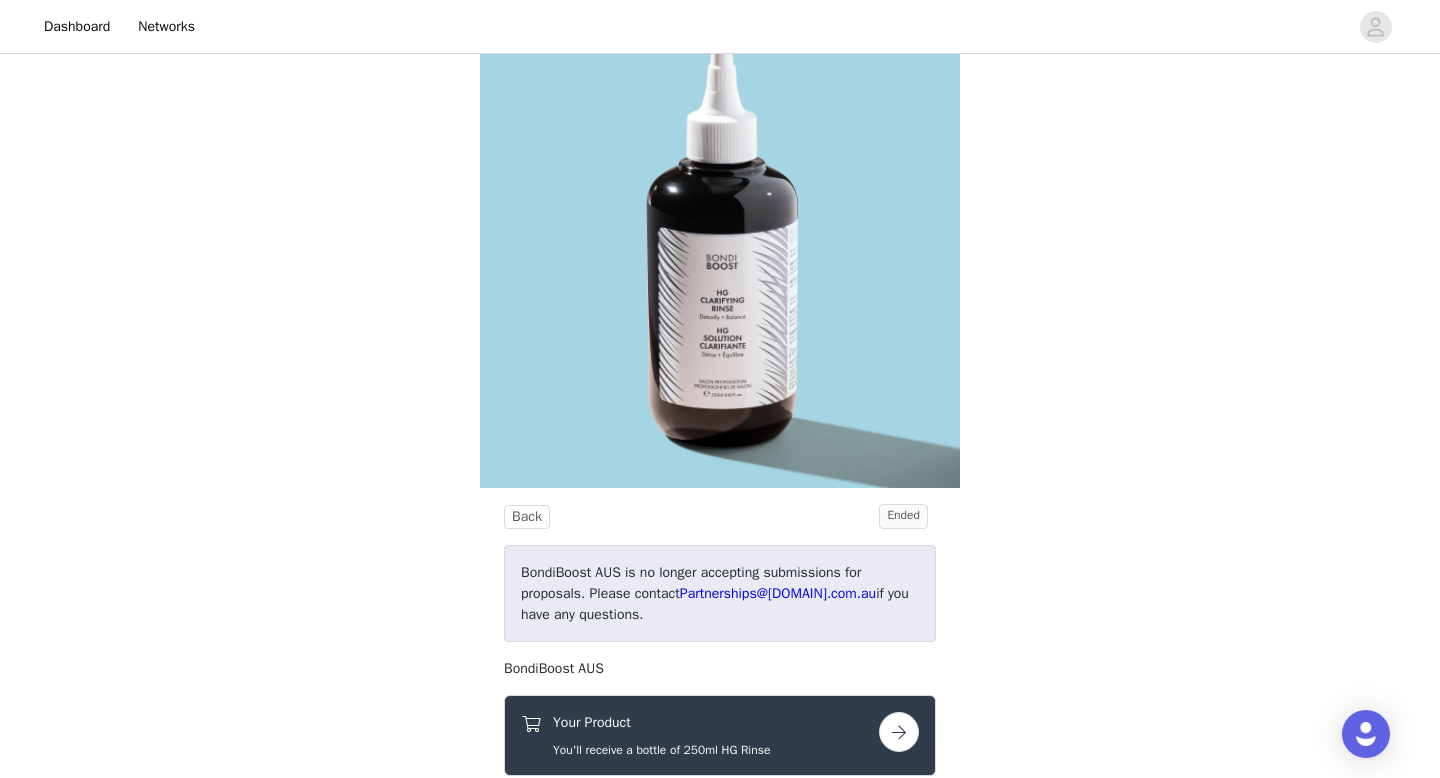 scroll, scrollTop: 0, scrollLeft: 0, axis: both 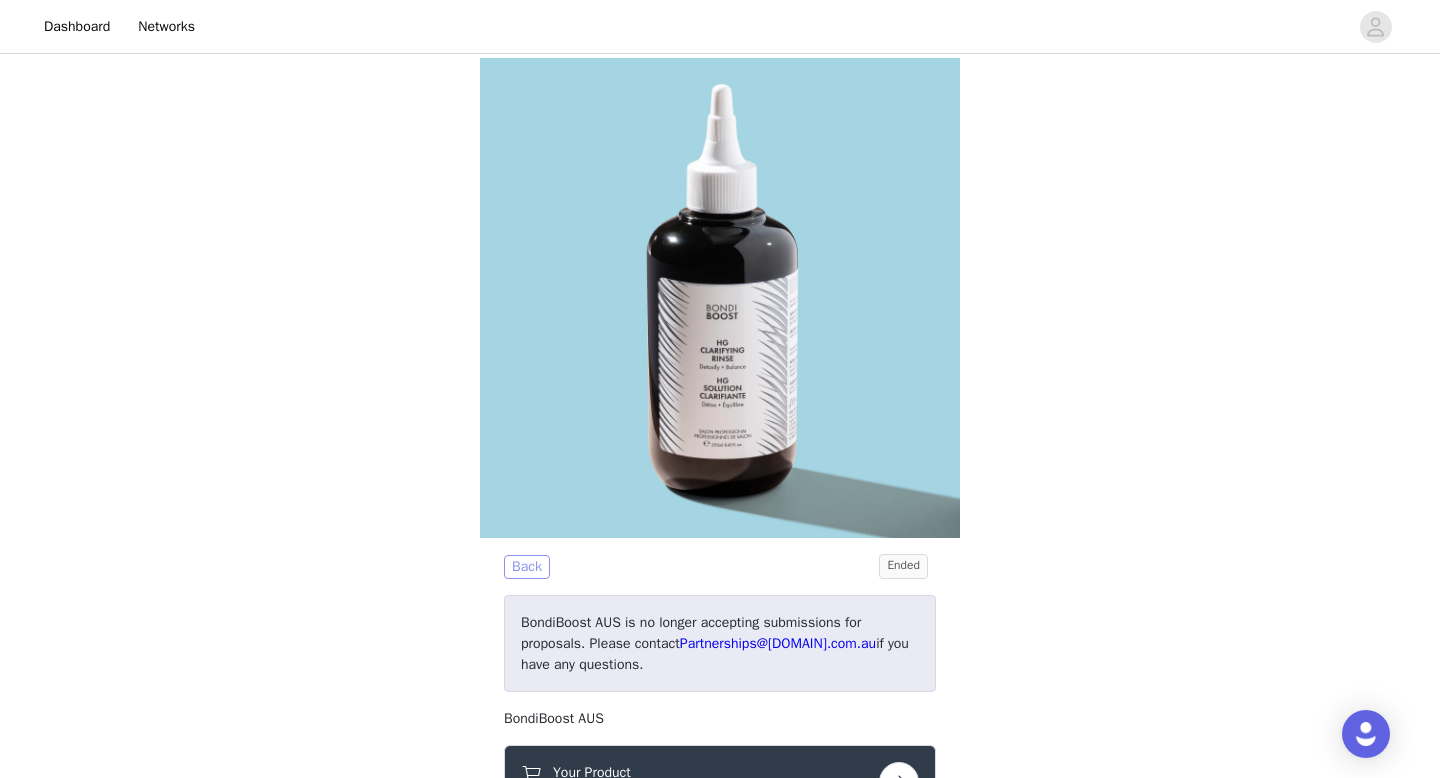 click on "Back" at bounding box center (527, 567) 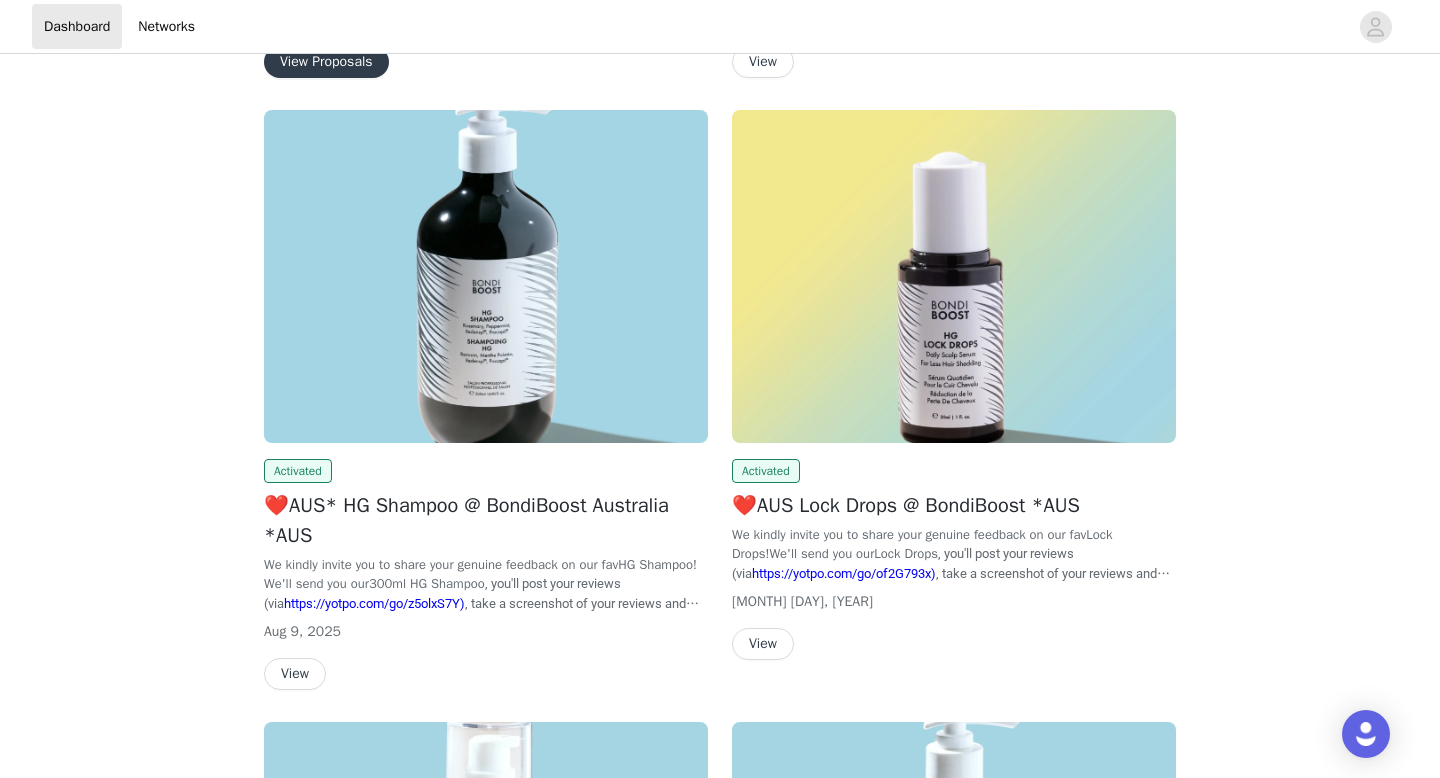 scroll, scrollTop: 653, scrollLeft: 0, axis: vertical 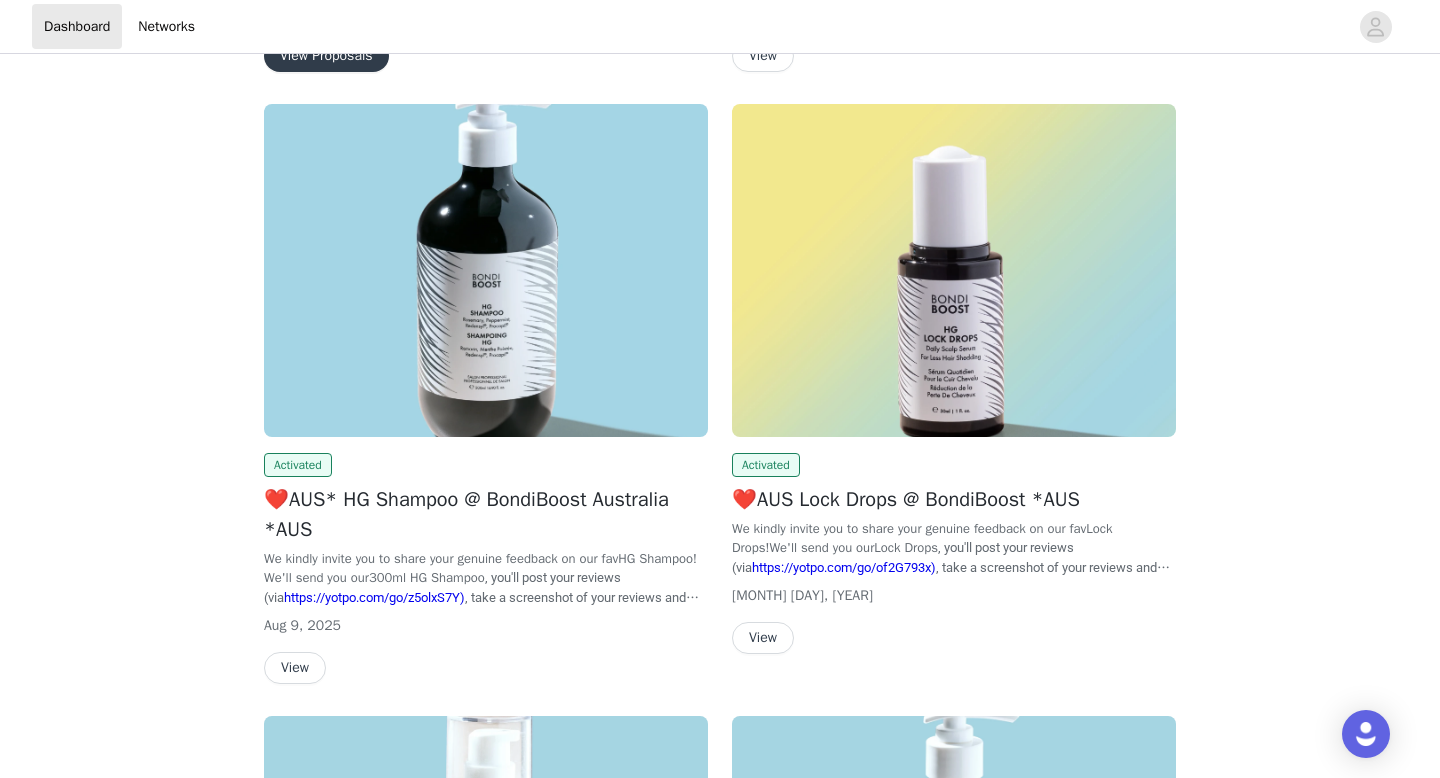 click on "View" at bounding box center (763, 638) 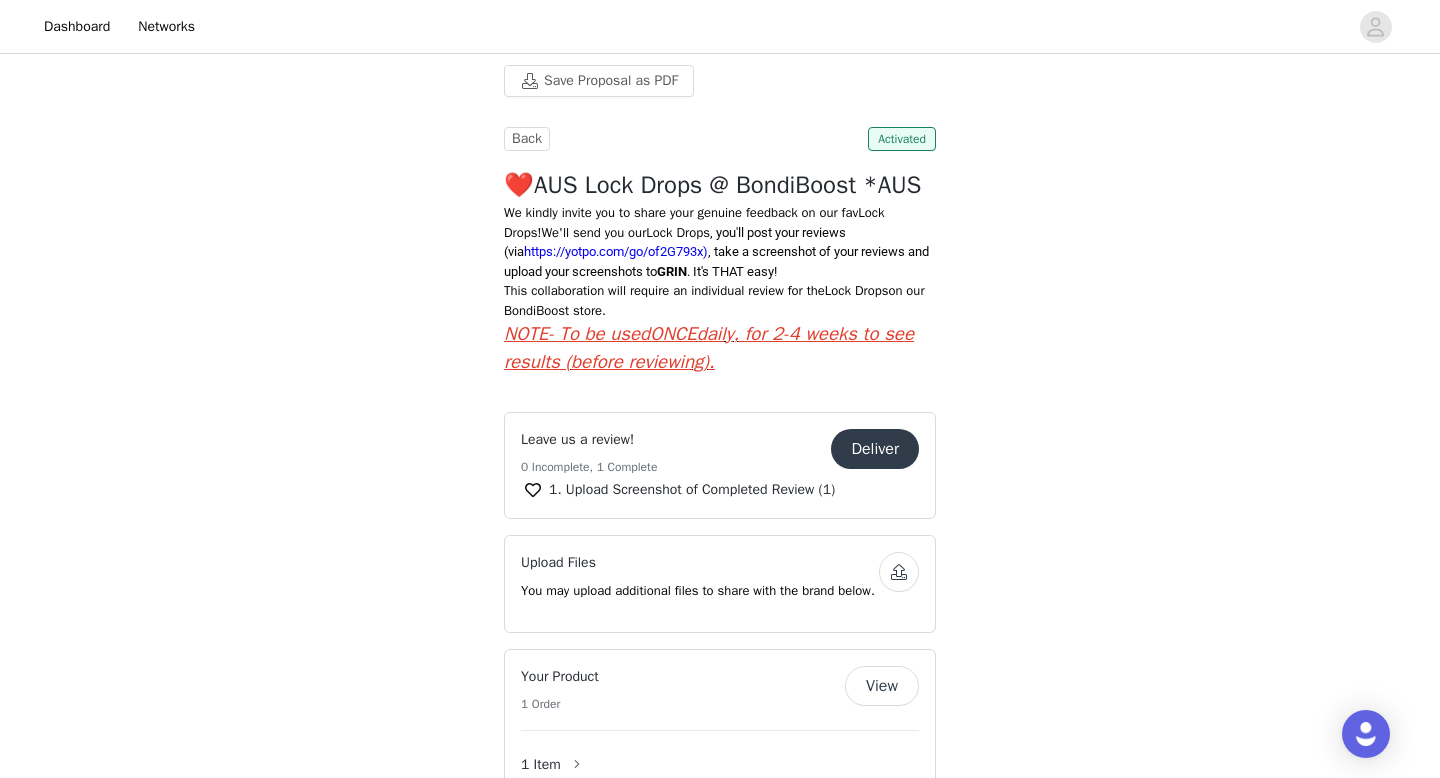 scroll, scrollTop: 509, scrollLeft: 0, axis: vertical 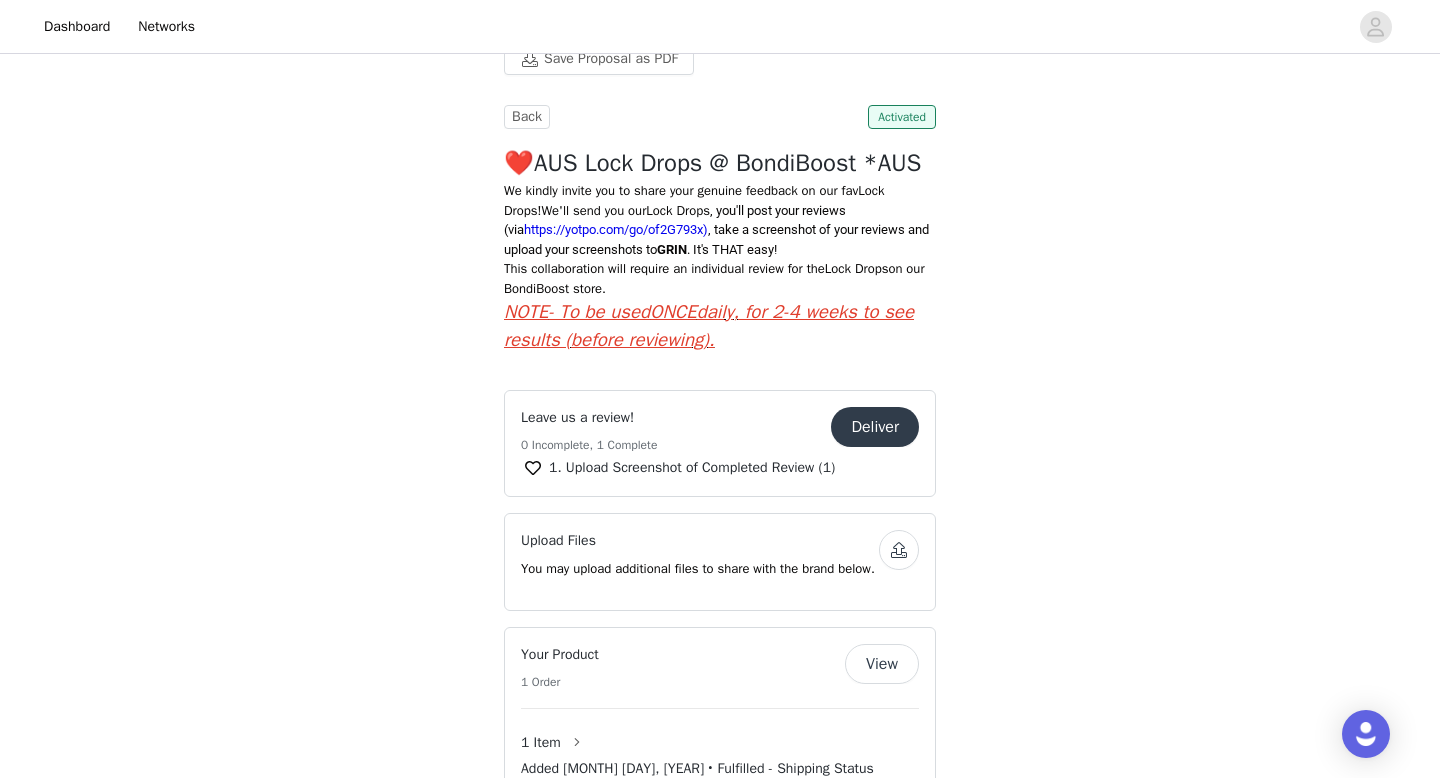 click on "Deliver" at bounding box center (875, 427) 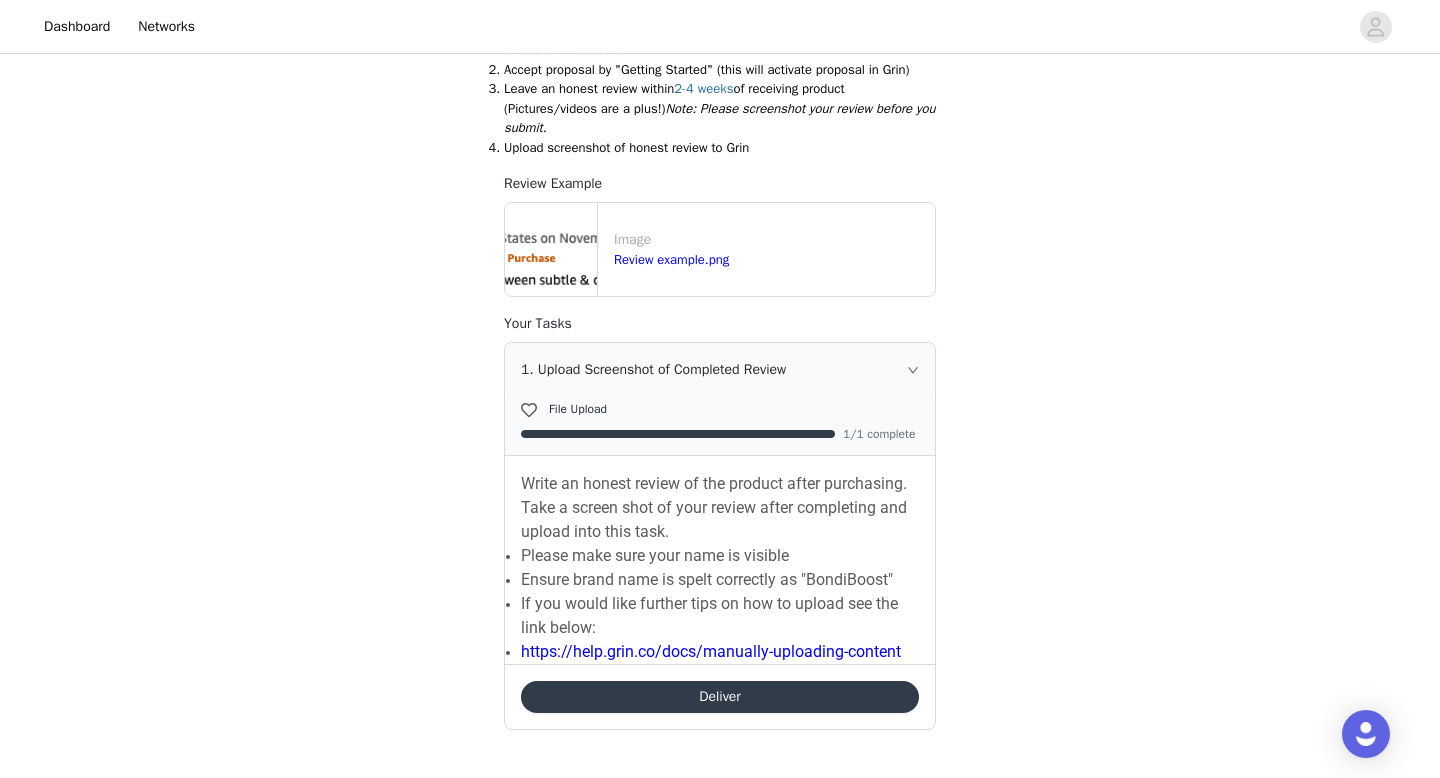 scroll, scrollTop: 0, scrollLeft: 0, axis: both 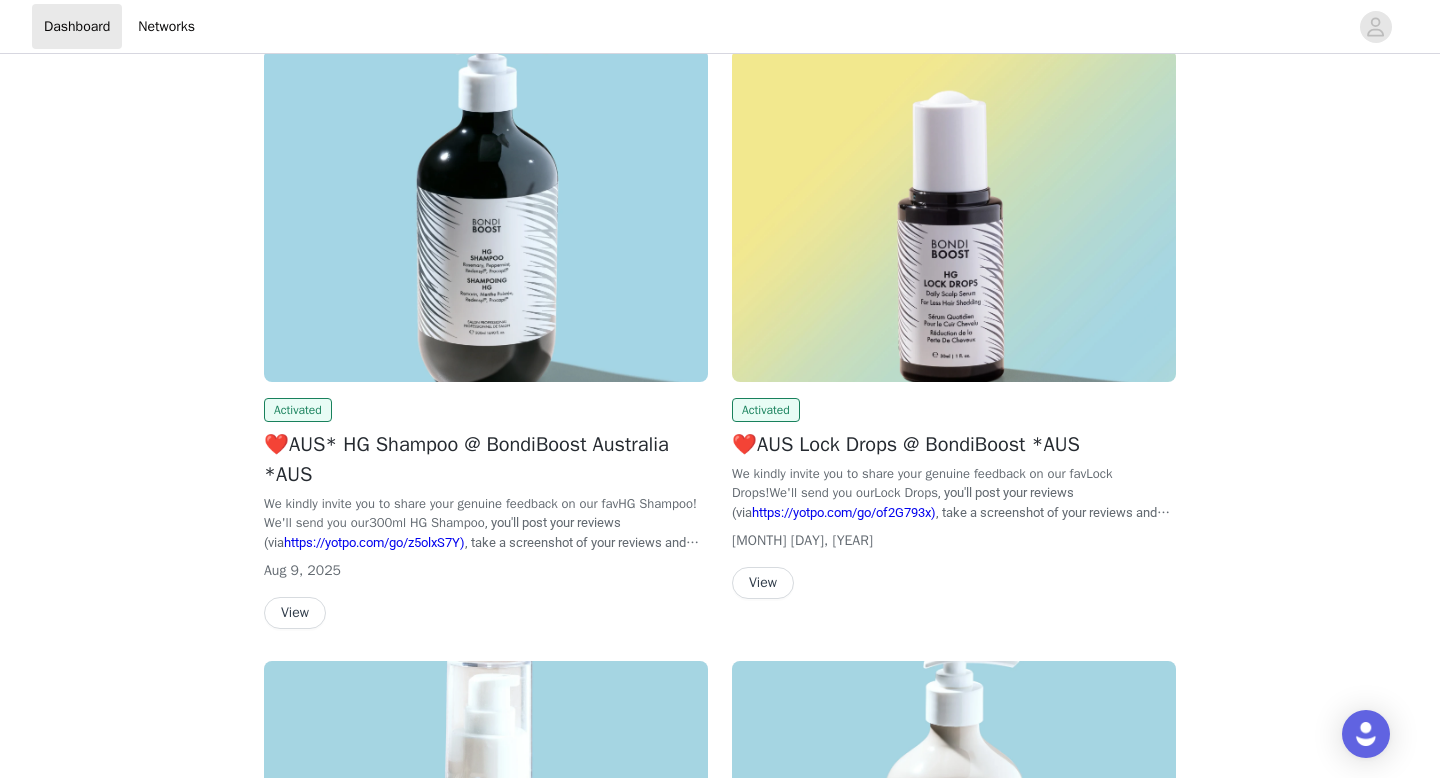 click on "View" at bounding box center (763, 583) 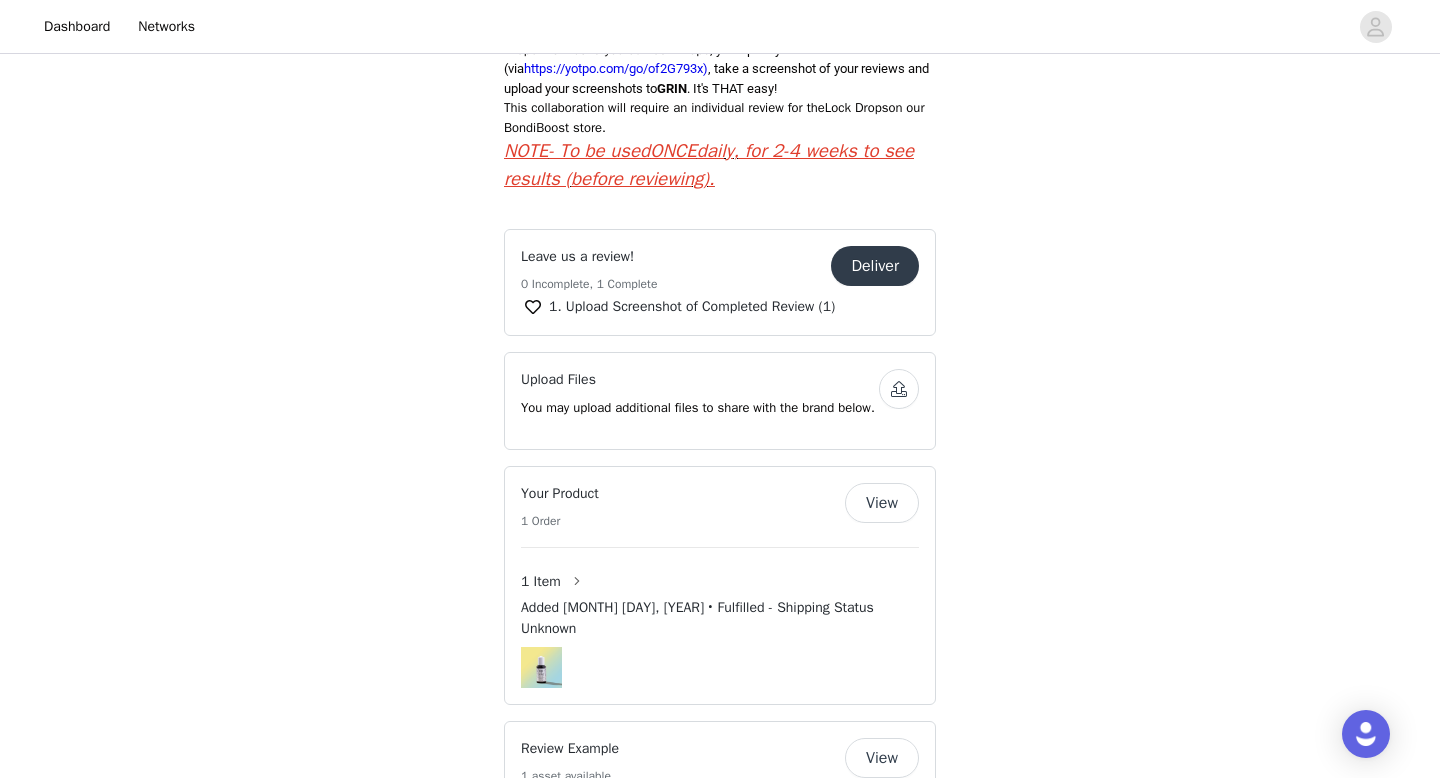 scroll, scrollTop: 668, scrollLeft: 0, axis: vertical 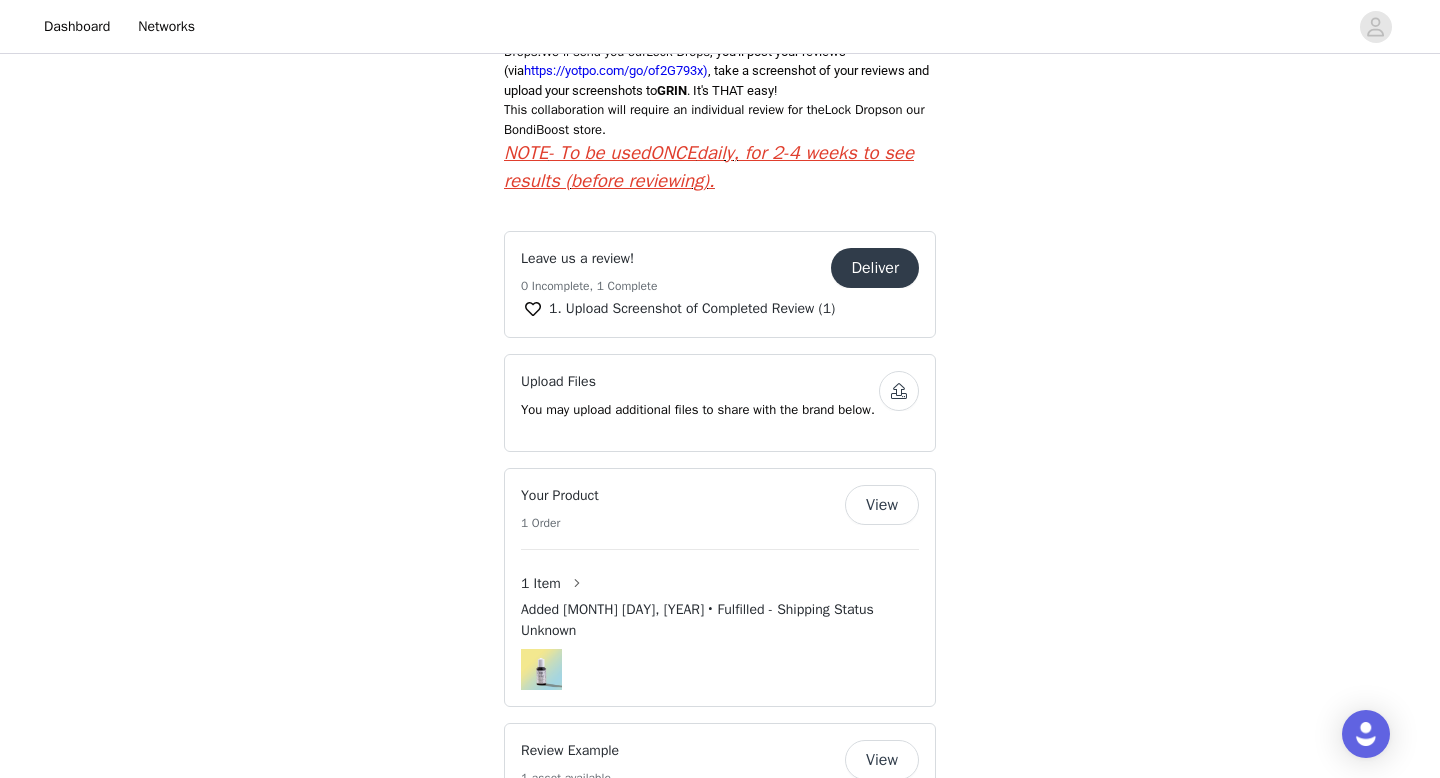 click on "View" at bounding box center [882, 505] 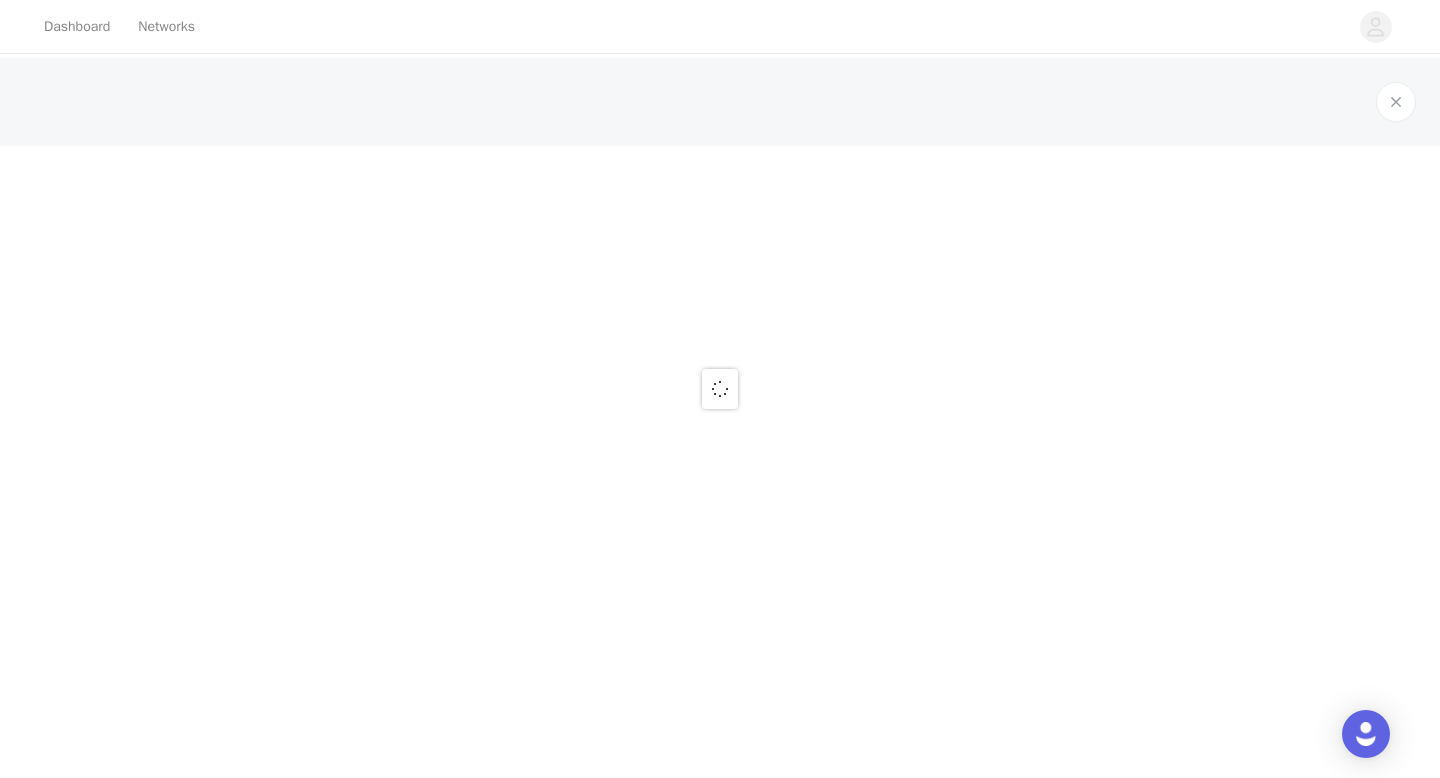 scroll, scrollTop: 0, scrollLeft: 0, axis: both 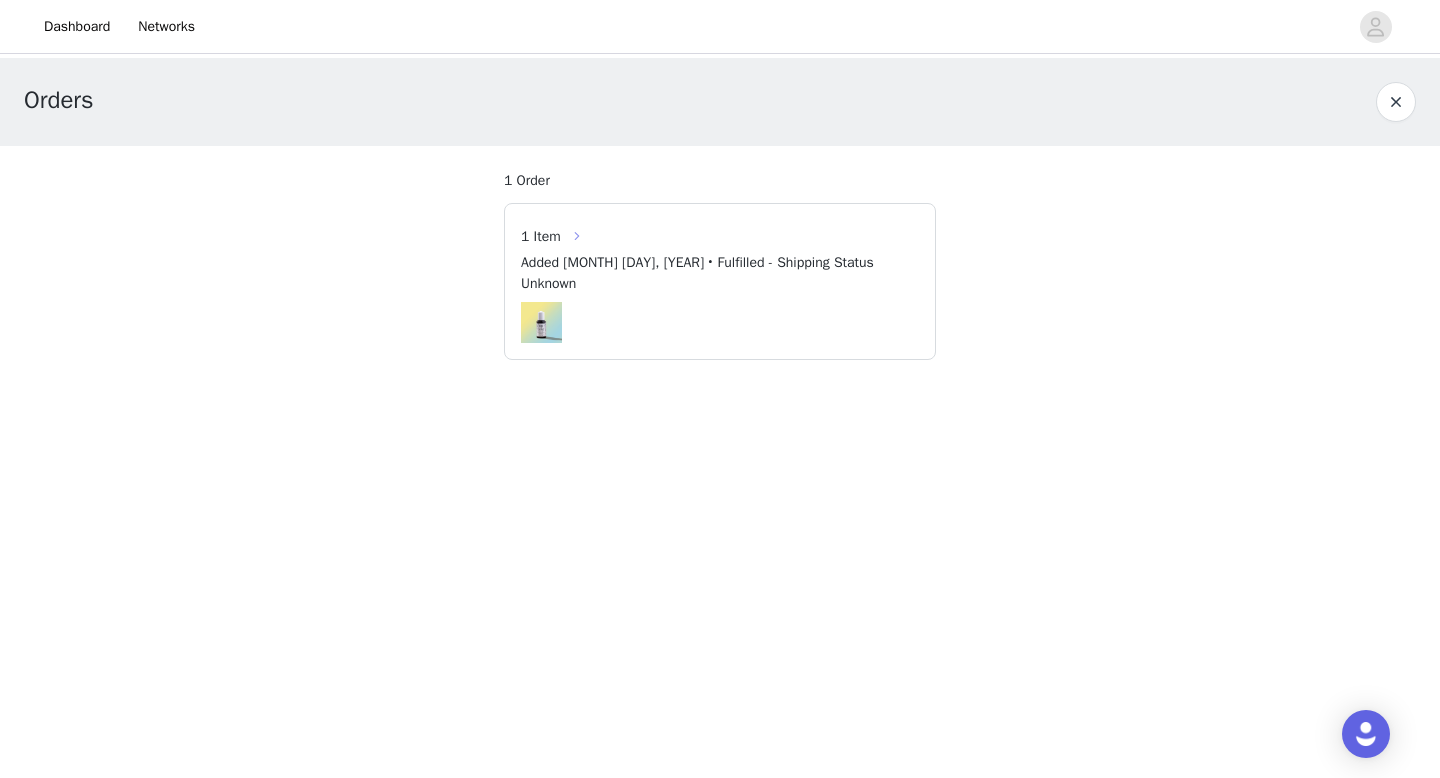 click at bounding box center (577, 236) 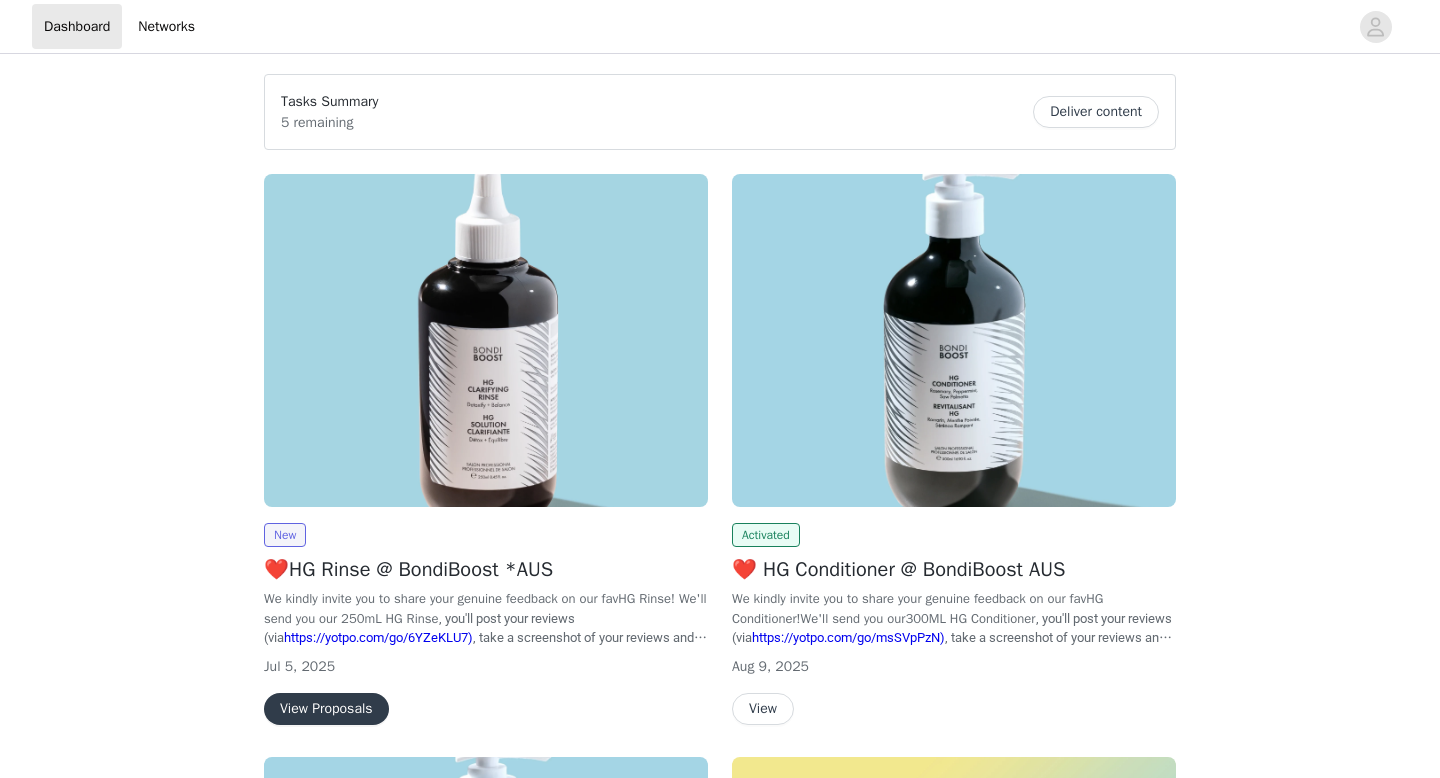 scroll, scrollTop: 0, scrollLeft: 0, axis: both 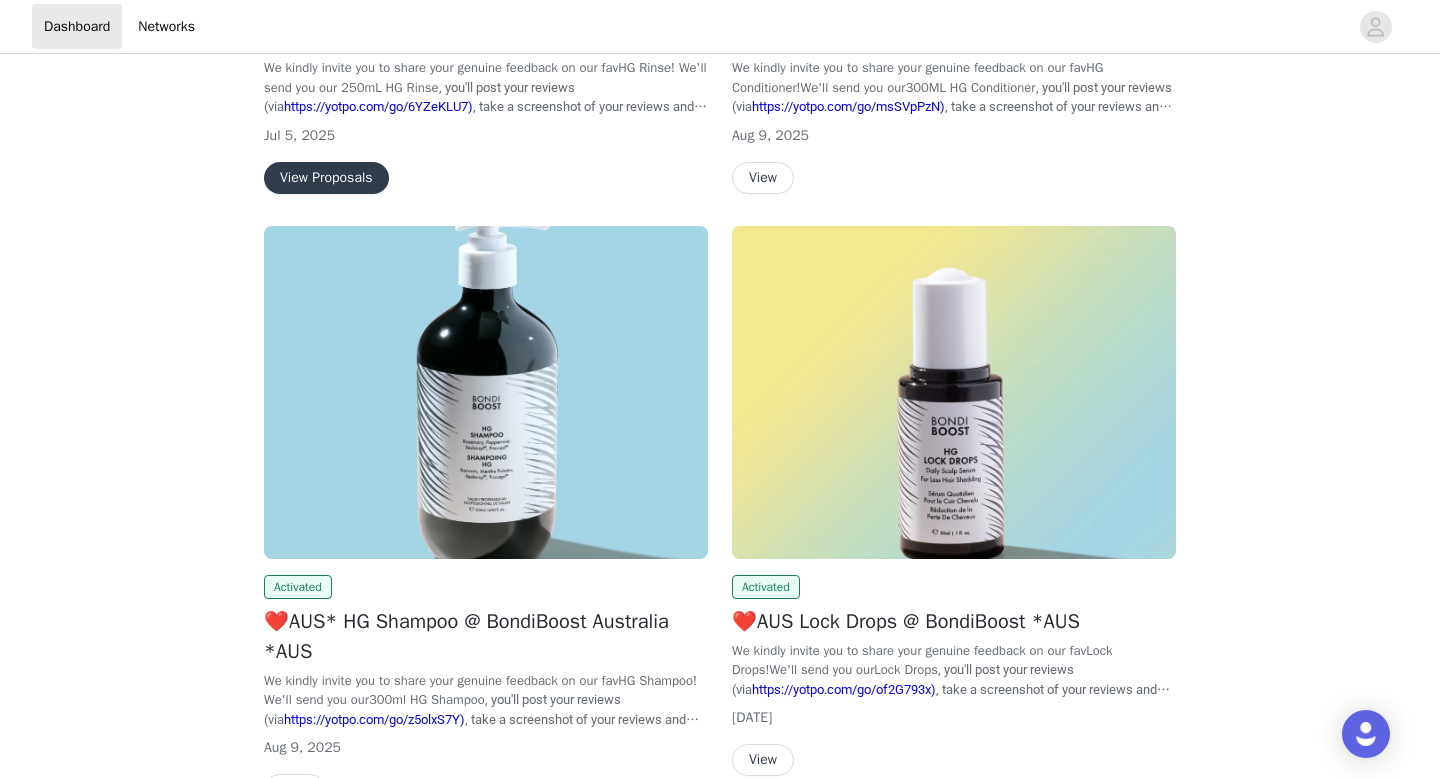 click on "View" at bounding box center (763, 760) 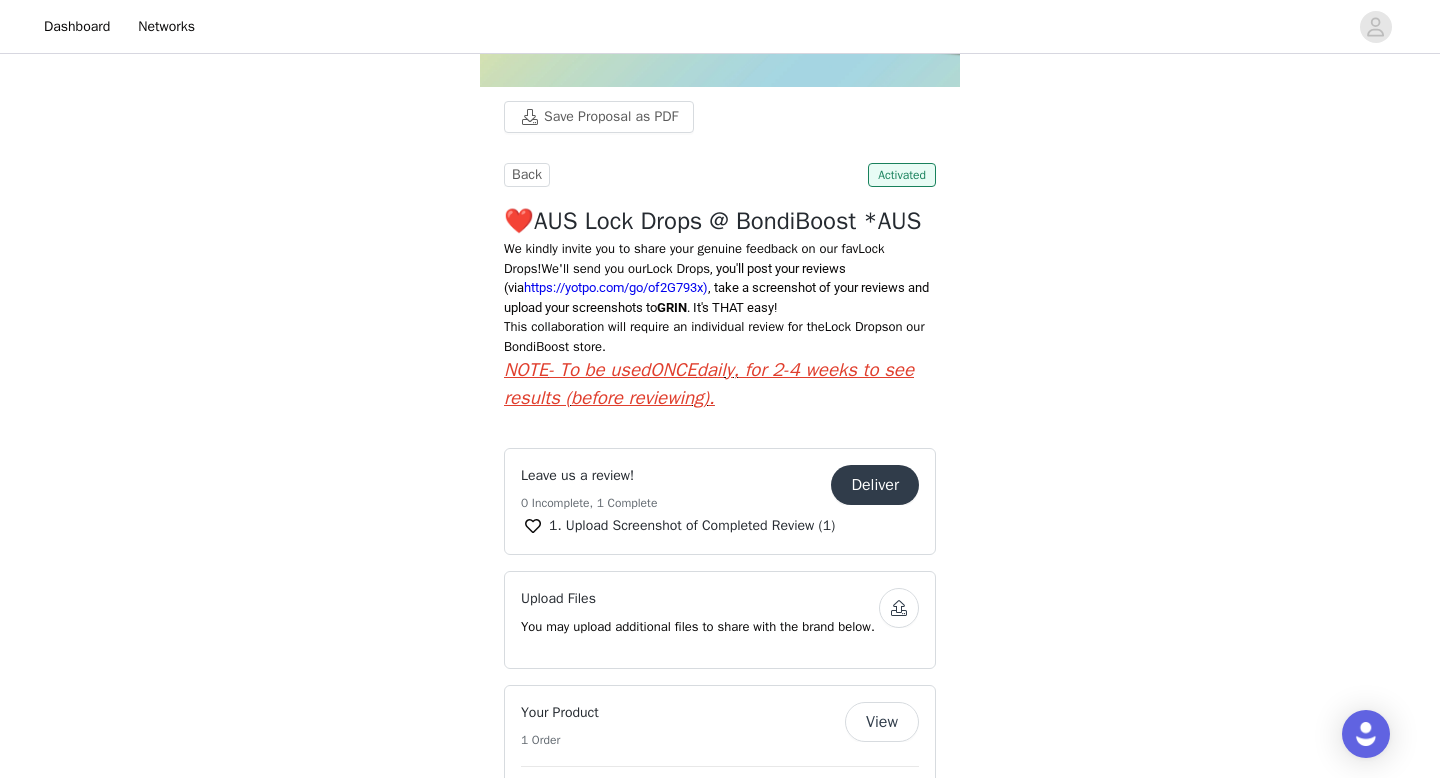 scroll, scrollTop: 788, scrollLeft: 0, axis: vertical 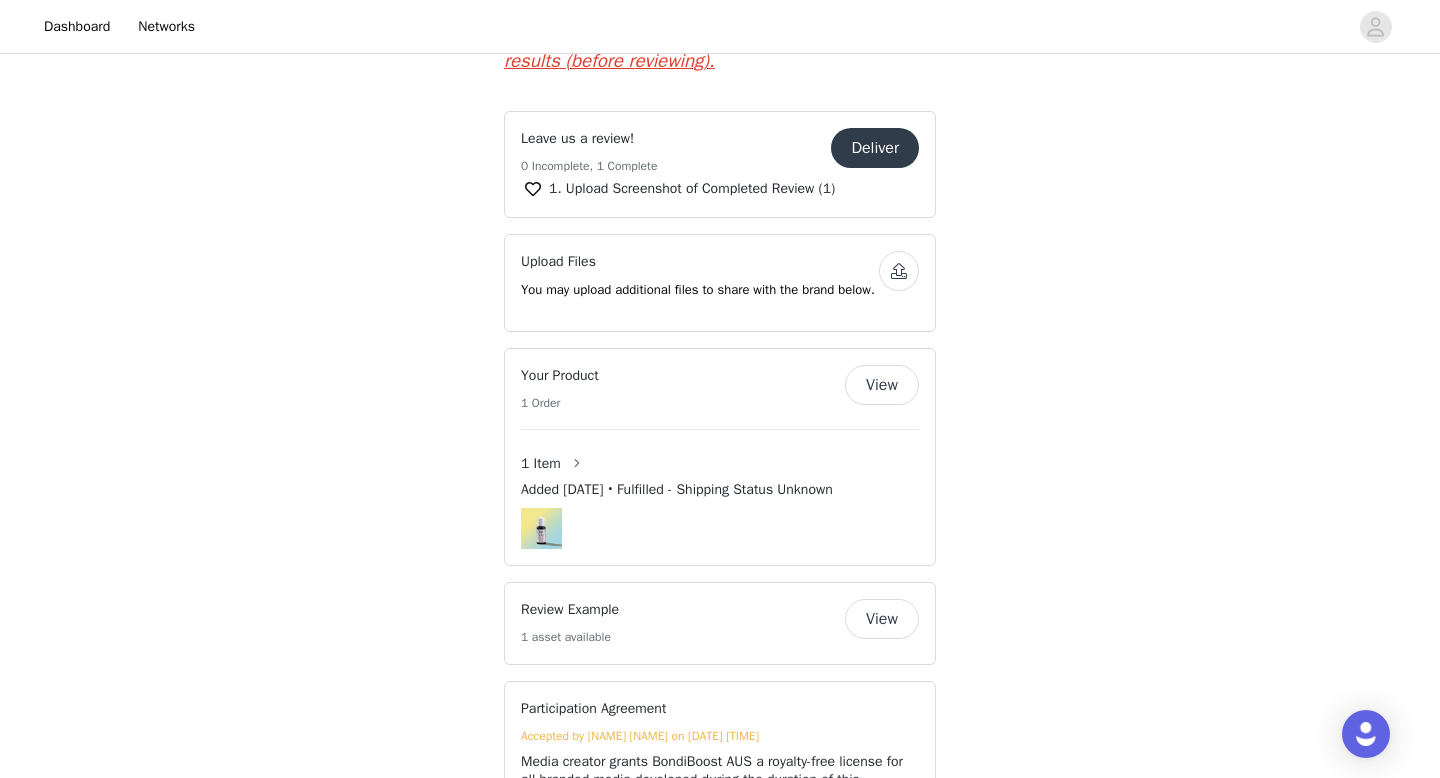 click on "Deliver" at bounding box center [875, 148] 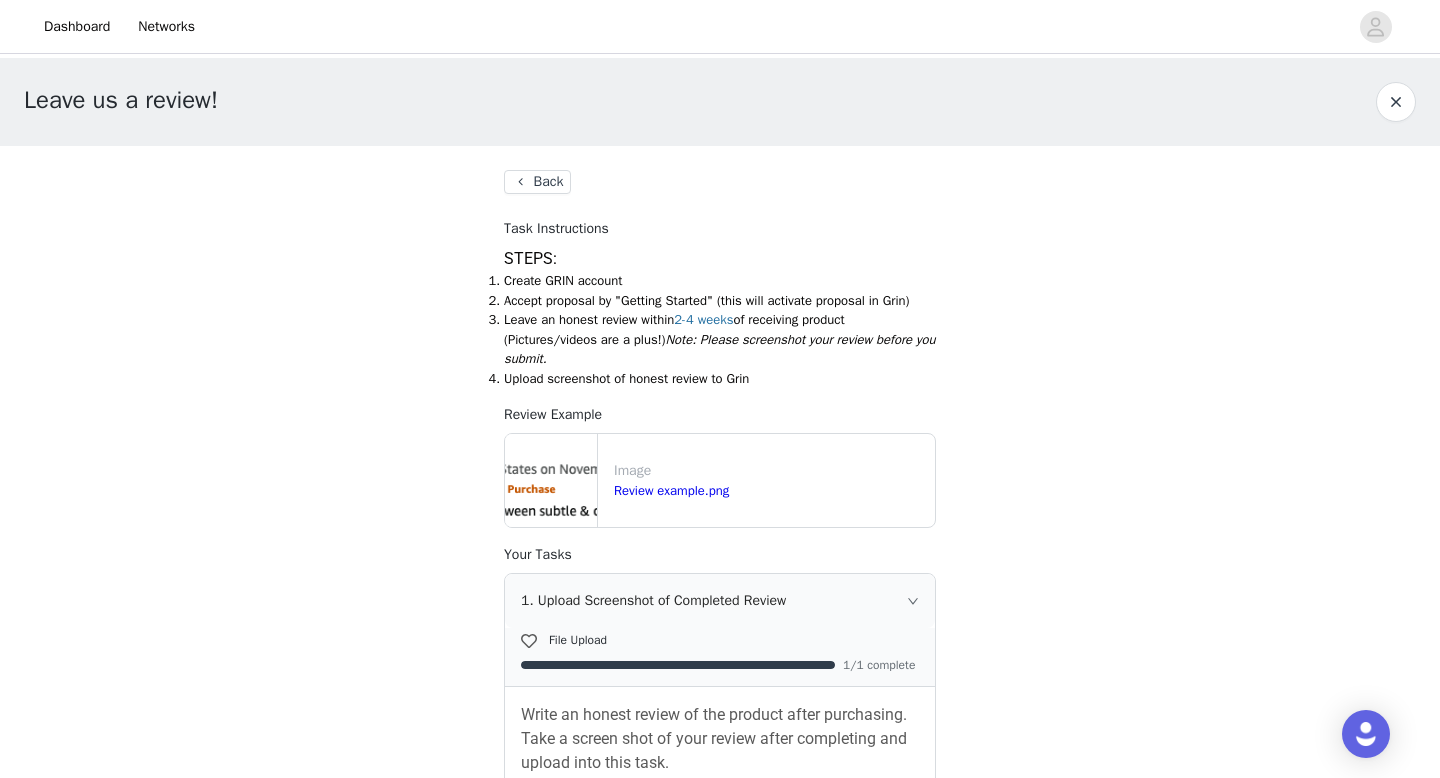 scroll, scrollTop: 250, scrollLeft: 0, axis: vertical 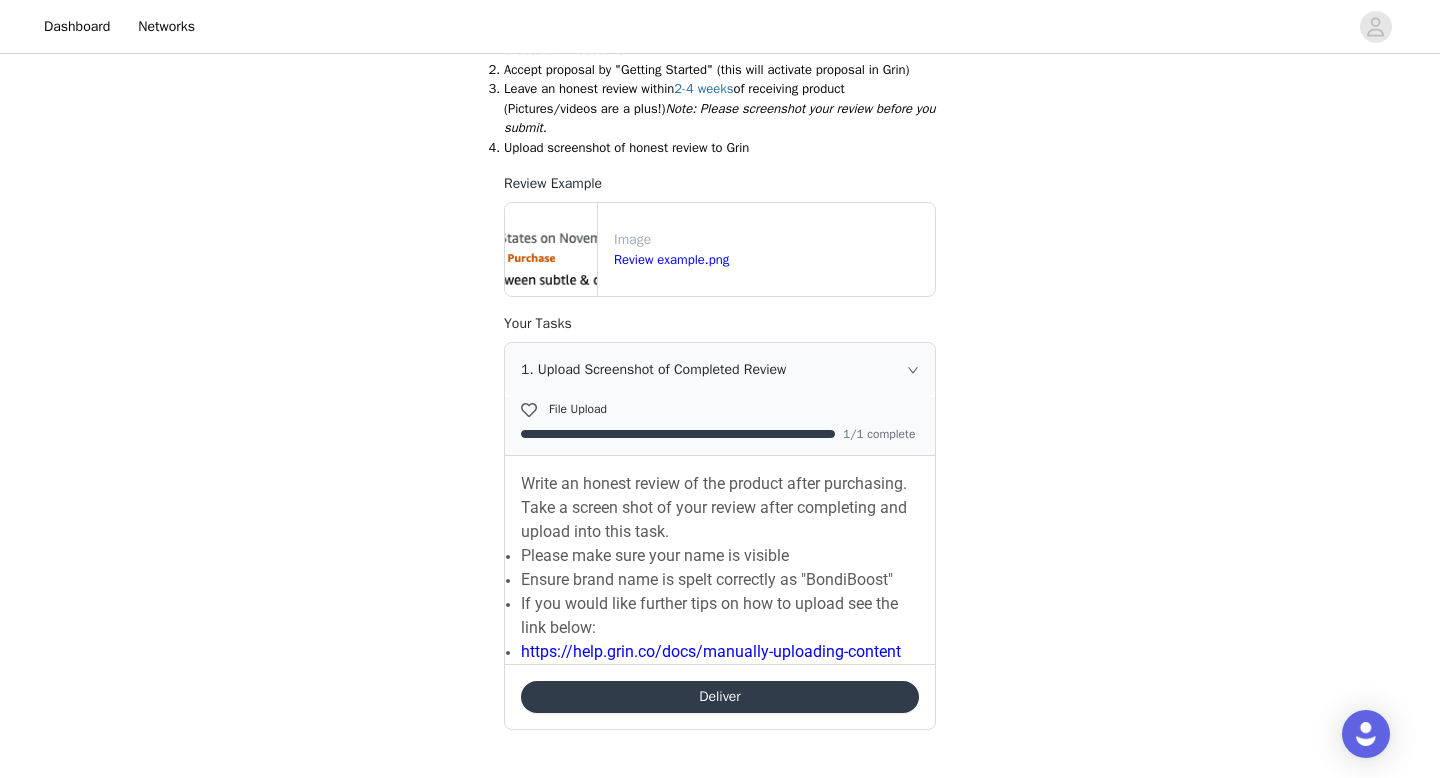 click on "Deliver" at bounding box center (720, 697) 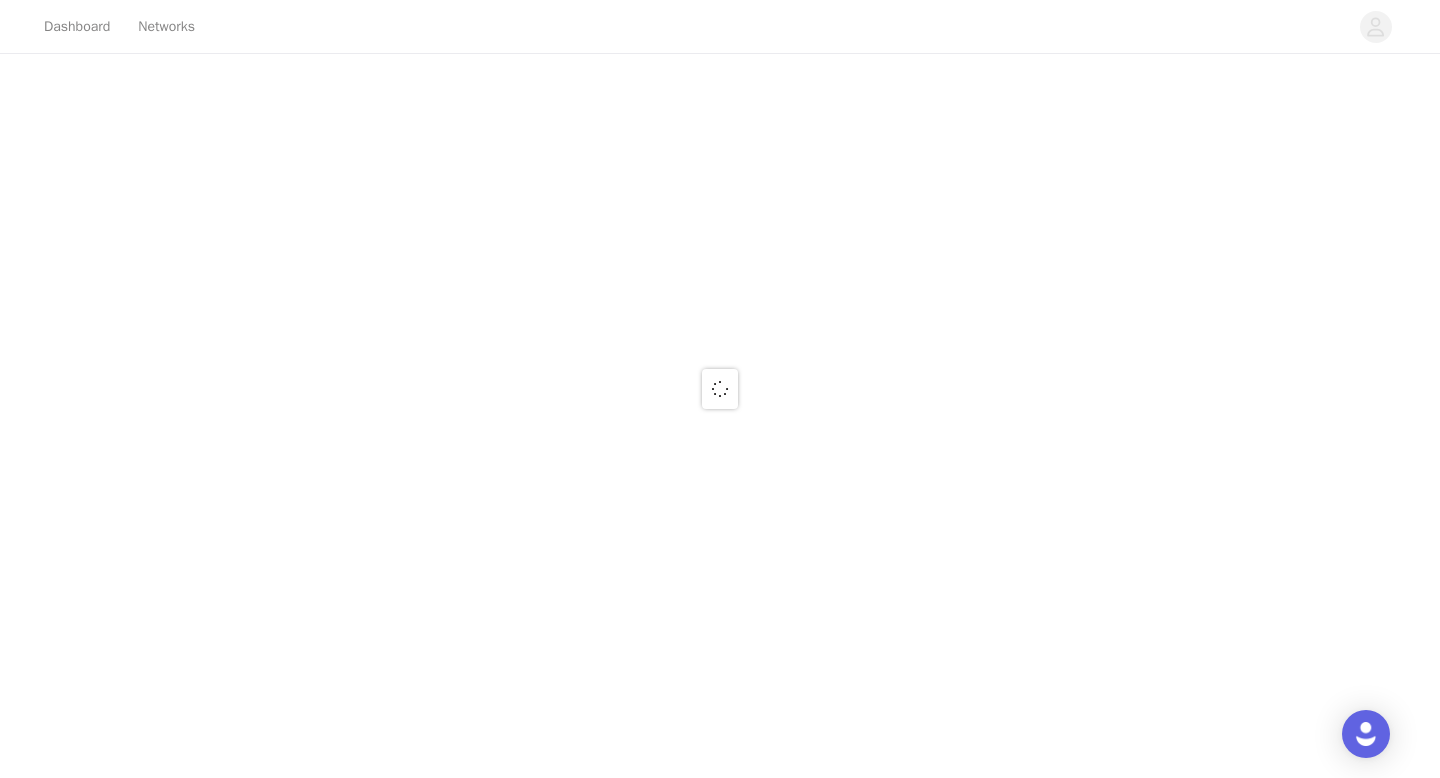 scroll, scrollTop: 0, scrollLeft: 0, axis: both 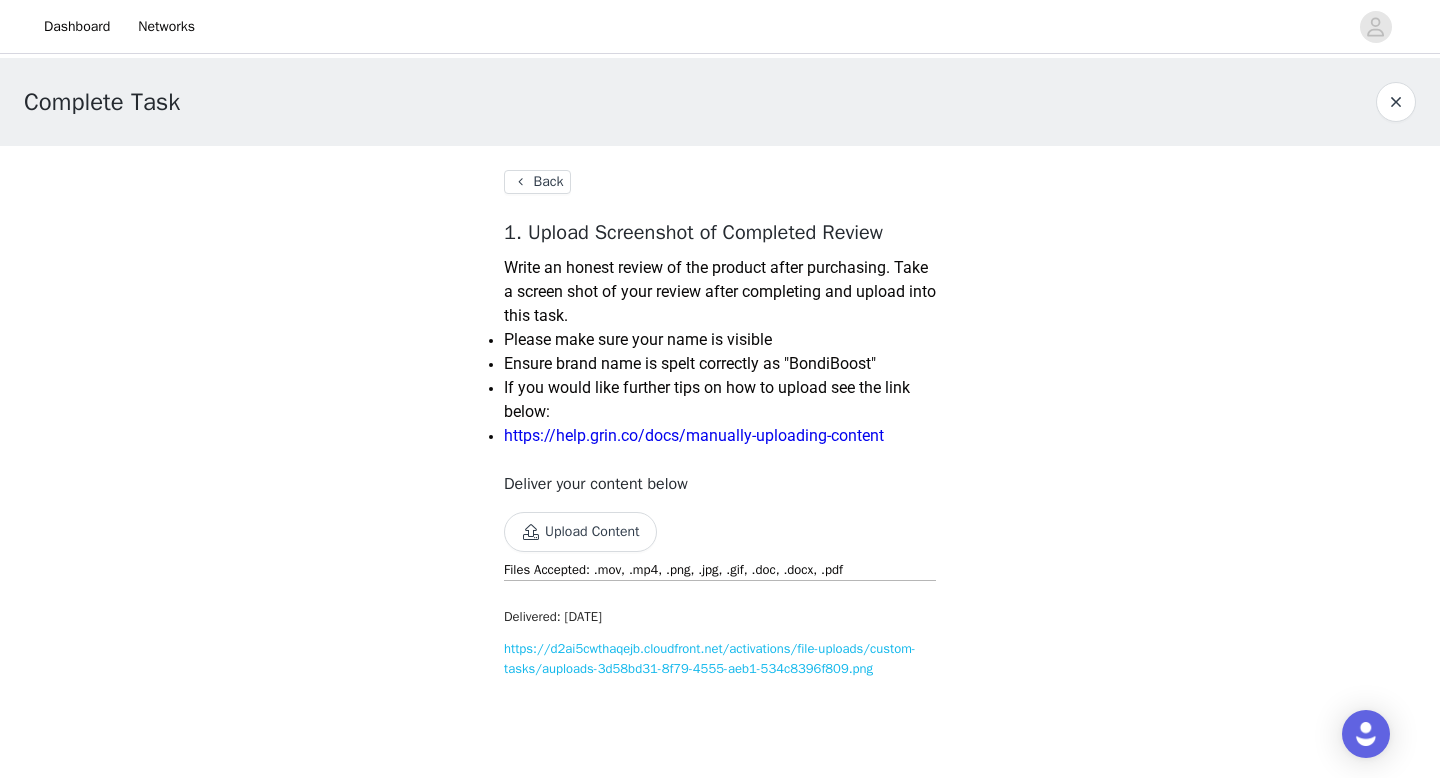 click on "Back" at bounding box center (537, 182) 